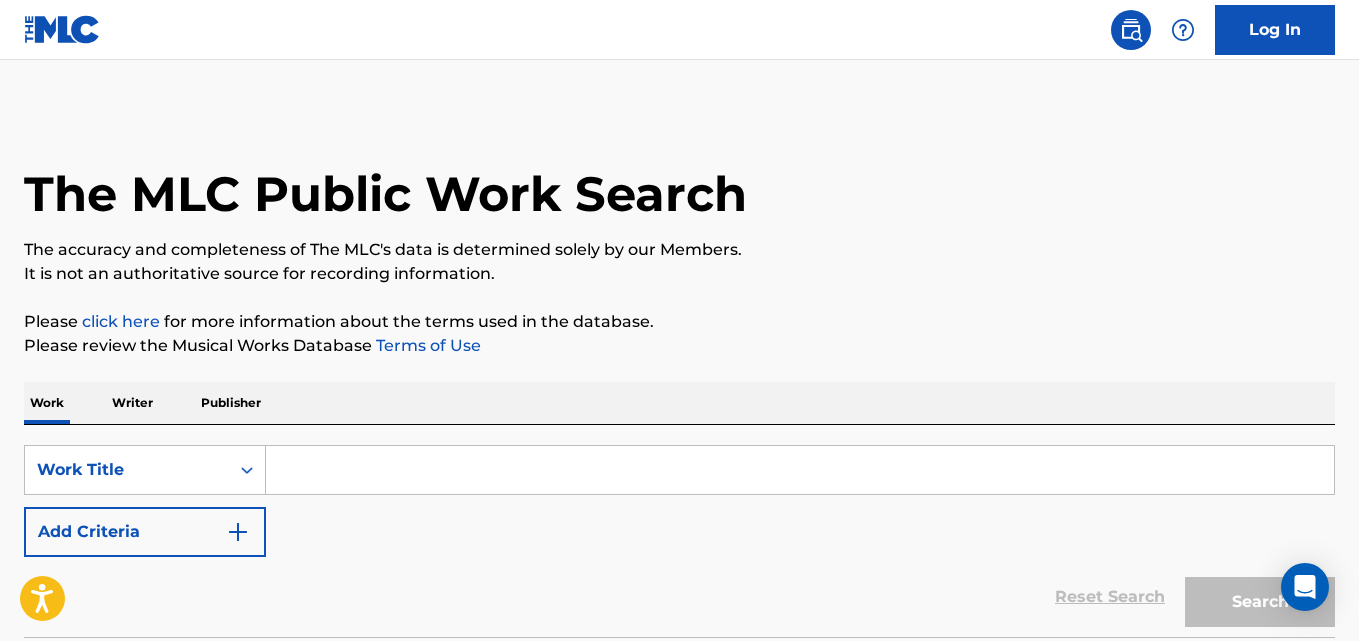 scroll, scrollTop: 165, scrollLeft: 0, axis: vertical 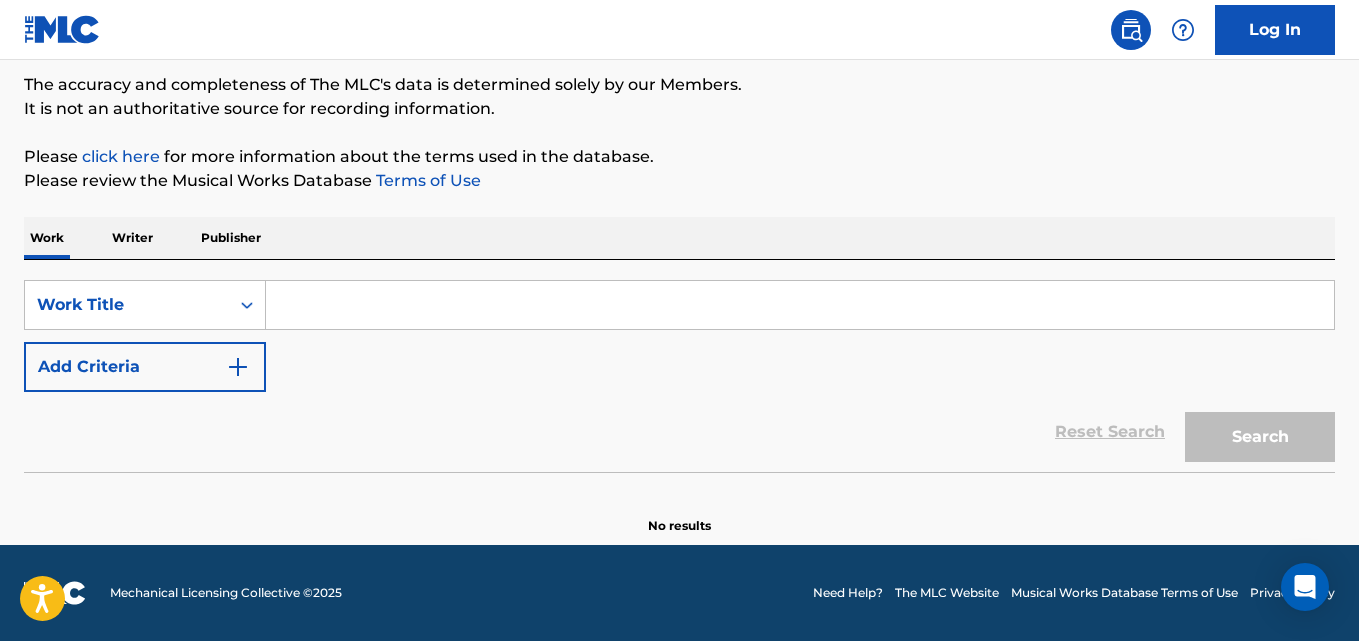 click on "SearchWithCriteria03d8adf0-2769-4690-b353-7a1043c20d47 Work Title Add Criteria Reset Search Search" at bounding box center (679, 366) 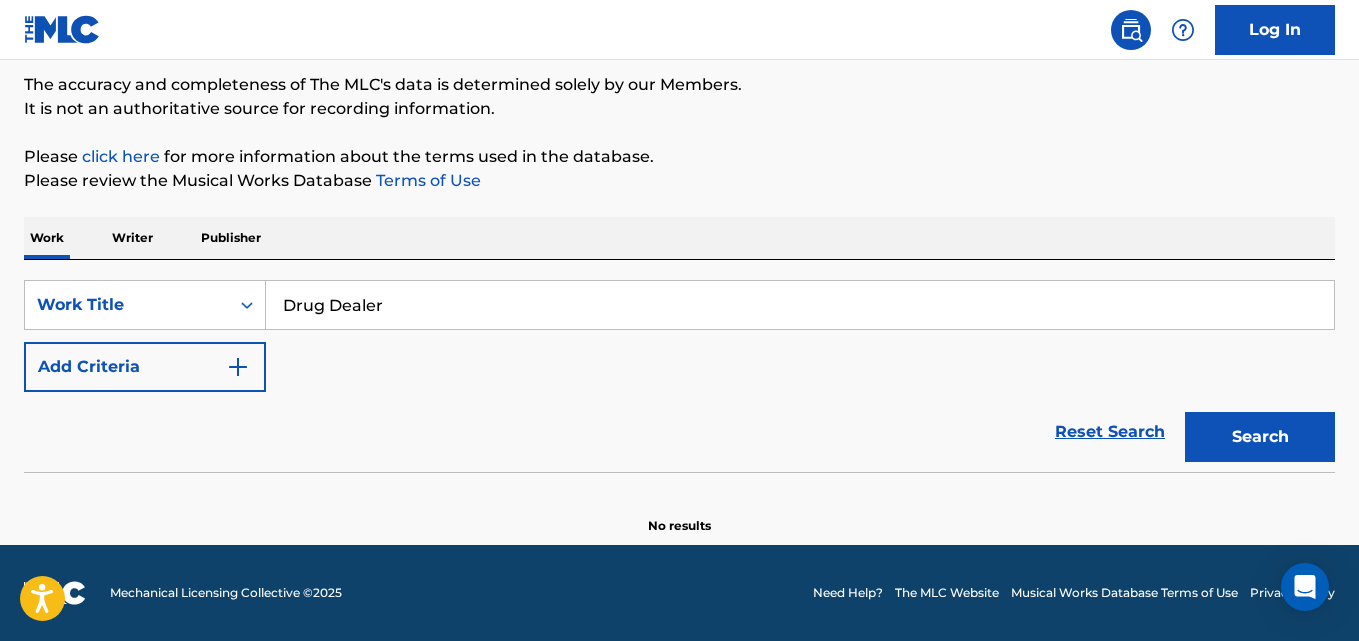 type on "Drug Dealer" 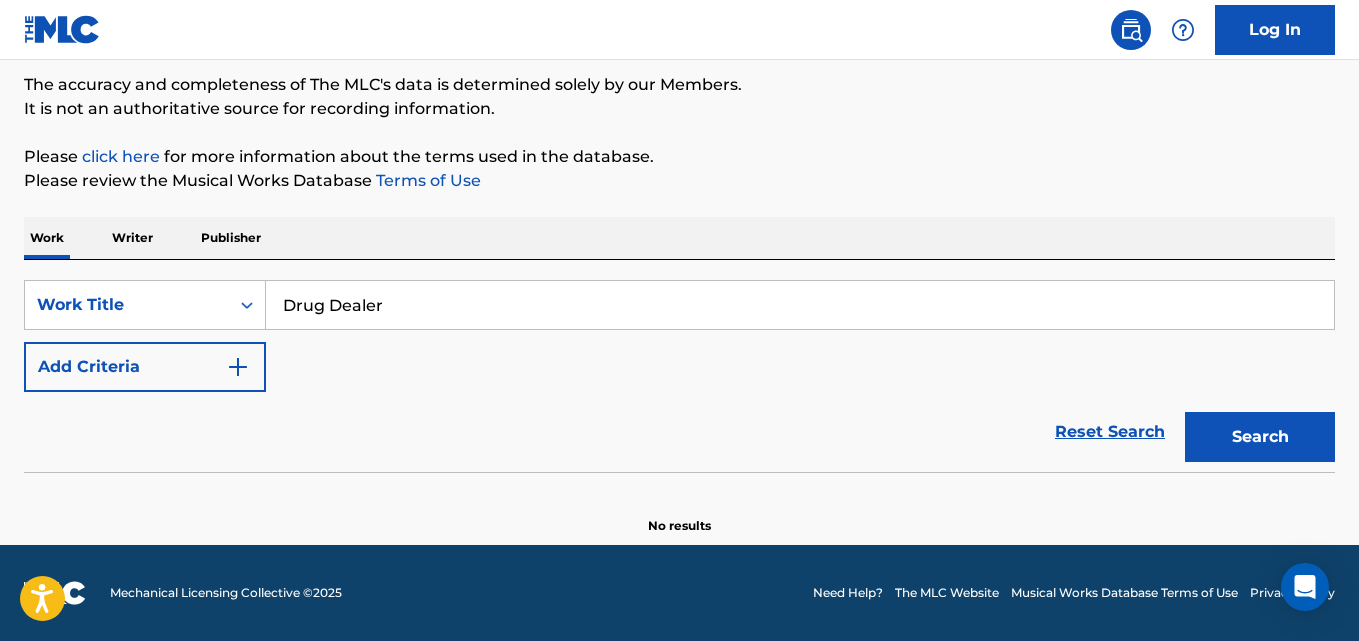 click on "Work Writer Publisher" at bounding box center [679, 238] 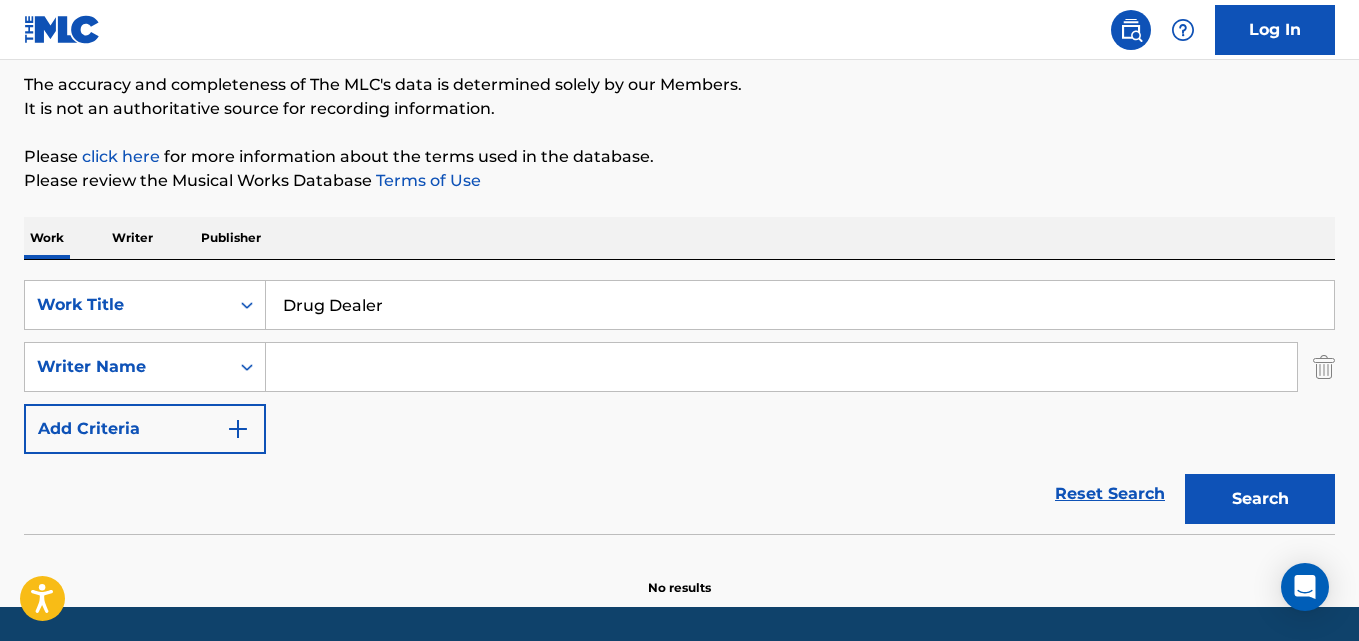 click at bounding box center [781, 367] 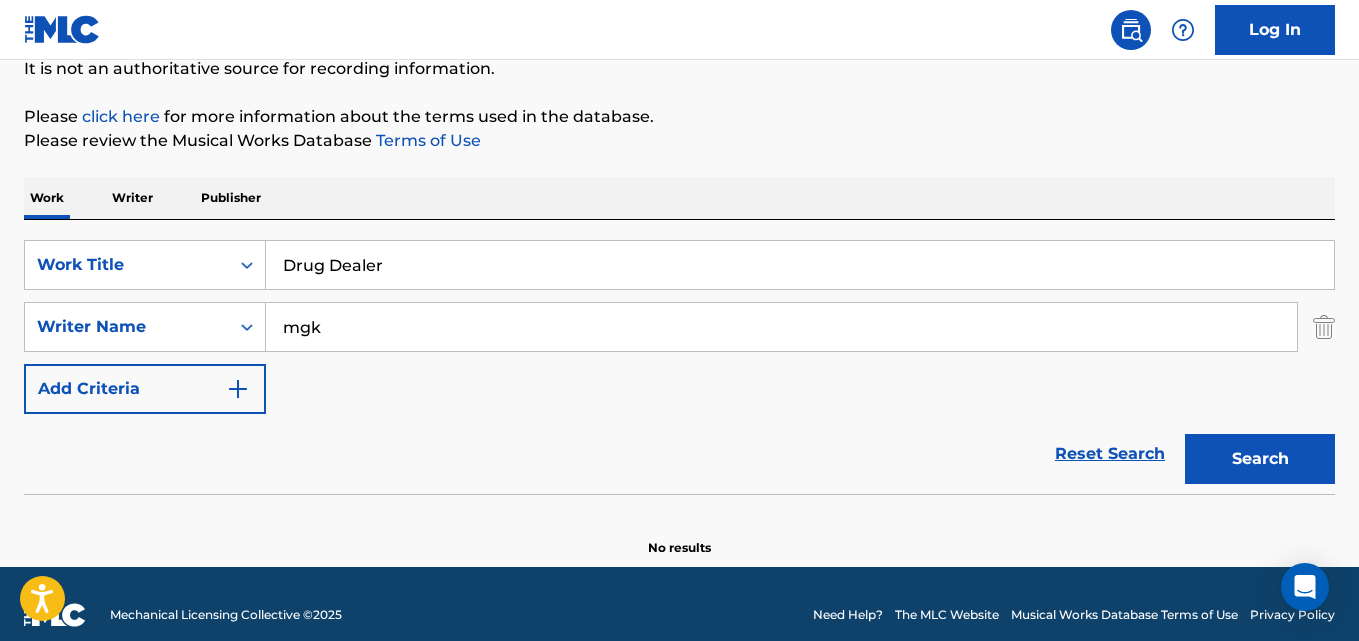 scroll, scrollTop: 227, scrollLeft: 0, axis: vertical 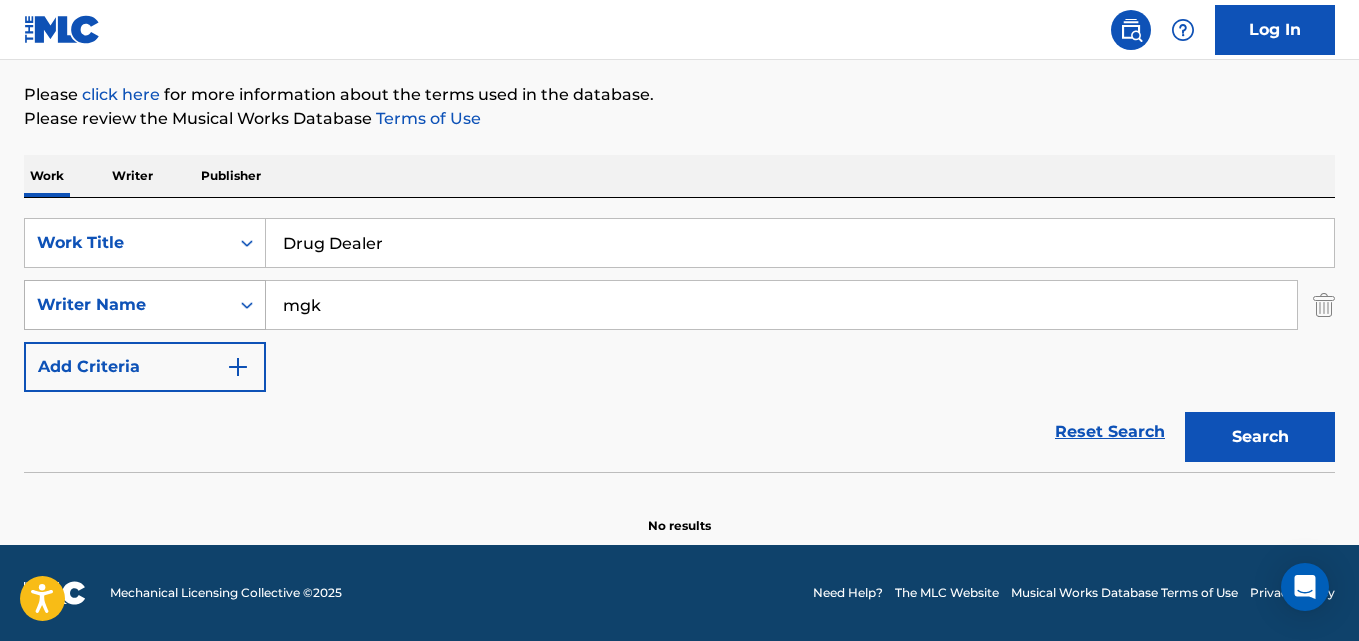 drag, startPoint x: 431, startPoint y: 309, endPoint x: 94, endPoint y: 326, distance: 337.4285 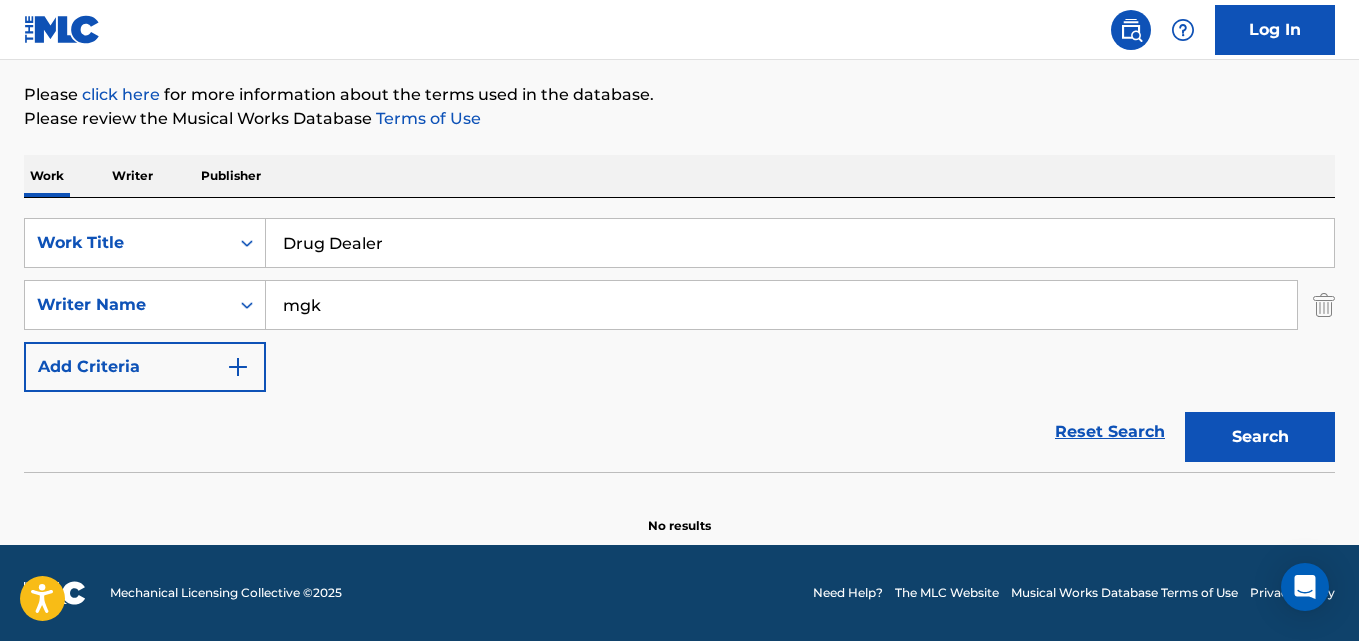 paste on "[PERSON_NAME]" 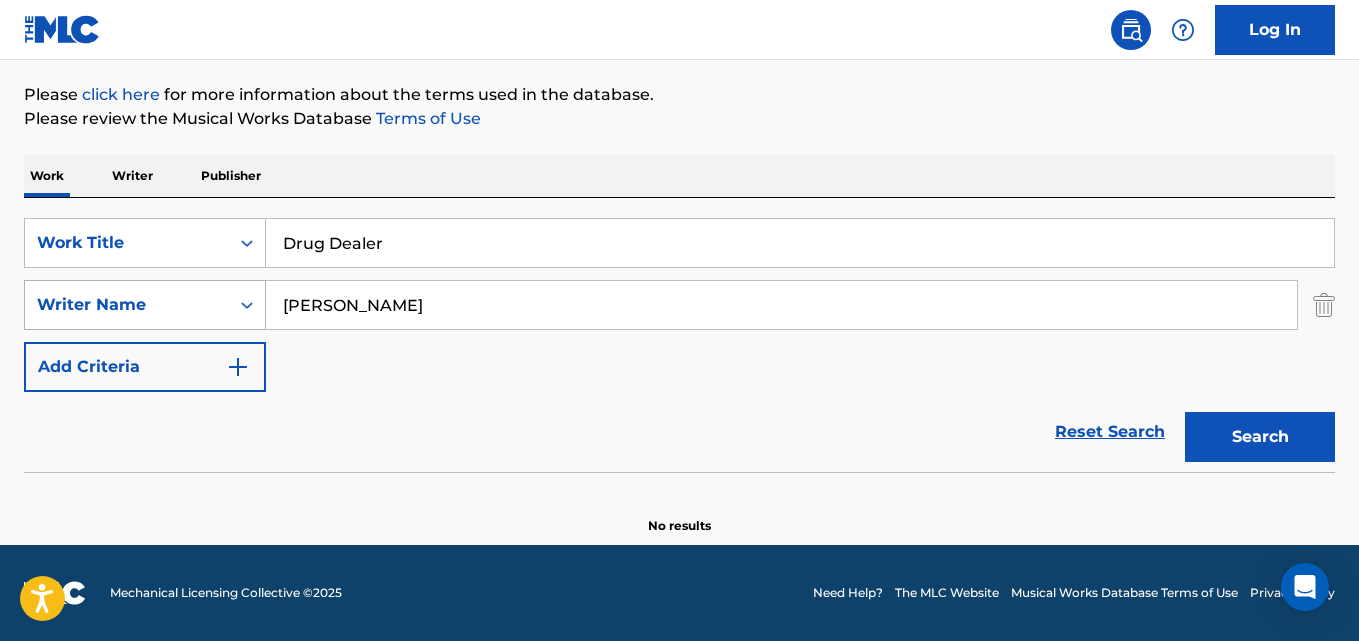 drag, startPoint x: 309, startPoint y: 302, endPoint x: 196, endPoint y: 302, distance: 113 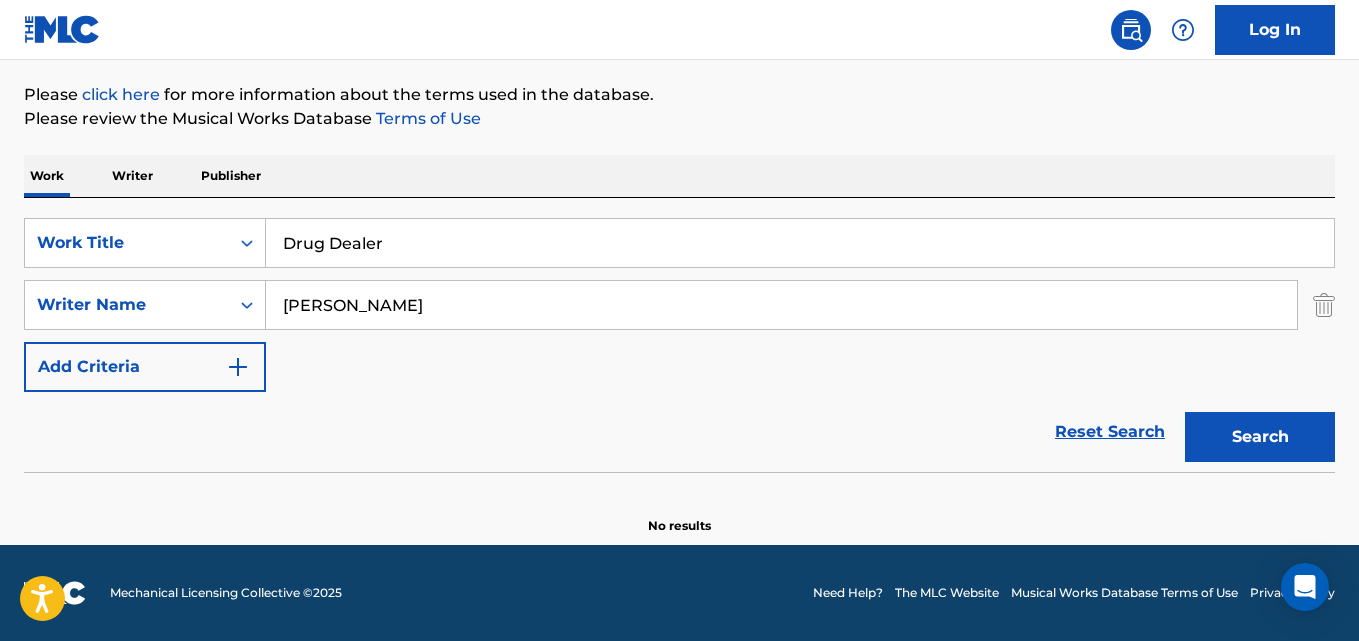 type on "[PERSON_NAME]" 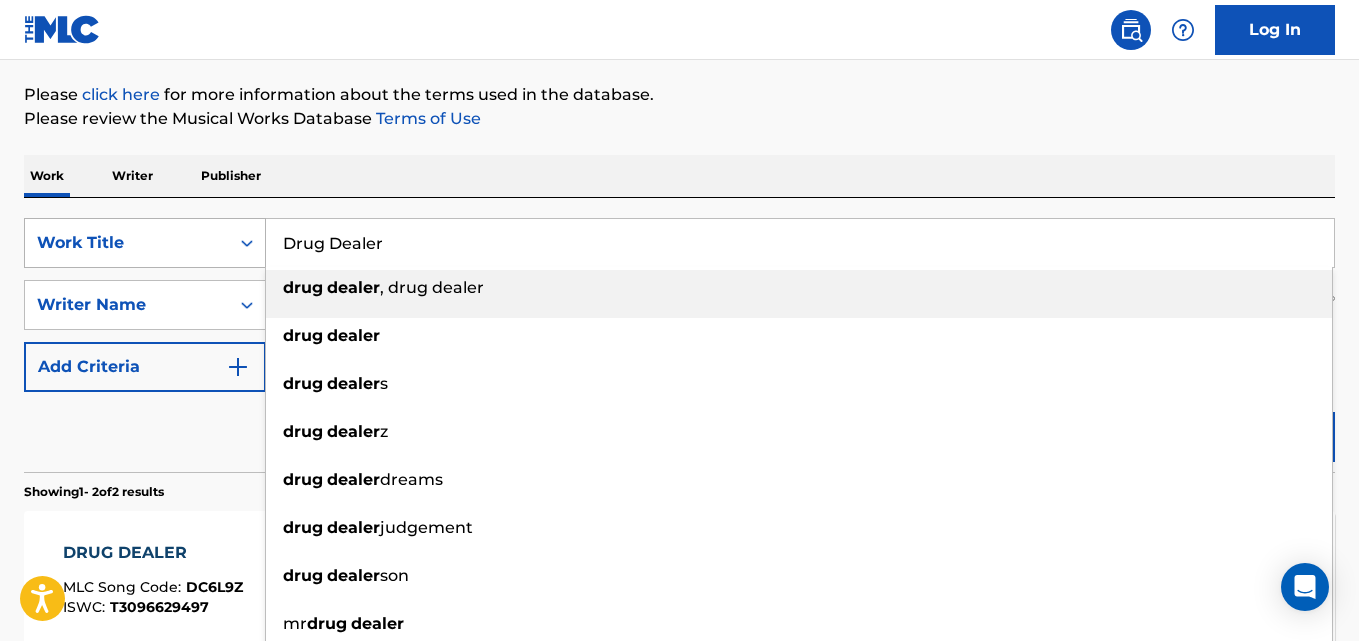 drag, startPoint x: 464, startPoint y: 240, endPoint x: 188, endPoint y: 249, distance: 276.1467 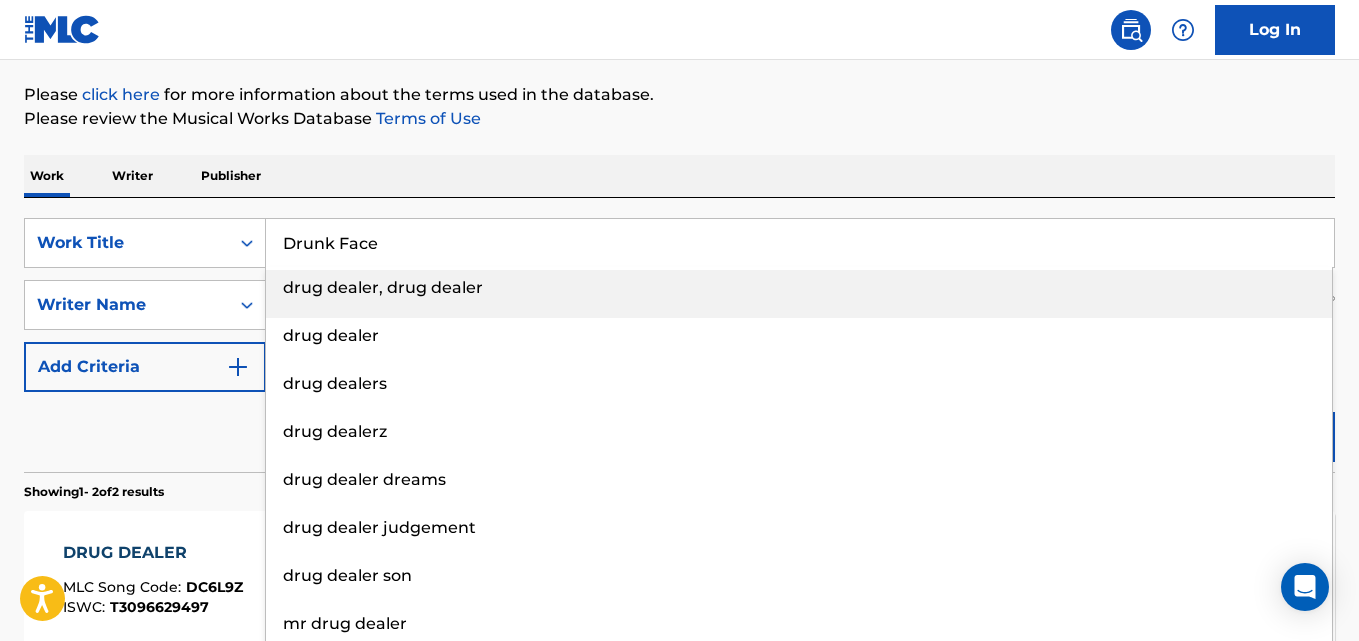 type on "Drunk Face" 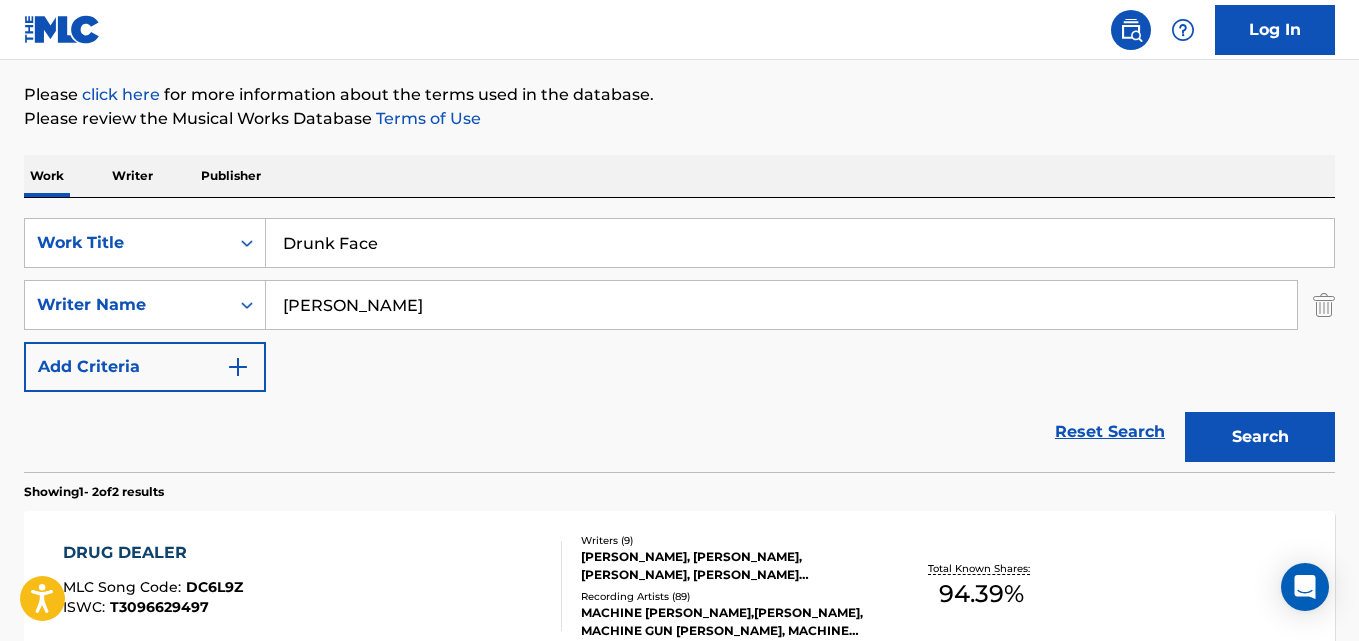 click on "Search" at bounding box center [1260, 437] 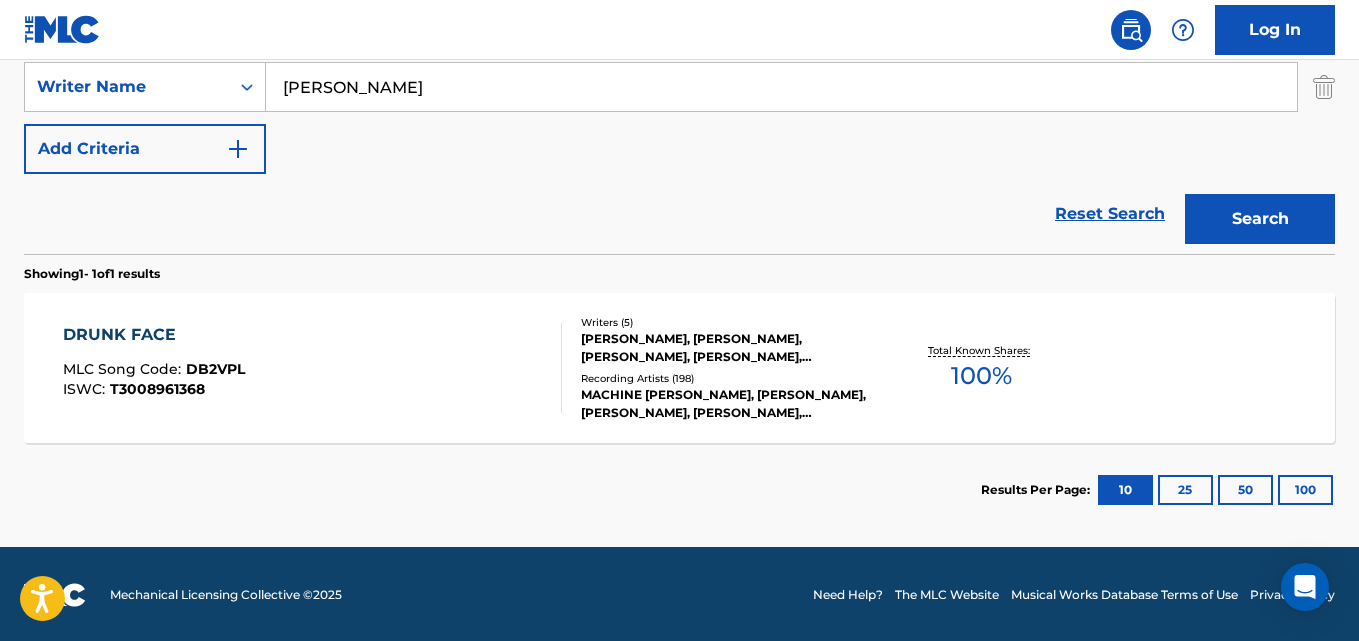 scroll, scrollTop: 447, scrollLeft: 0, axis: vertical 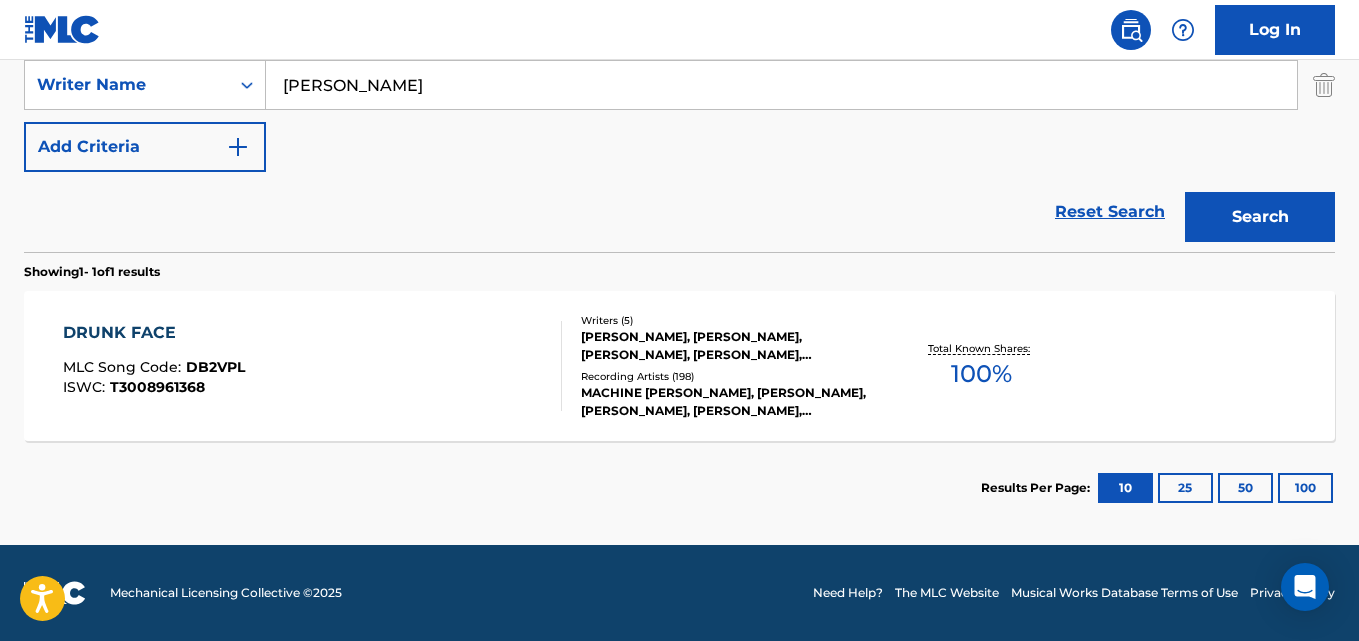 click on "DRUNK FACE" at bounding box center [154, 333] 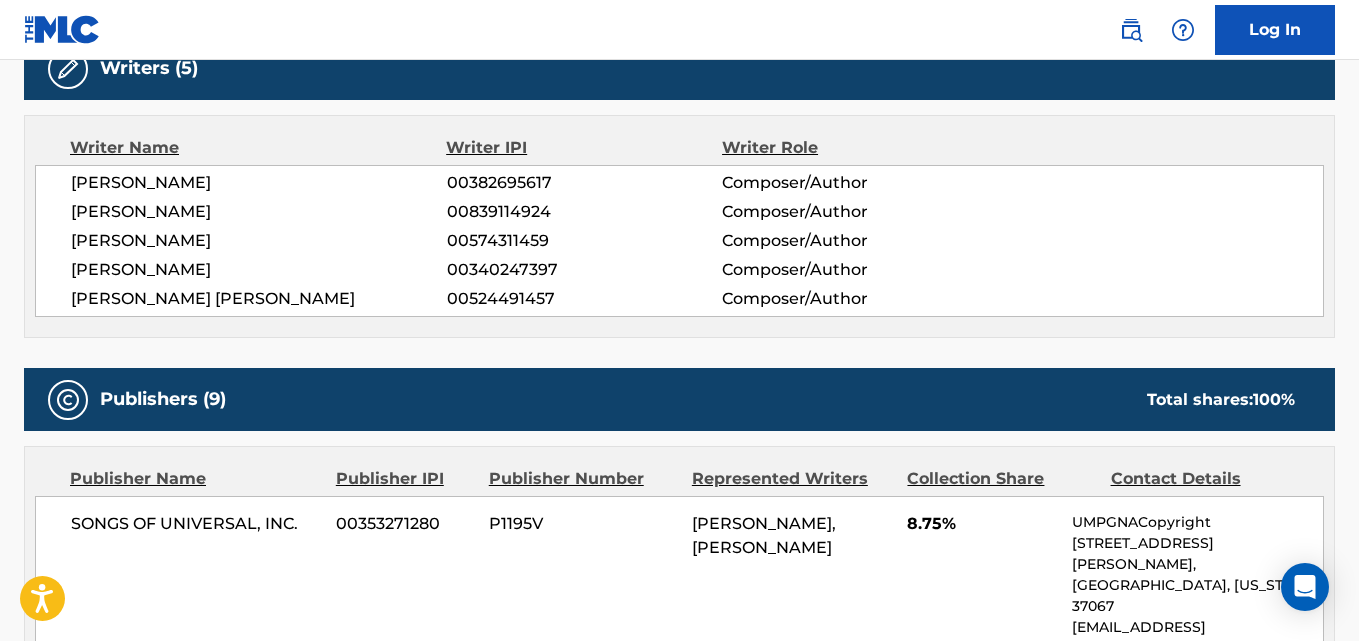 scroll, scrollTop: 1000, scrollLeft: 0, axis: vertical 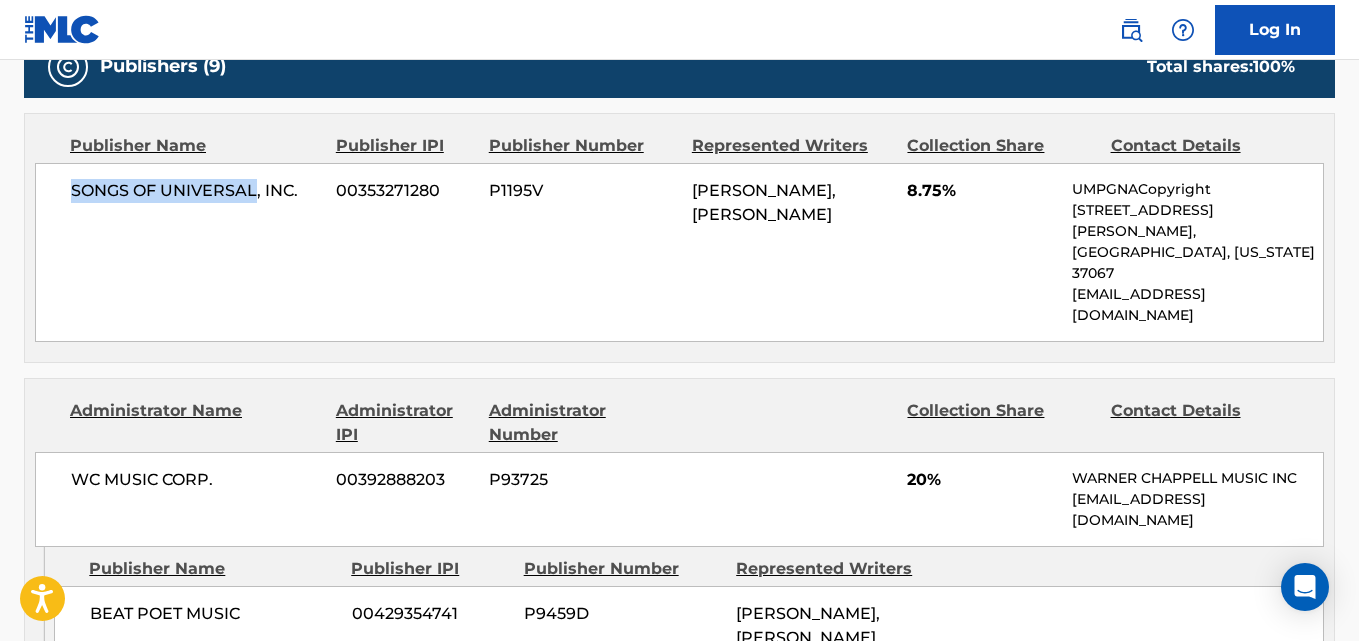 drag, startPoint x: 55, startPoint y: 197, endPoint x: 257, endPoint y: 197, distance: 202 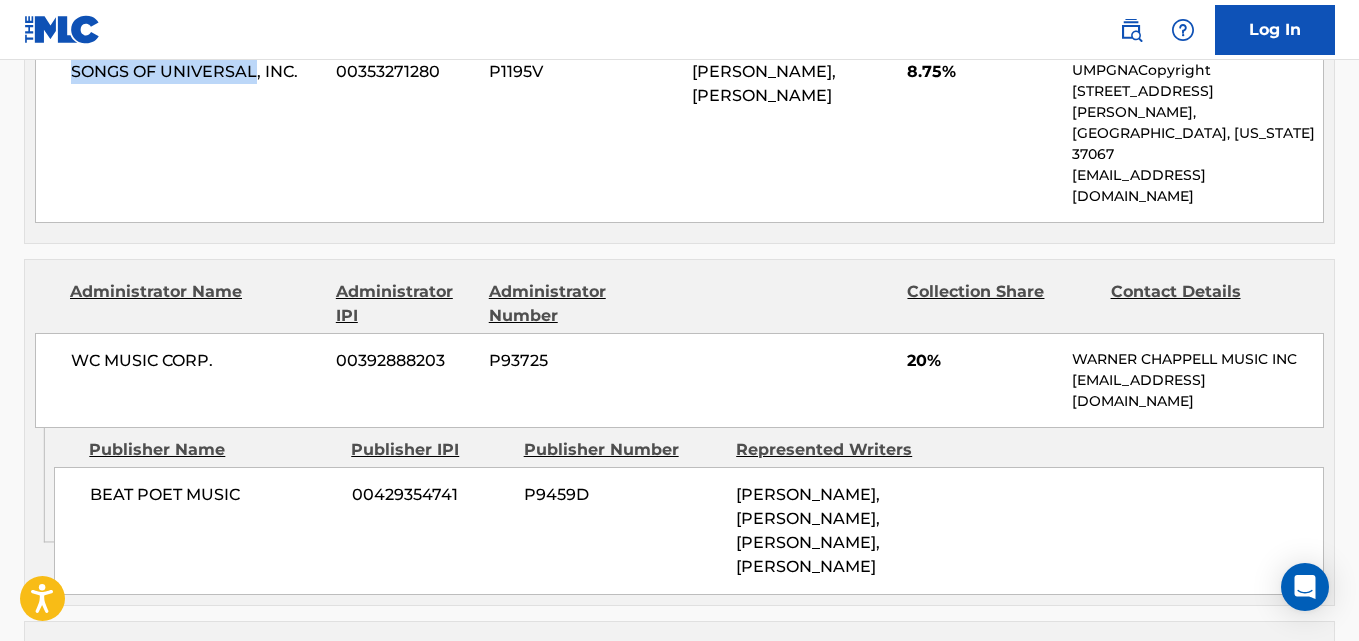 scroll, scrollTop: 1167, scrollLeft: 0, axis: vertical 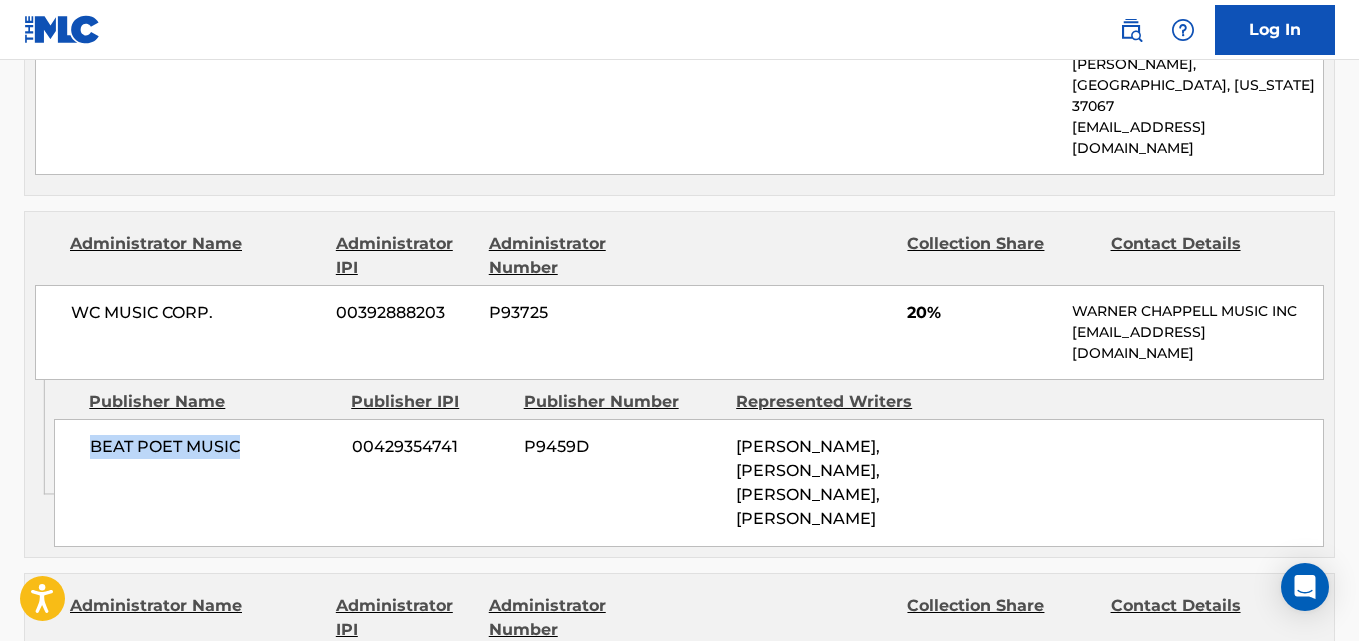 drag, startPoint x: 89, startPoint y: 387, endPoint x: 261, endPoint y: 387, distance: 172 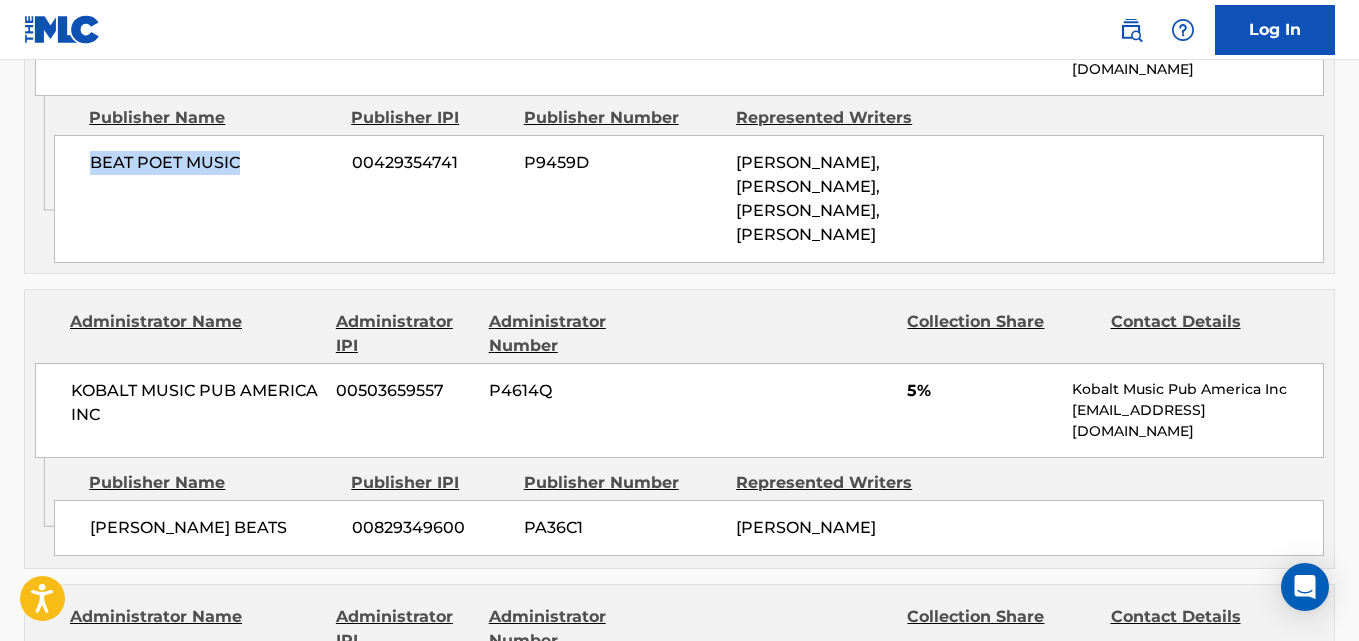 scroll, scrollTop: 1667, scrollLeft: 0, axis: vertical 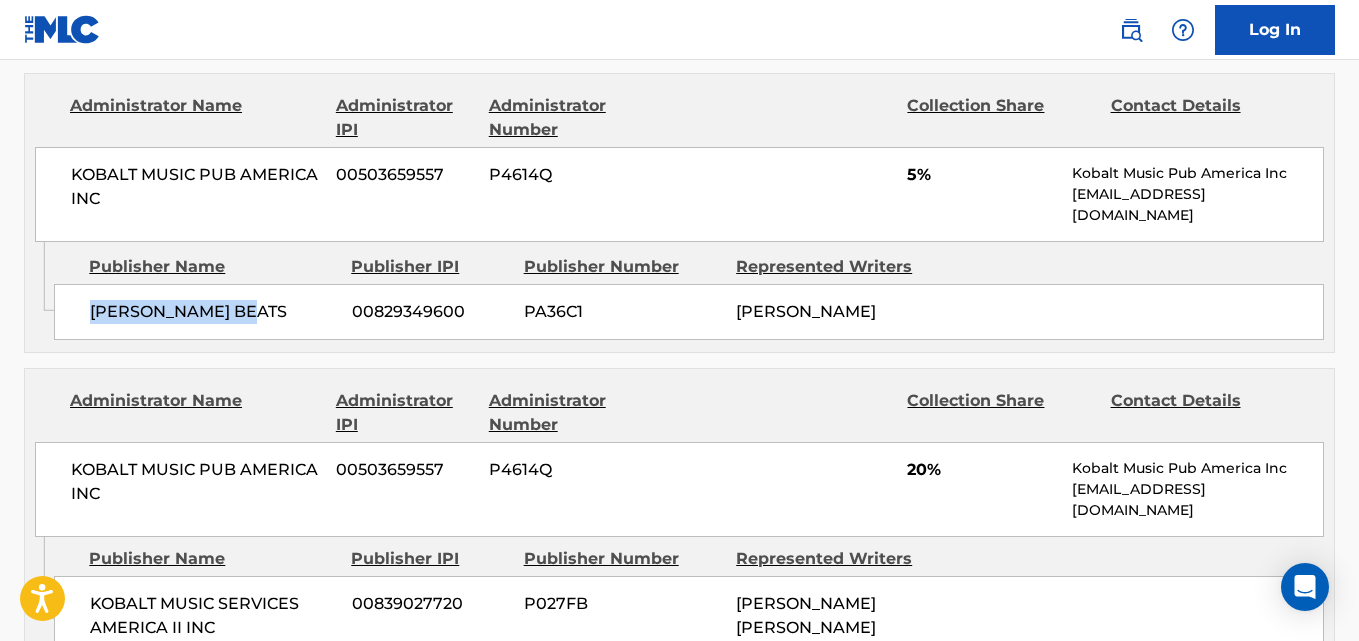 drag, startPoint x: 92, startPoint y: 255, endPoint x: 269, endPoint y: 255, distance: 177 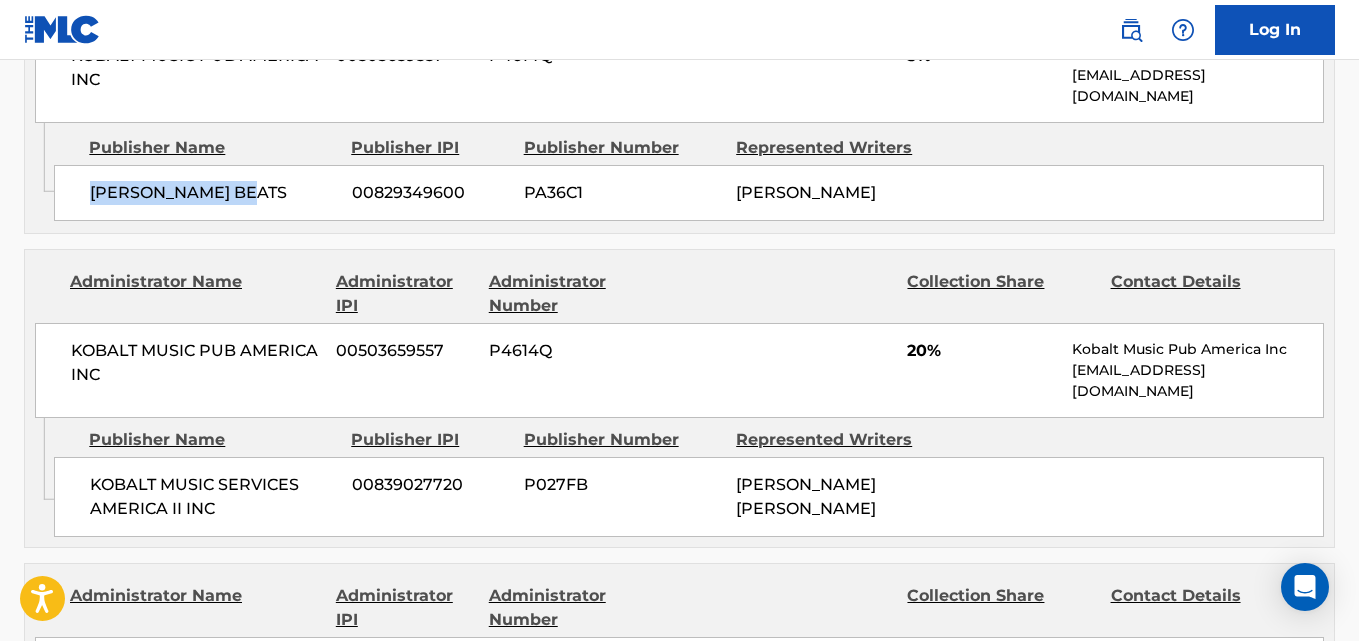 scroll, scrollTop: 1833, scrollLeft: 0, axis: vertical 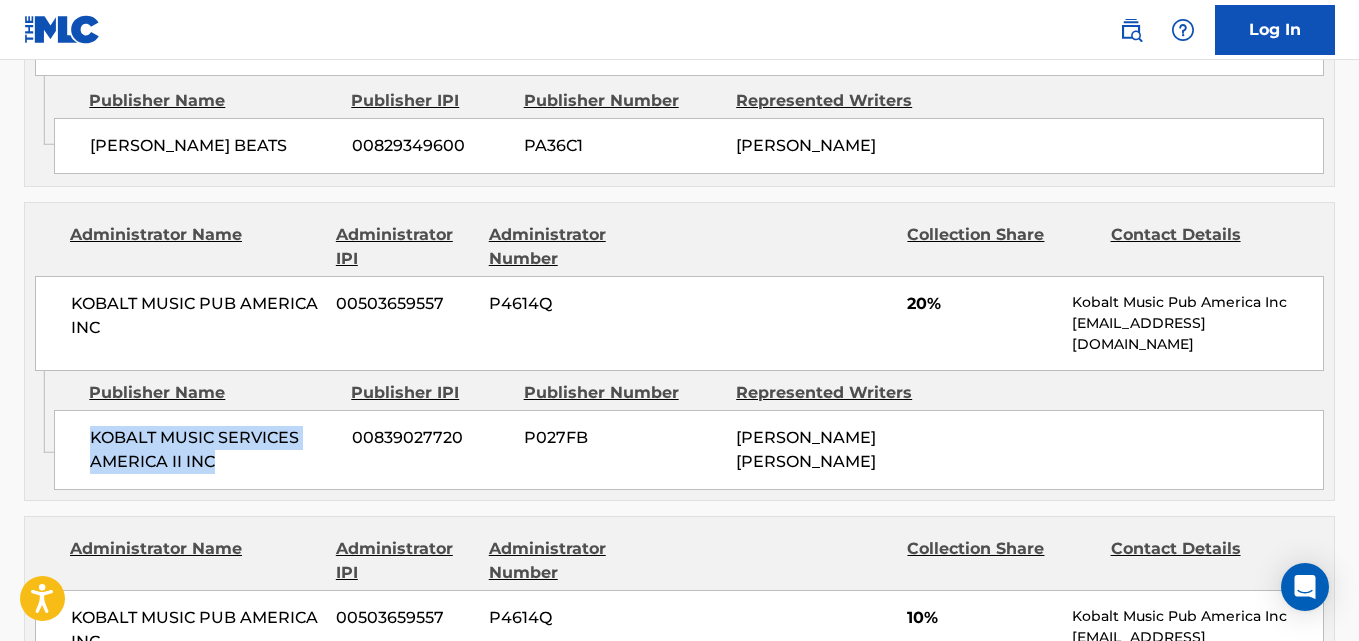 drag, startPoint x: 112, startPoint y: 382, endPoint x: 284, endPoint y: 398, distance: 172.74258 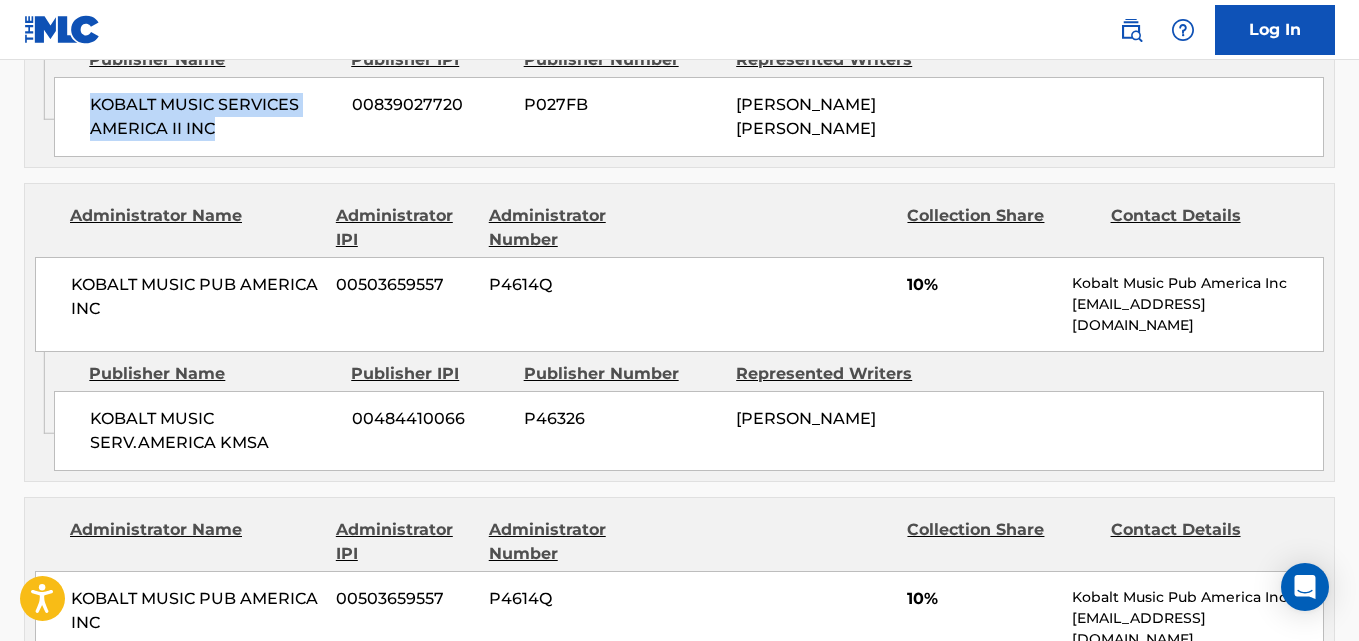 scroll, scrollTop: 2167, scrollLeft: 0, axis: vertical 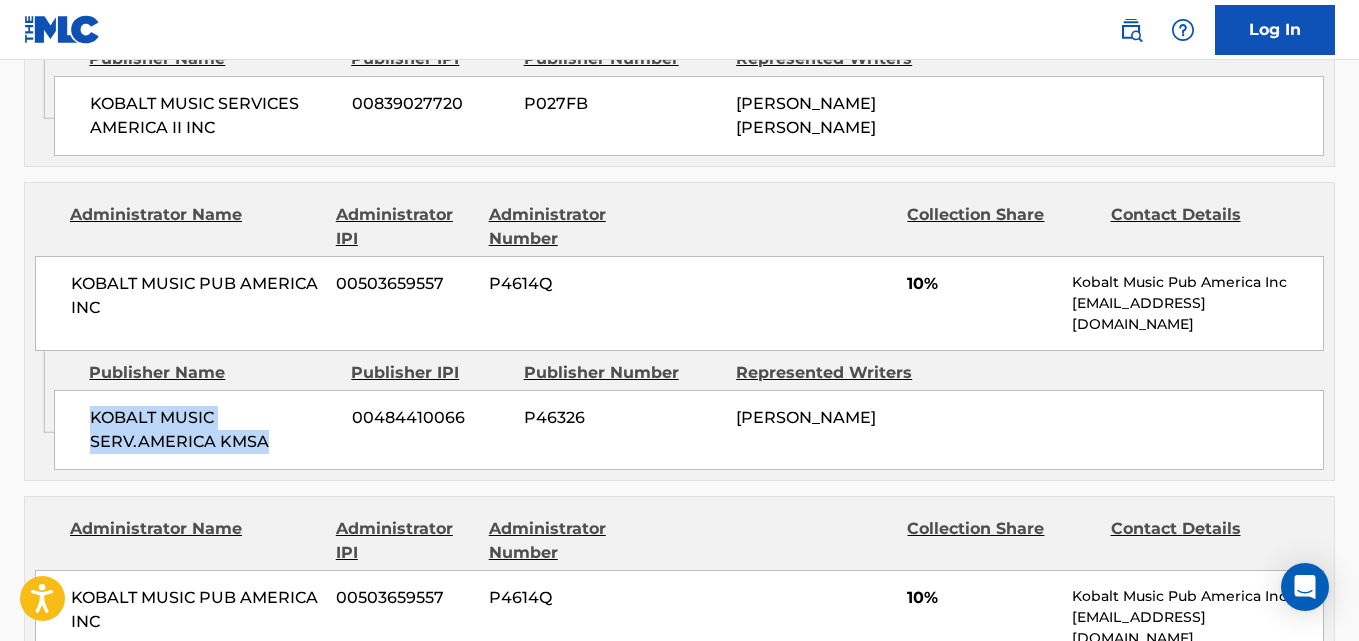 drag, startPoint x: 93, startPoint y: 355, endPoint x: 286, endPoint y: 378, distance: 194.36563 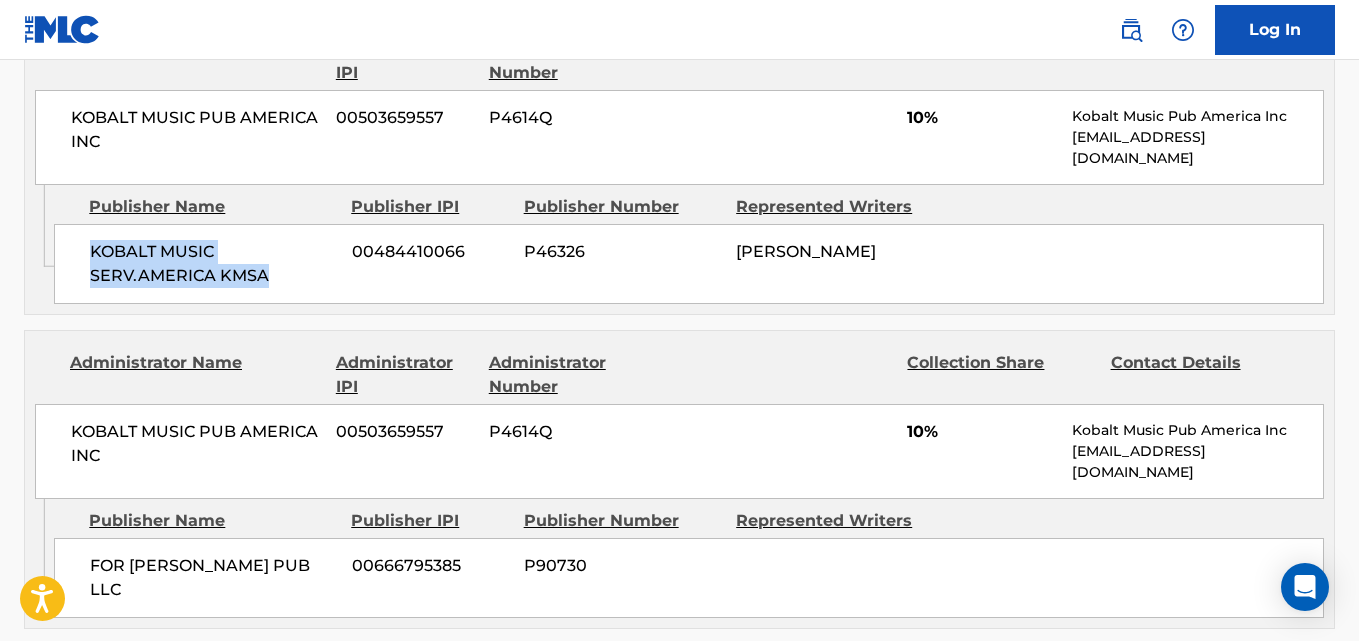scroll, scrollTop: 2500, scrollLeft: 0, axis: vertical 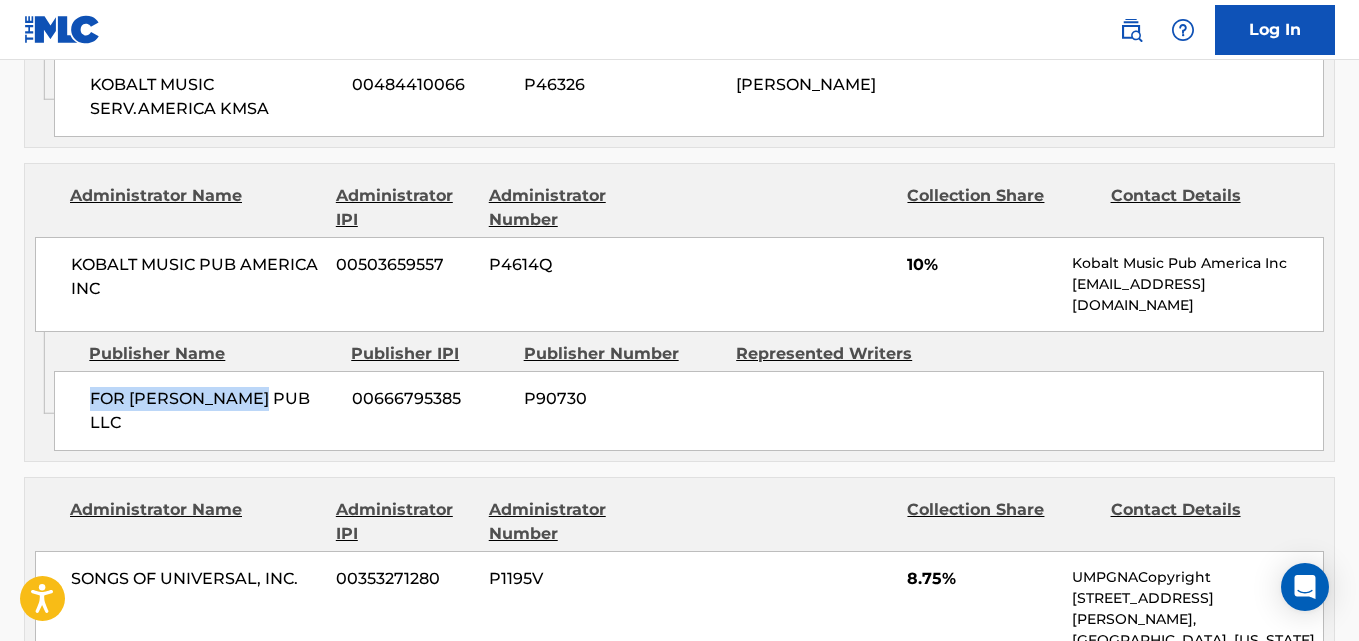 drag, startPoint x: 91, startPoint y: 340, endPoint x: 325, endPoint y: 340, distance: 234 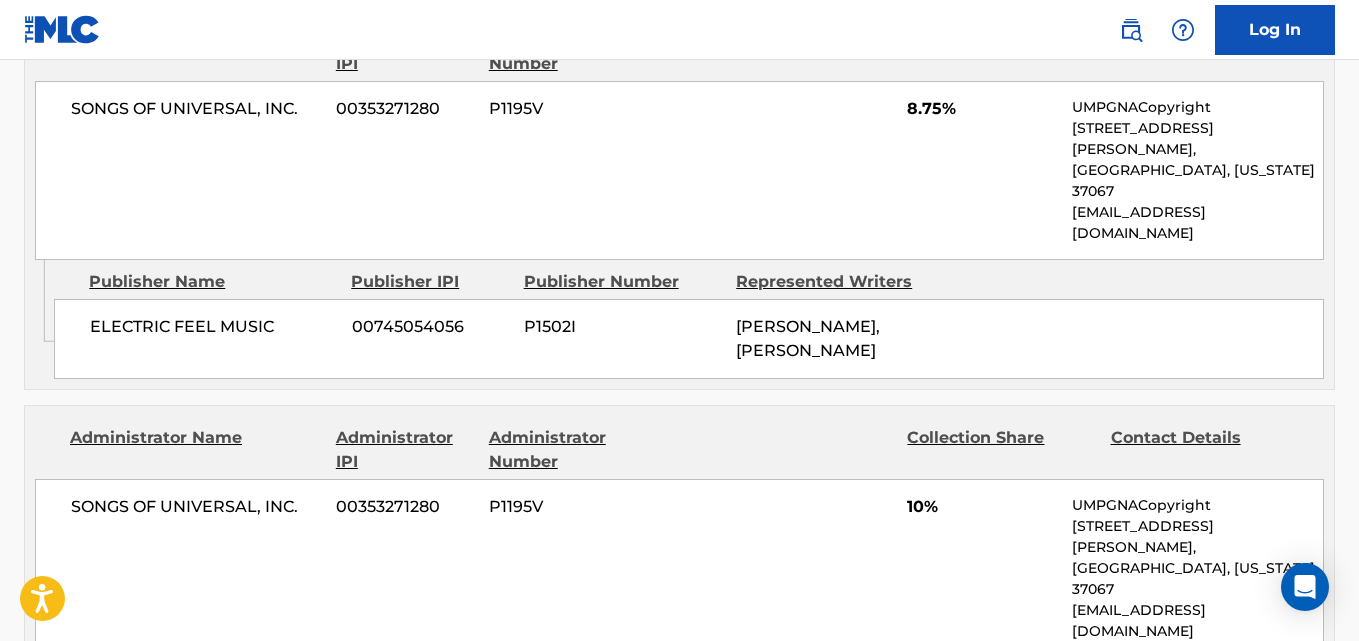 scroll, scrollTop: 3000, scrollLeft: 0, axis: vertical 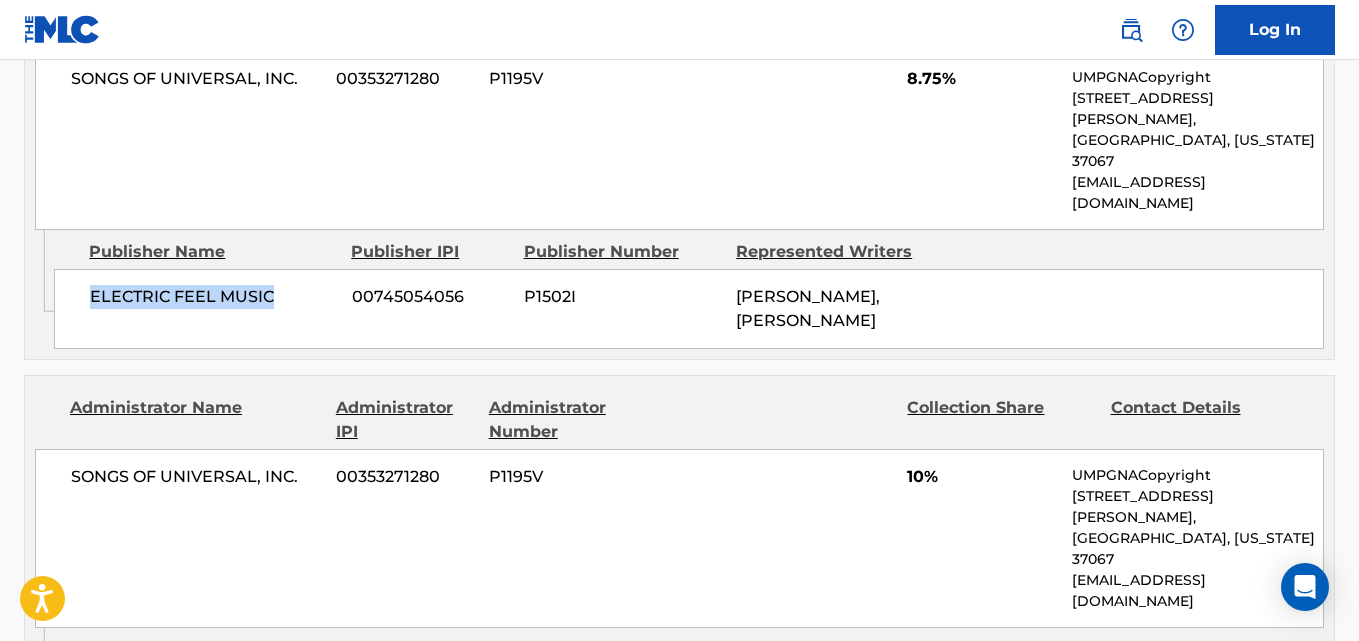 drag, startPoint x: 88, startPoint y: 160, endPoint x: 313, endPoint y: 162, distance: 225.0089 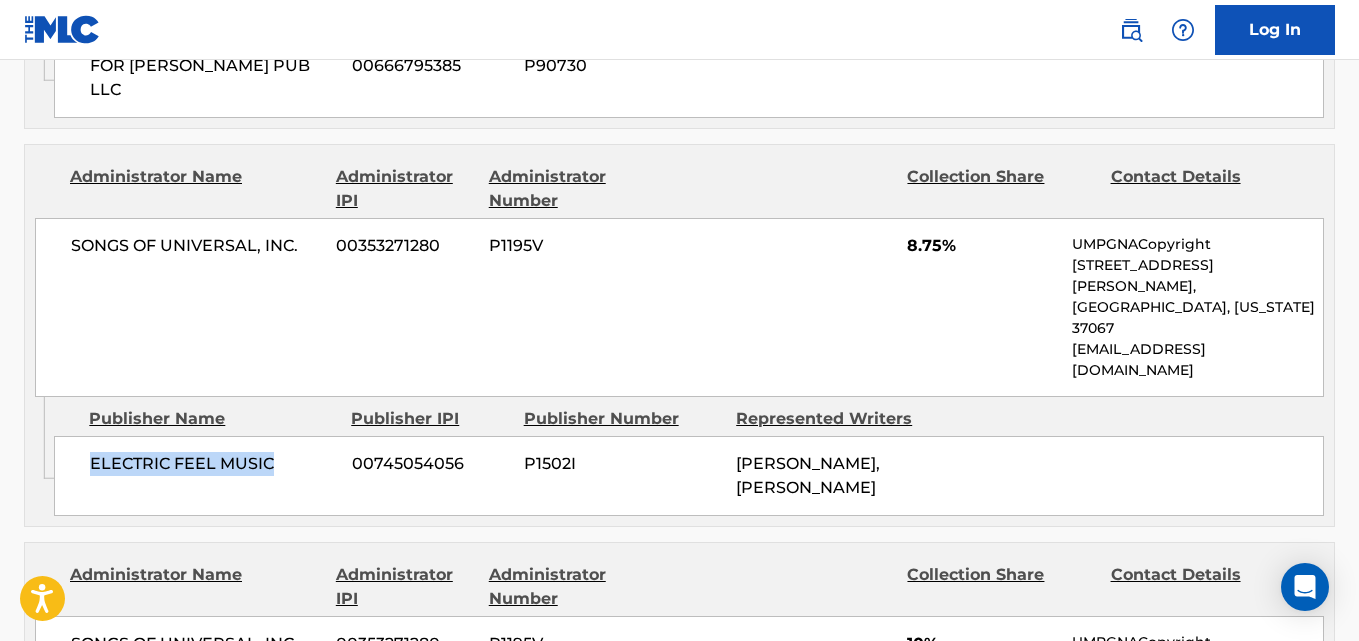 scroll, scrollTop: 3000, scrollLeft: 0, axis: vertical 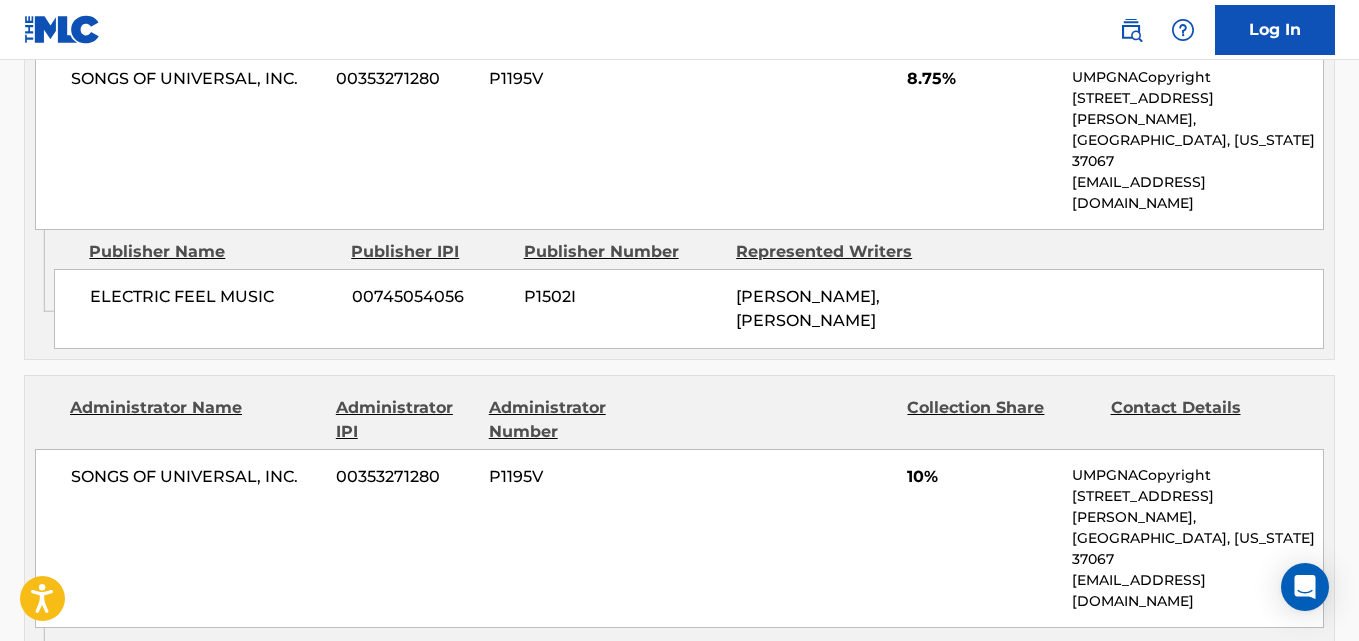 drag, startPoint x: 157, startPoint y: 487, endPoint x: 258, endPoint y: 490, distance: 101.04455 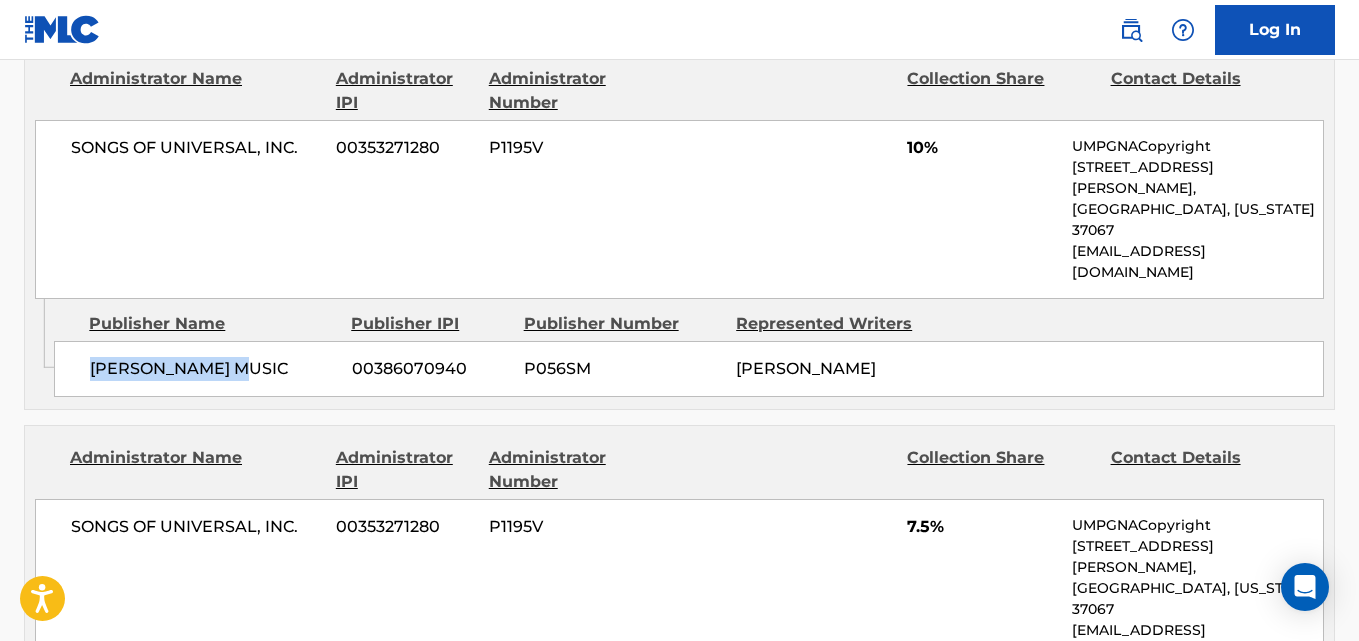 scroll, scrollTop: 3333, scrollLeft: 0, axis: vertical 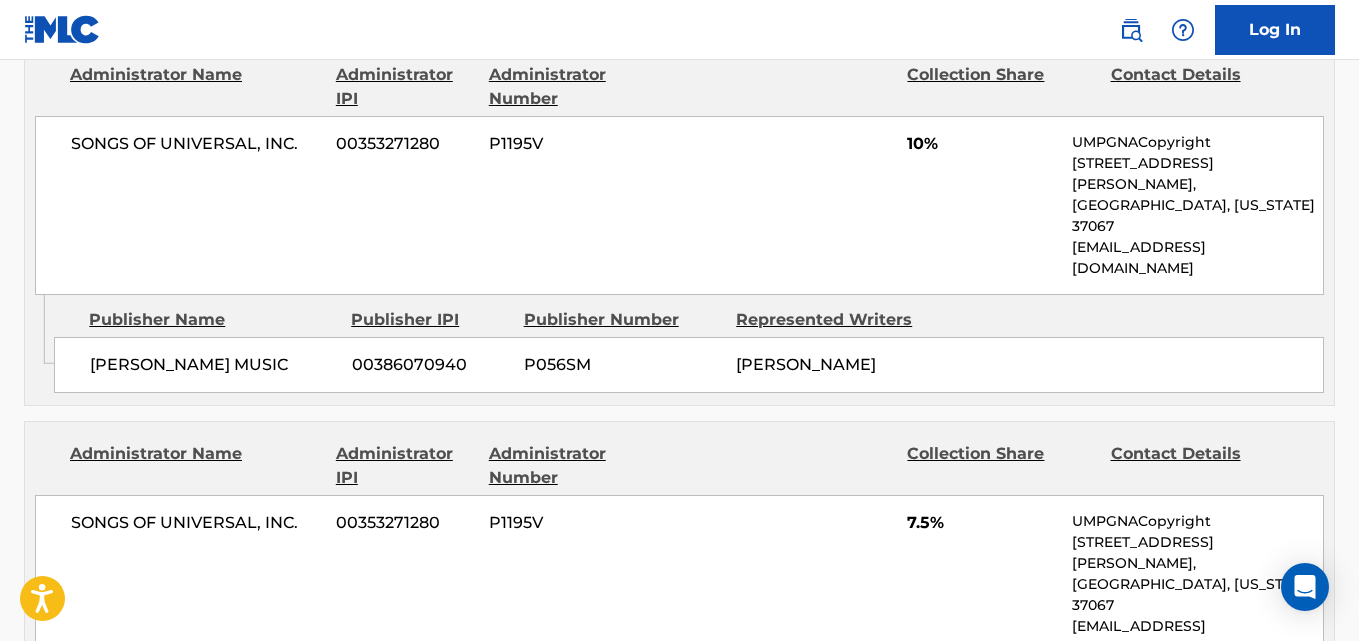 drag, startPoint x: 93, startPoint y: 471, endPoint x: 286, endPoint y: 471, distance: 193 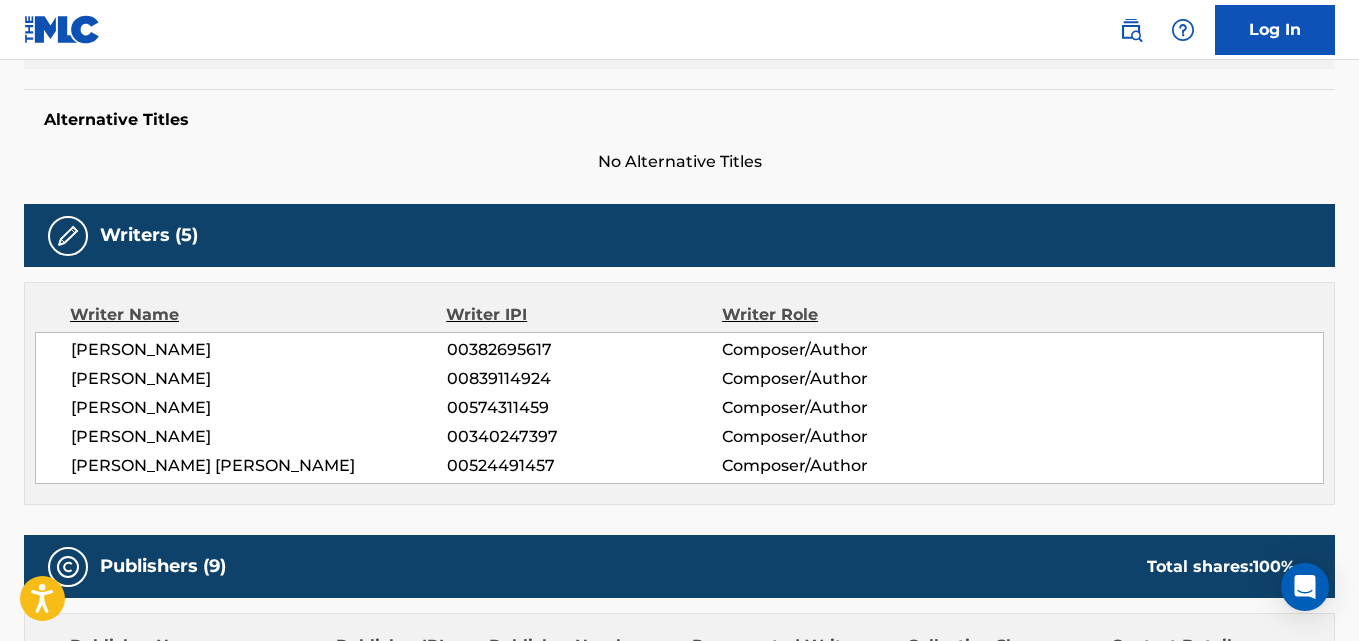 scroll, scrollTop: 0, scrollLeft: 0, axis: both 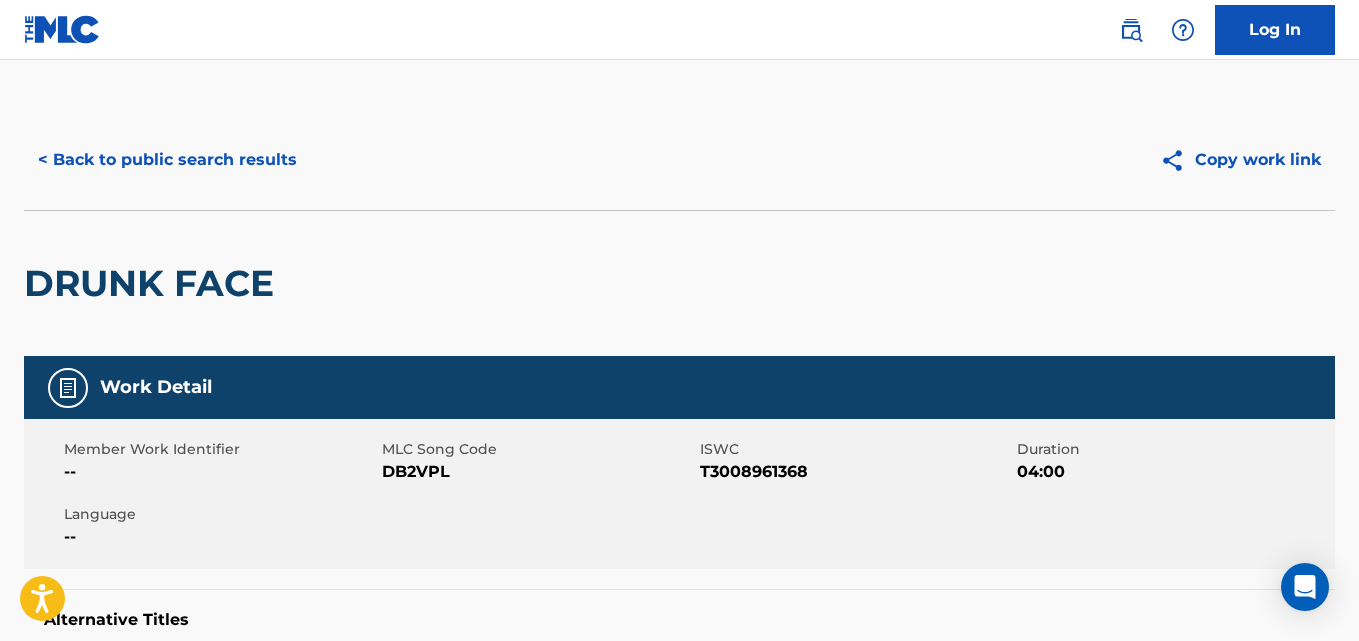 click on "< Back to public search results" at bounding box center (167, 160) 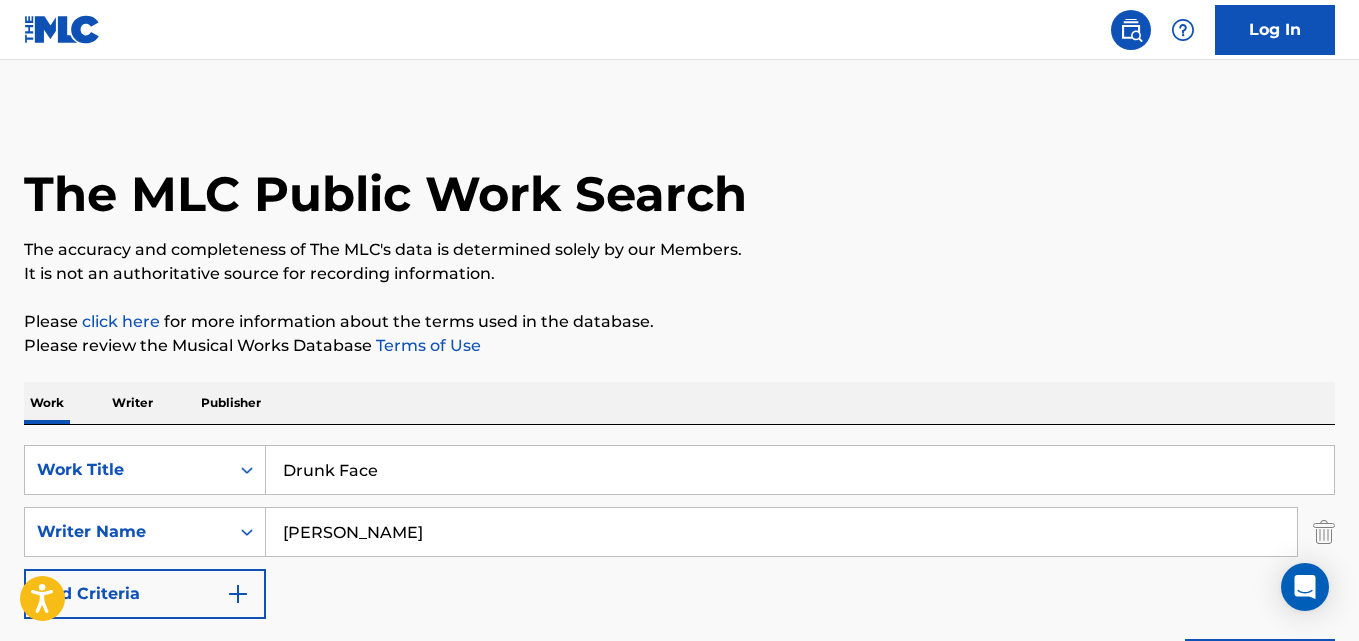 scroll, scrollTop: 333, scrollLeft: 0, axis: vertical 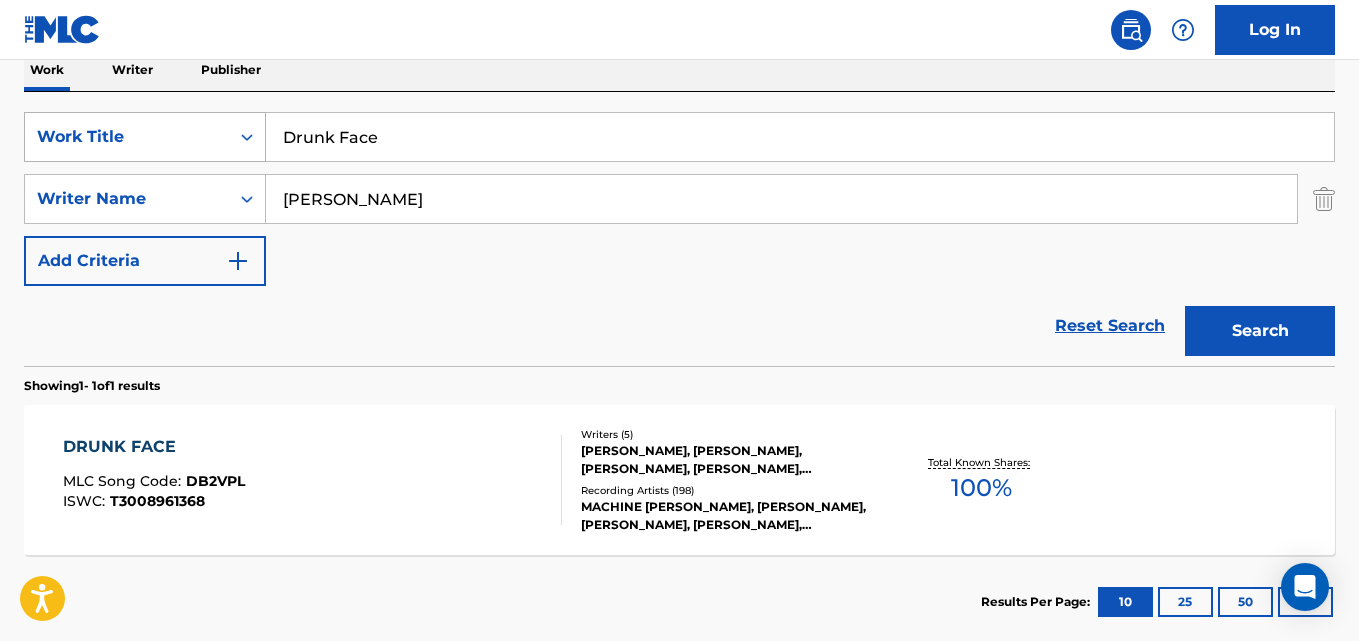 drag, startPoint x: 397, startPoint y: 130, endPoint x: 133, endPoint y: 145, distance: 264.42578 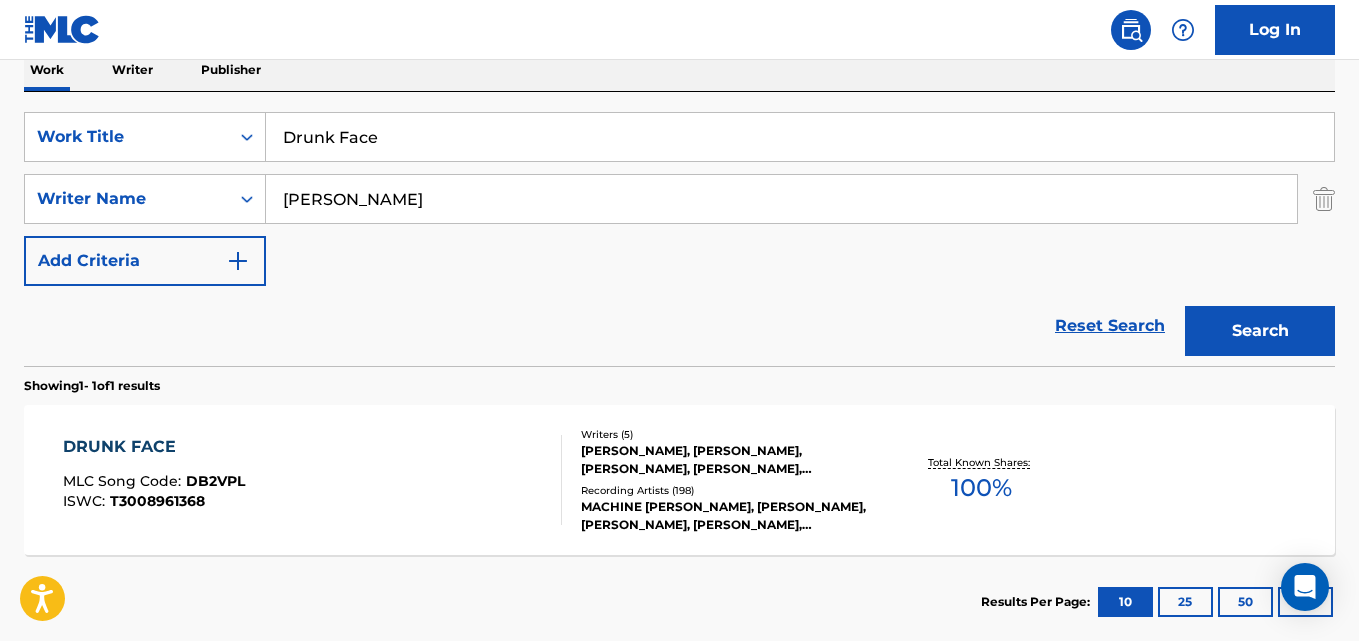 paste on "[PERSON_NAME]" 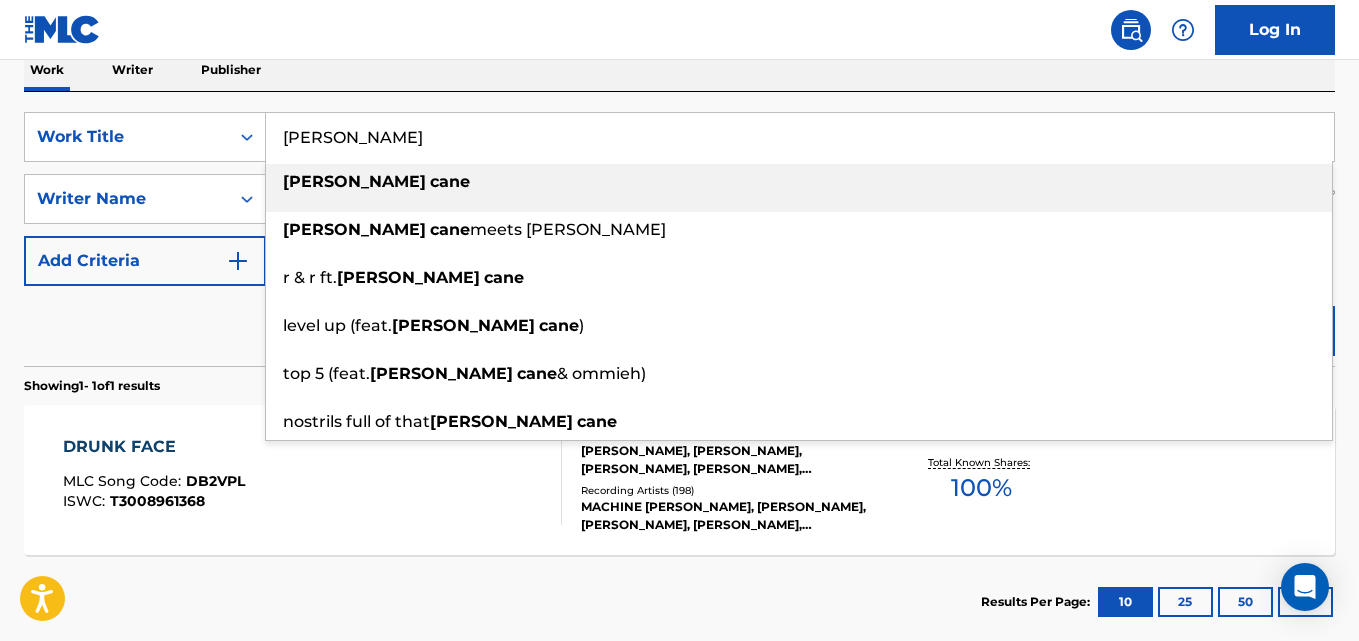 click on "level up (feat.  [PERSON_NAME] )" at bounding box center (799, 326) 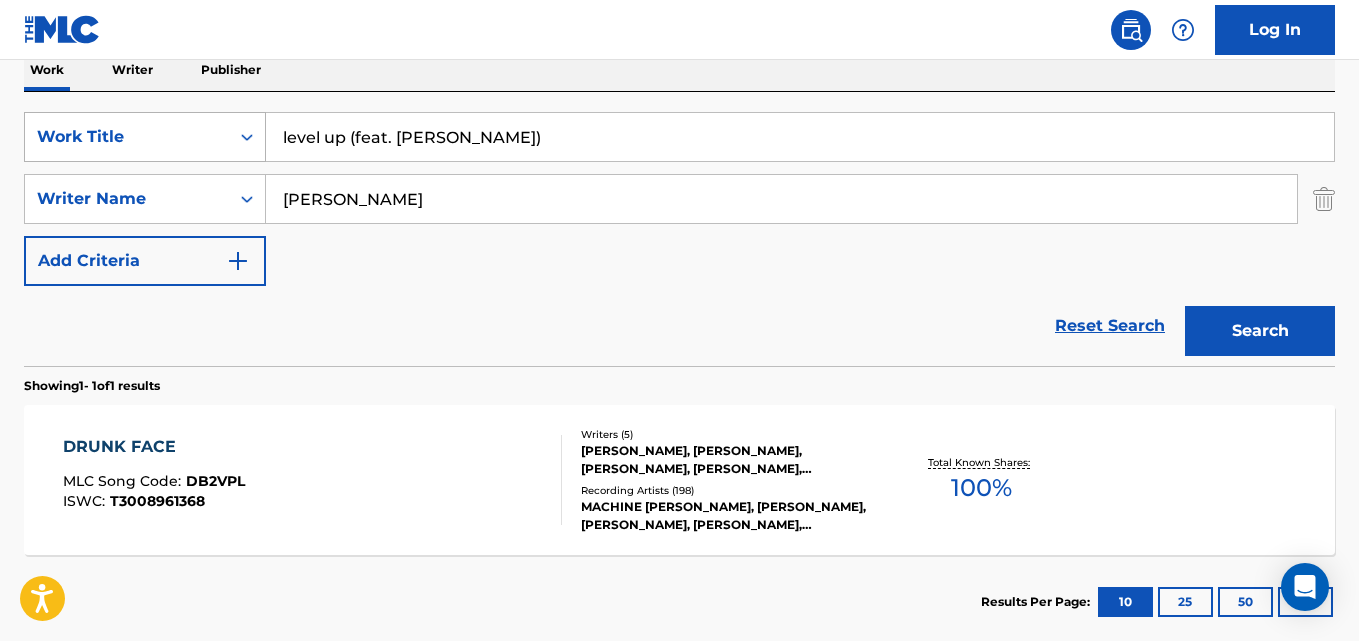 drag, startPoint x: 581, startPoint y: 145, endPoint x: 67, endPoint y: 144, distance: 514.001 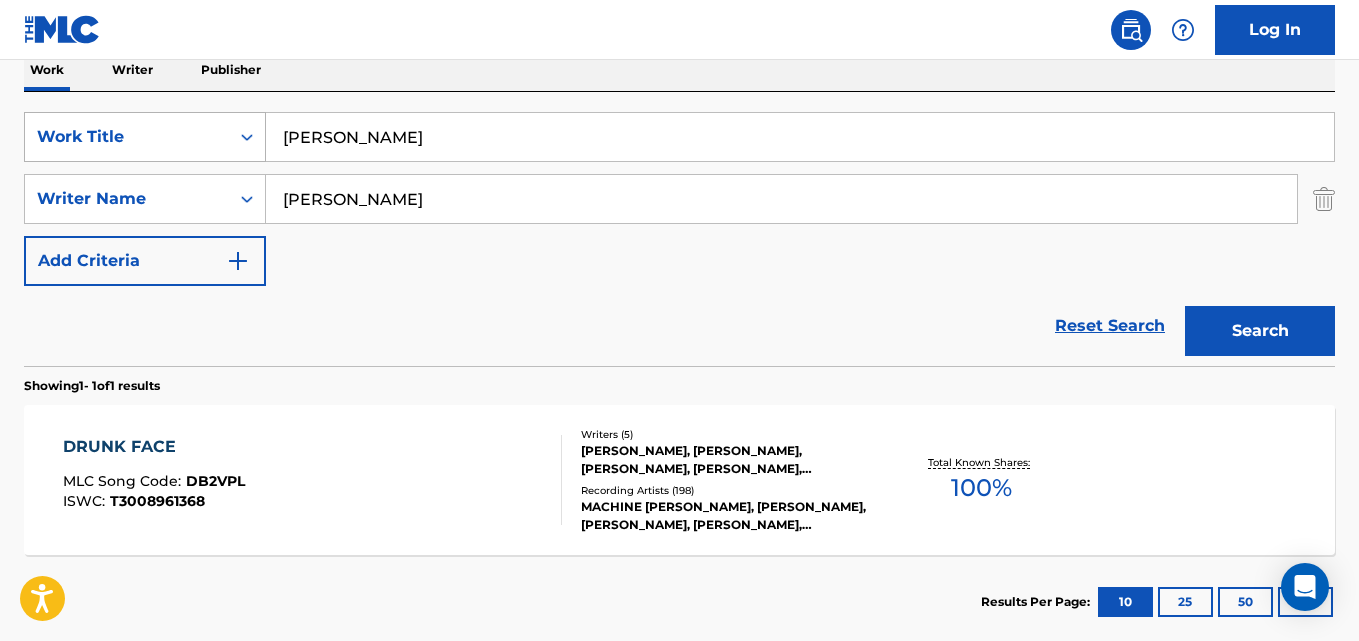 type on "[PERSON_NAME]" 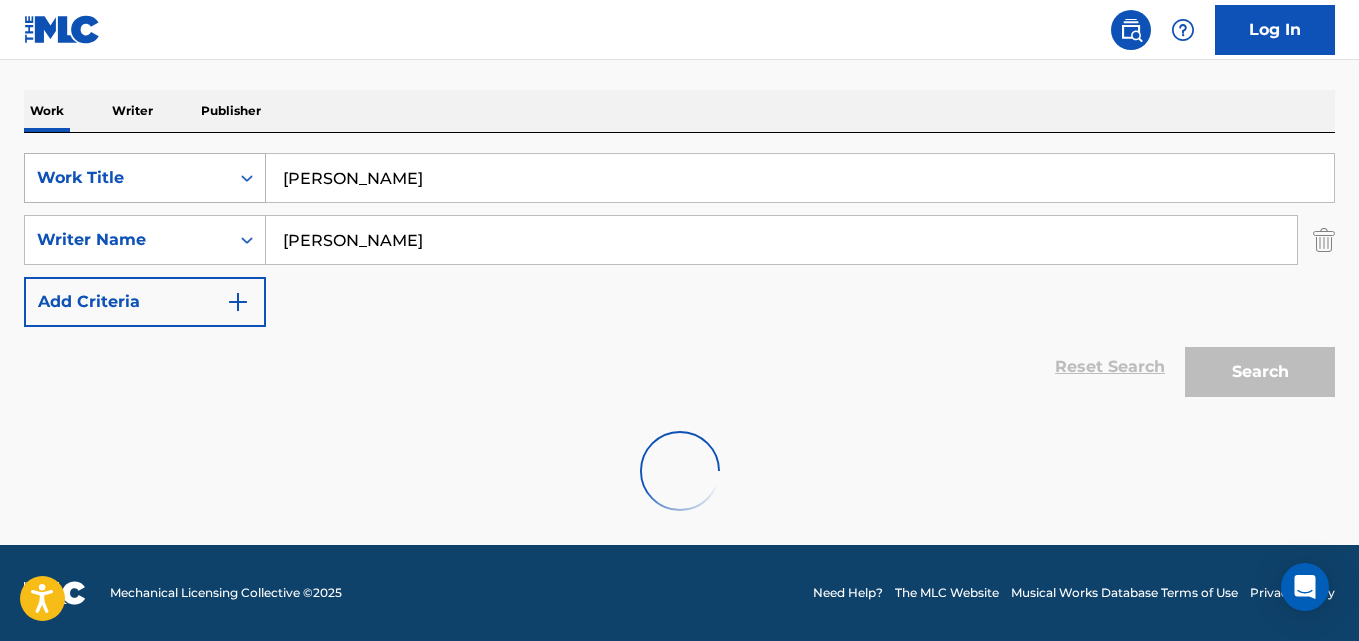 scroll, scrollTop: 292, scrollLeft: 0, axis: vertical 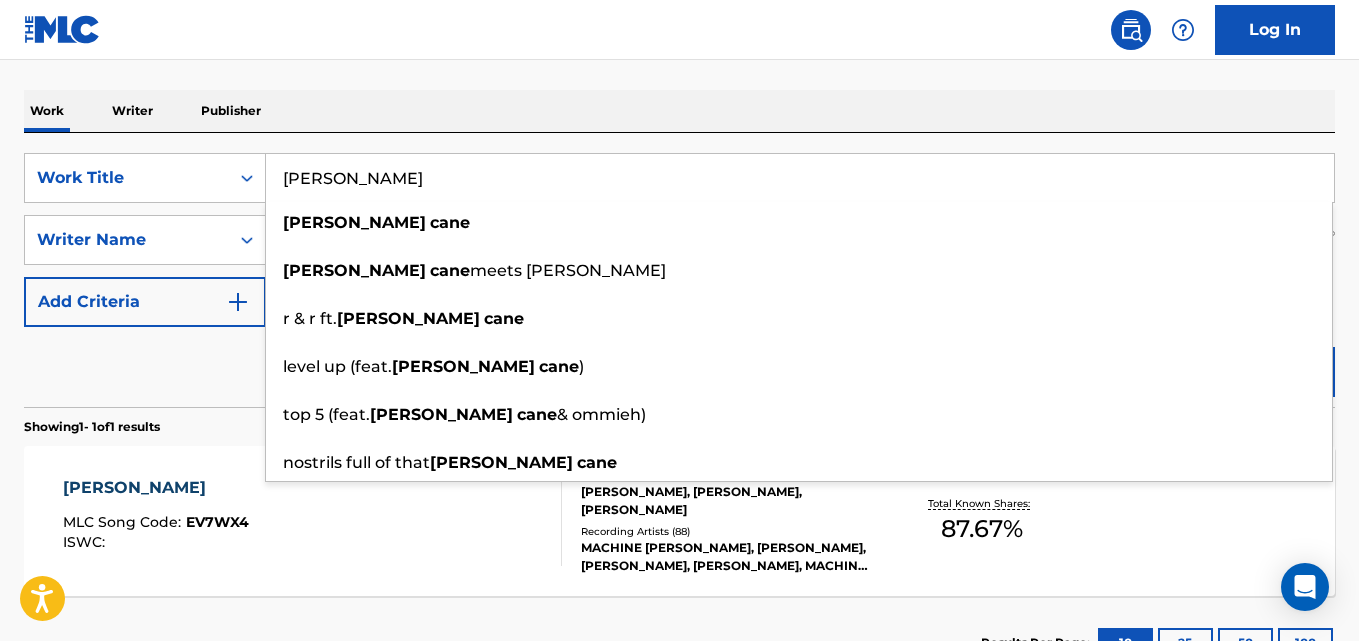 click on "The MLC Public Work Search The accuracy and completeness of The MLC's data is determined solely by our Members. It is not an authoritative source for recording information. Please   click here   for more information about the terms used in the database. Please review the Musical Works Database   Terms of Use Work Writer Publisher SearchWithCriteria03d8adf0-2769-4690-b353-7a1043c20d47 Work Title [PERSON_NAME] [PERSON_NAME] [PERSON_NAME]  meets [PERSON_NAME] r & r ft.  [PERSON_NAME] level up (feat.  [PERSON_NAME] ) top 5 (feat.  [PERSON_NAME]  & ommieh) nostrils full of that  [PERSON_NAME] SearchWithCriteriab63be838-27db-4b77-a9eb-d4ec671a2634 Writer Name [PERSON_NAME] Add Criteria Reset Search Search Showing  1  -   1  of  1   results   [PERSON_NAME] MLC Song Code : EV7WX4 ISWC : Writers ( 3 ) [PERSON_NAME], [PERSON_NAME], [PERSON_NAME] Recording Artists ( 88 ) MACHINE [PERSON_NAME], [PERSON_NAME], [PERSON_NAME], [PERSON_NAME], MACHINE GUN [PERSON_NAME], MACHINE GUN [PERSON_NAME], MACHINE GUN [PERSON_NAME], MACHINE GUN [PERSON_NAME] 87.67 % 10 25 50" at bounding box center (679, 254) 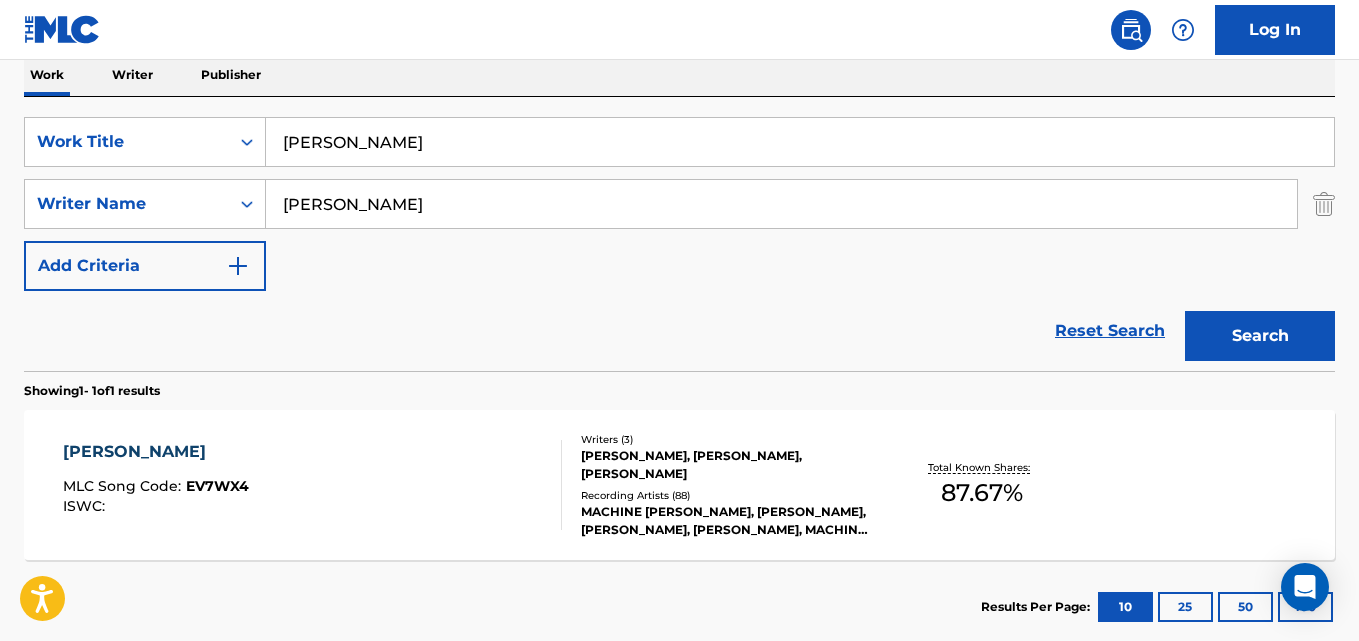 scroll, scrollTop: 280, scrollLeft: 0, axis: vertical 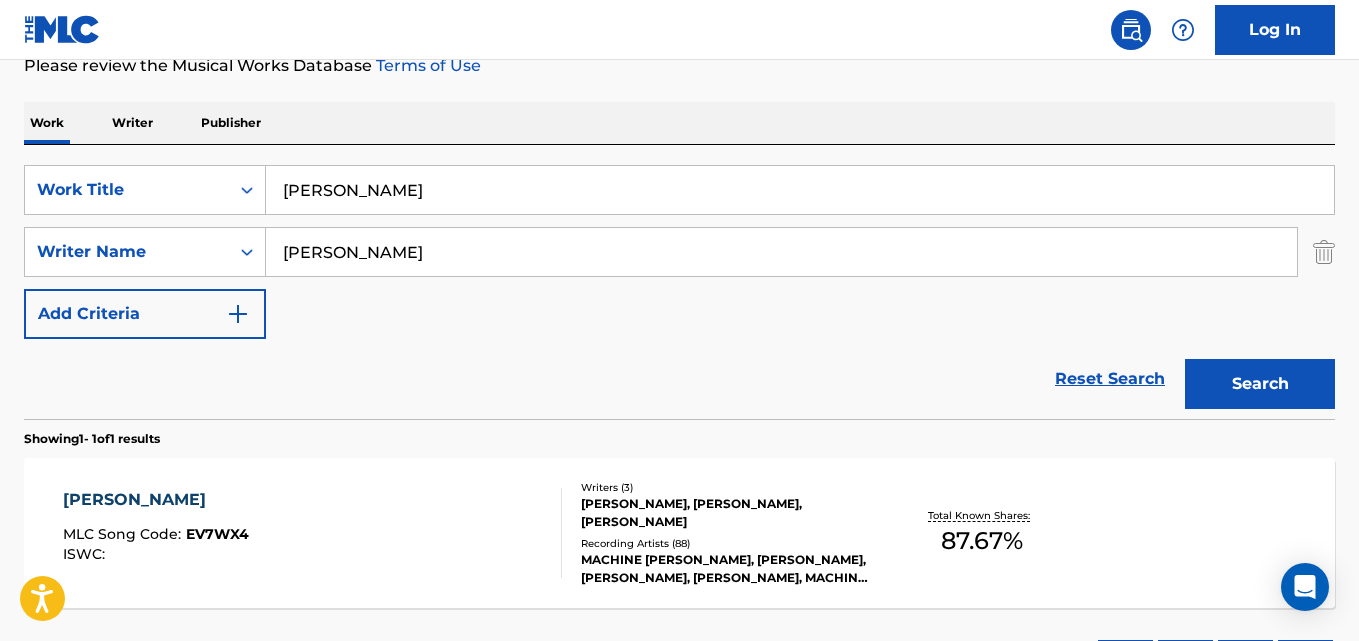 click on "[PERSON_NAME]" at bounding box center [156, 500] 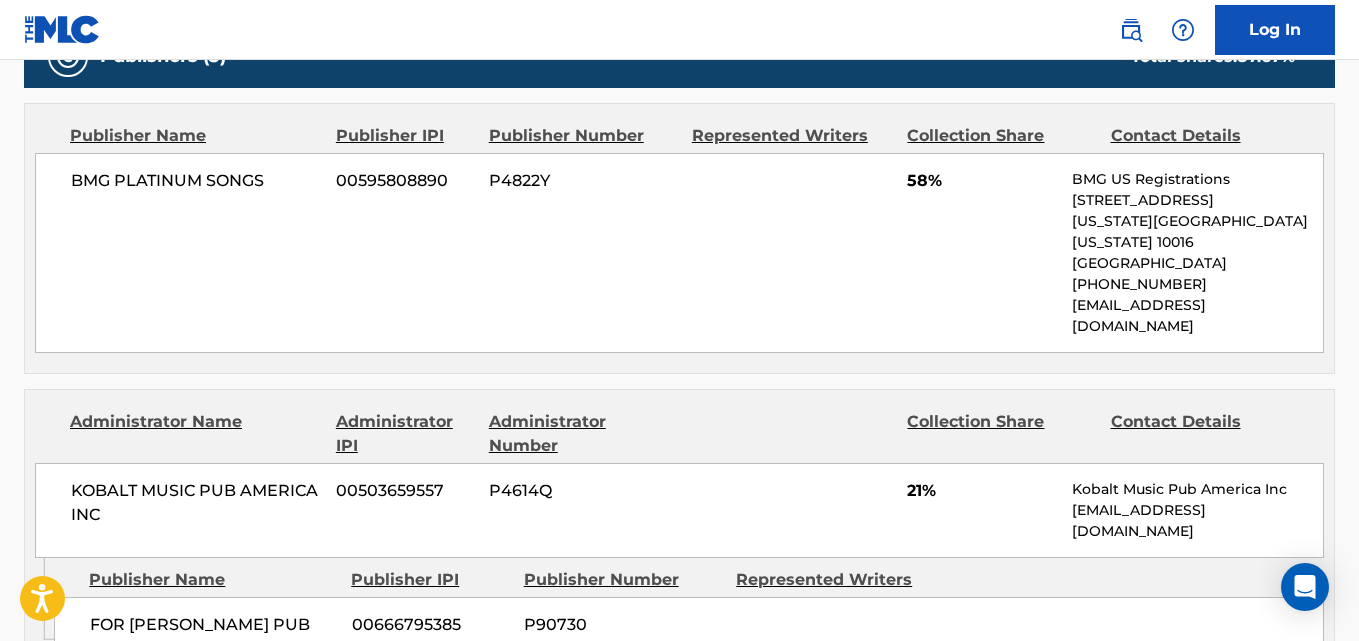 scroll, scrollTop: 1000, scrollLeft: 0, axis: vertical 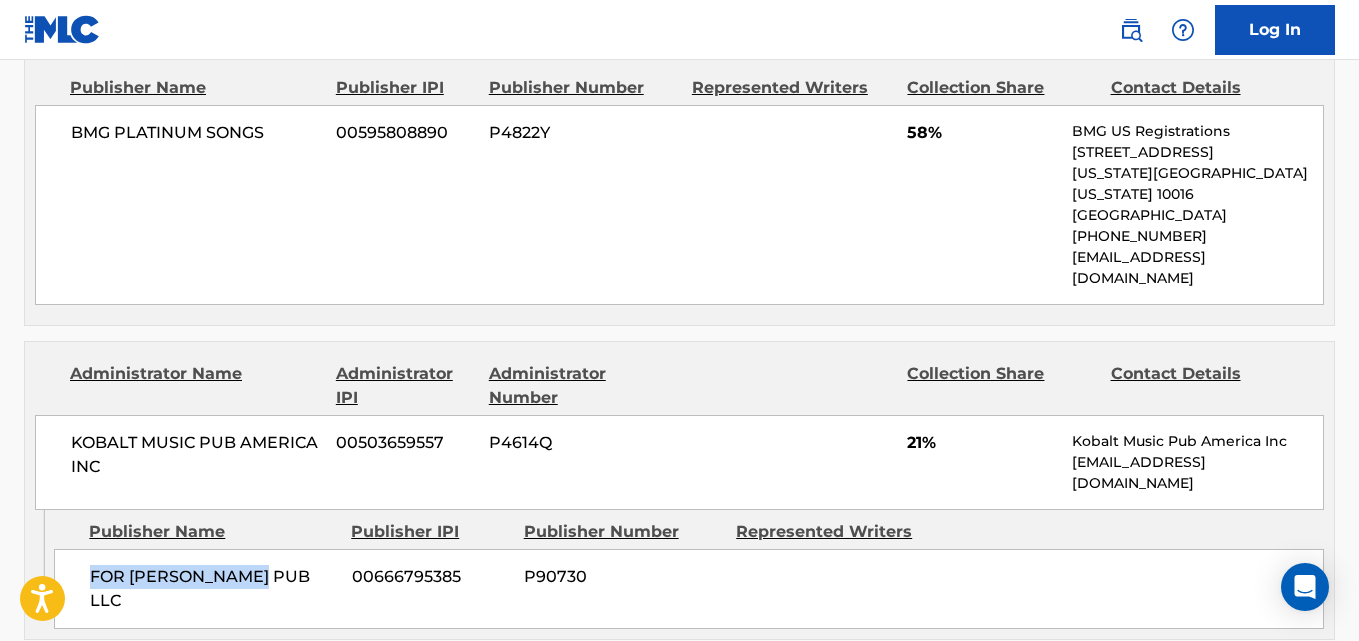 drag, startPoint x: 67, startPoint y: 537, endPoint x: 290, endPoint y: 537, distance: 223 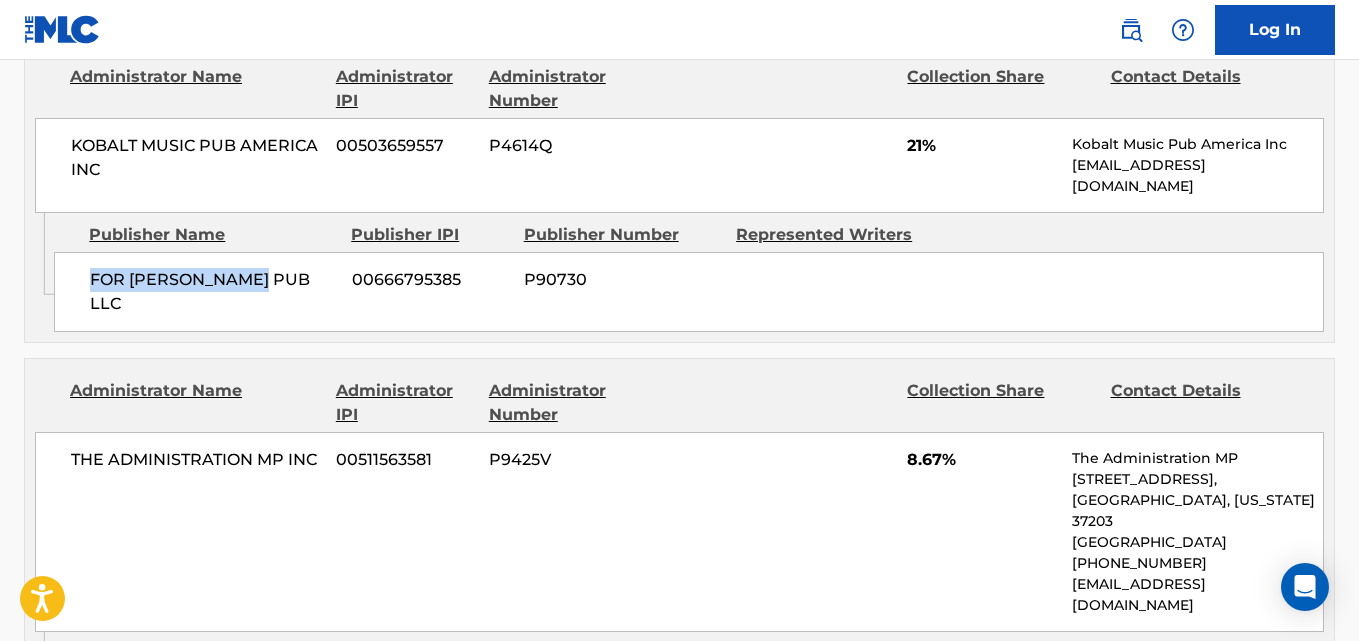 scroll, scrollTop: 1334, scrollLeft: 0, axis: vertical 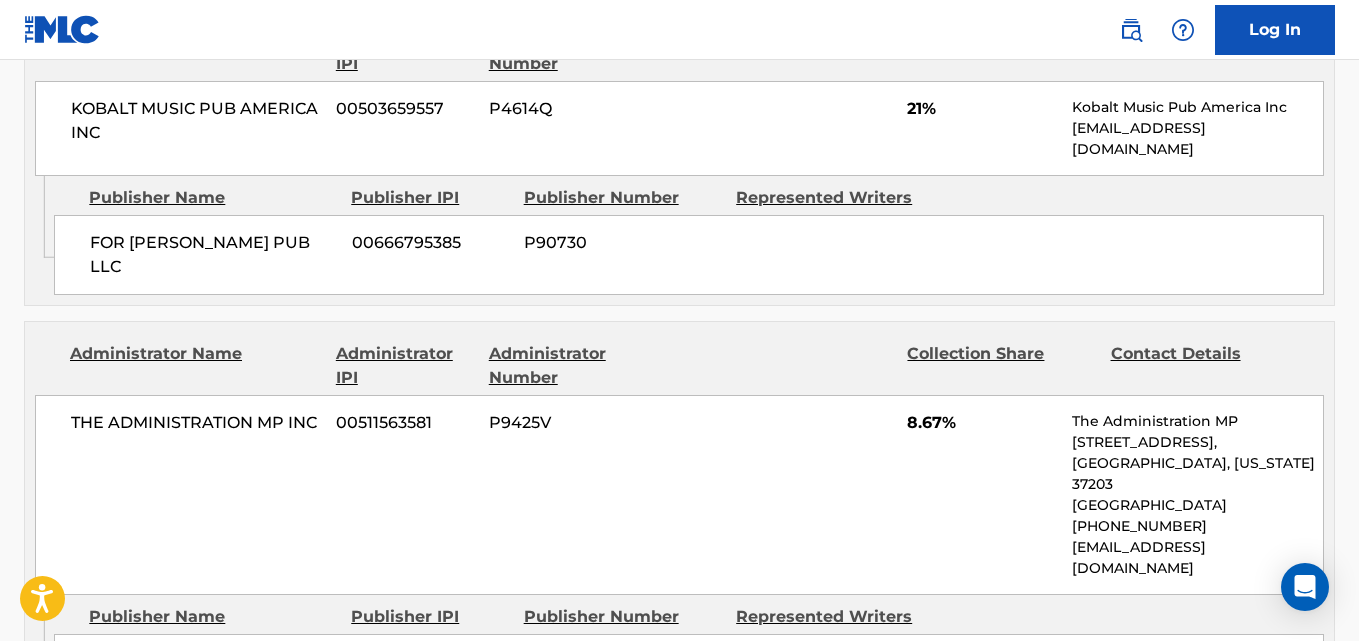 drag, startPoint x: 90, startPoint y: 562, endPoint x: 248, endPoint y: 592, distance: 160.82289 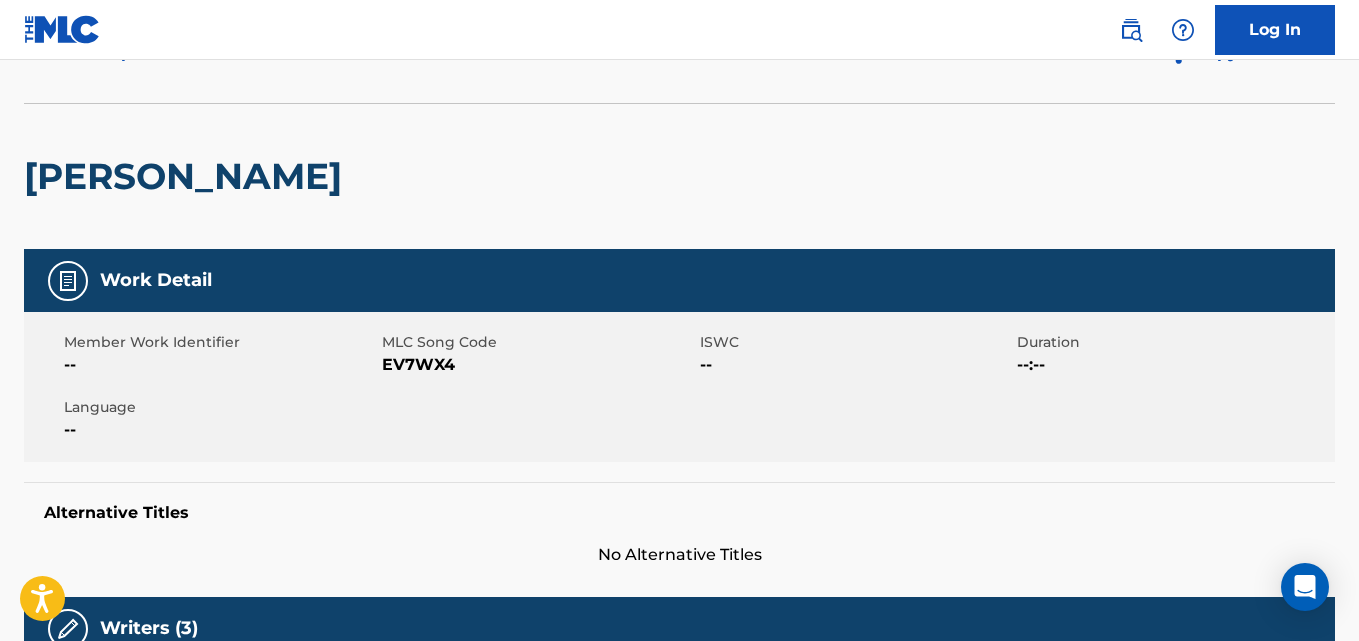 scroll, scrollTop: 0, scrollLeft: 0, axis: both 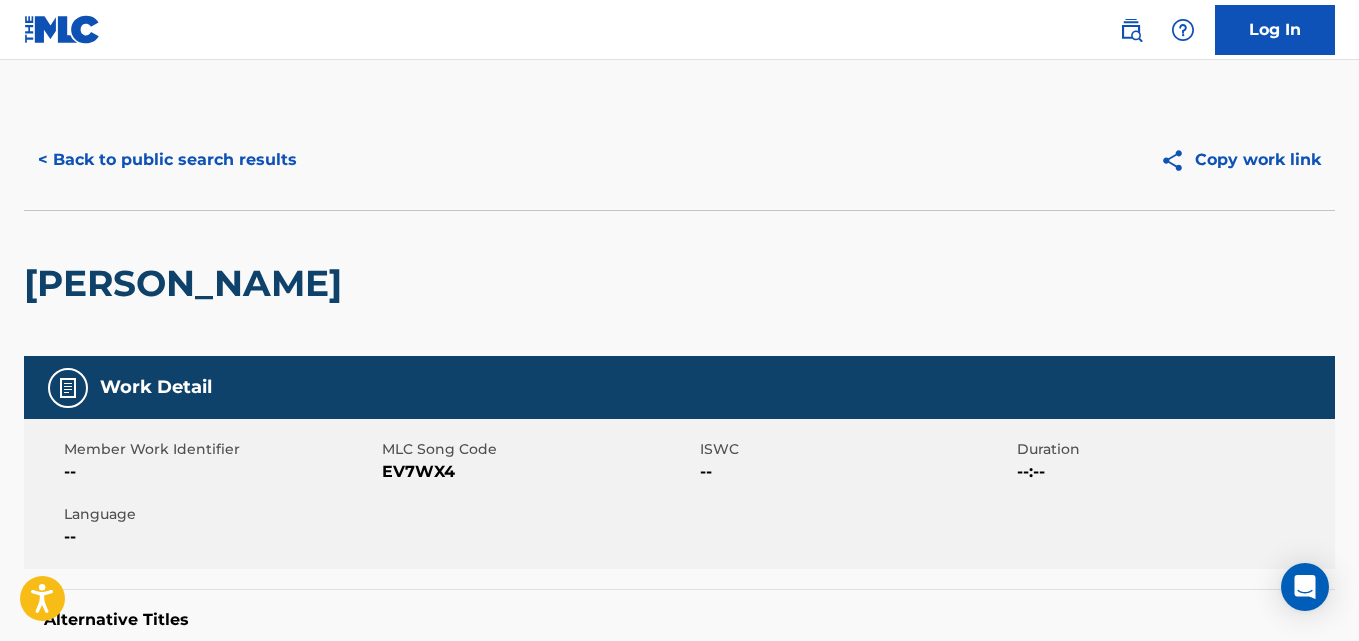 click on "< Back to public search results" at bounding box center (167, 160) 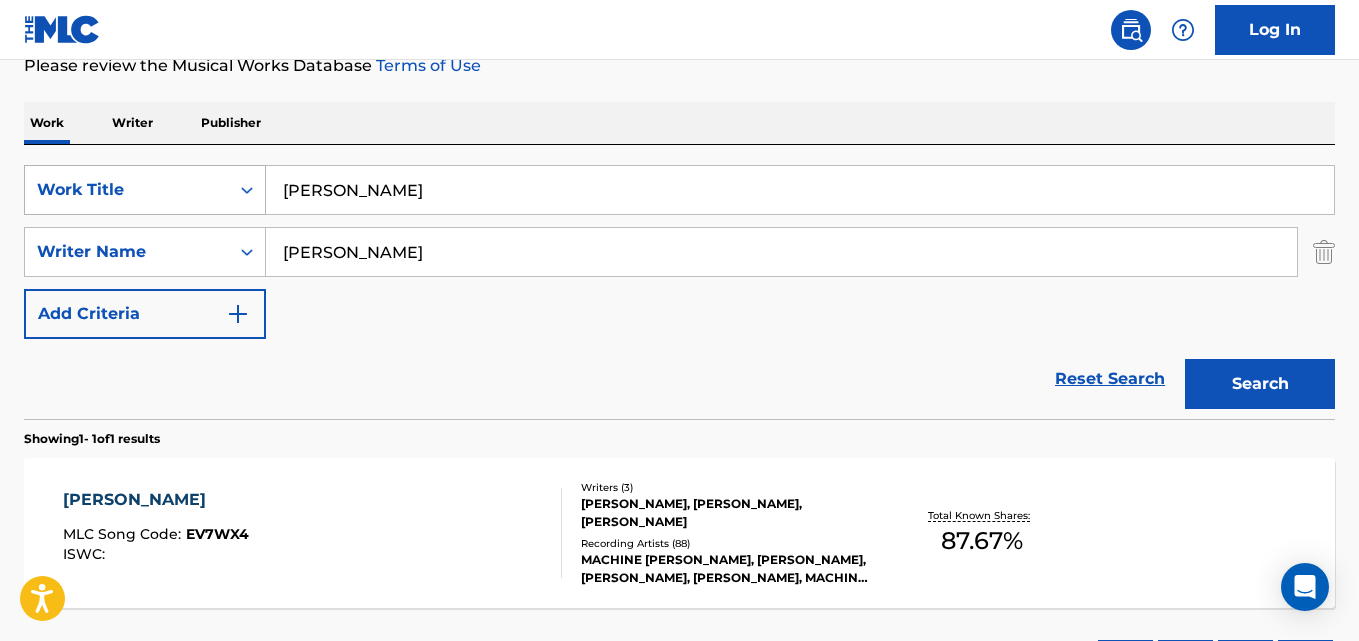 drag, startPoint x: 425, startPoint y: 190, endPoint x: 164, endPoint y: 187, distance: 261.01724 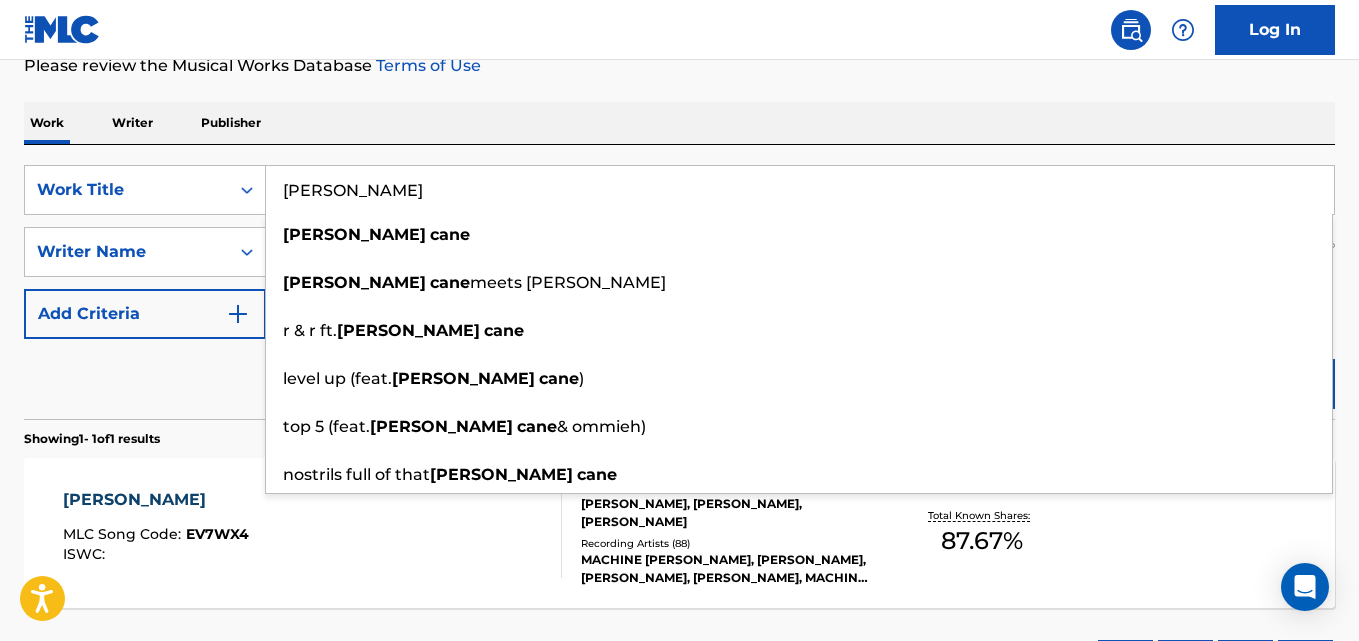 paste on "nd Of The Road" 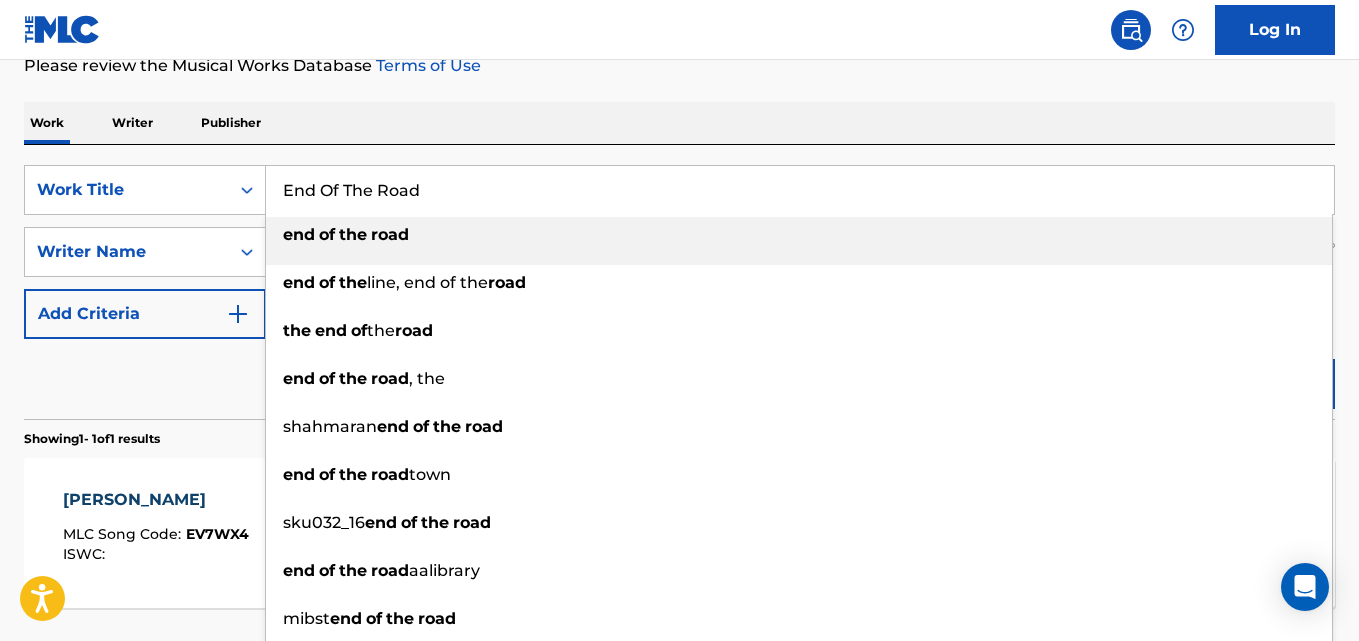 type on "End Of The Road" 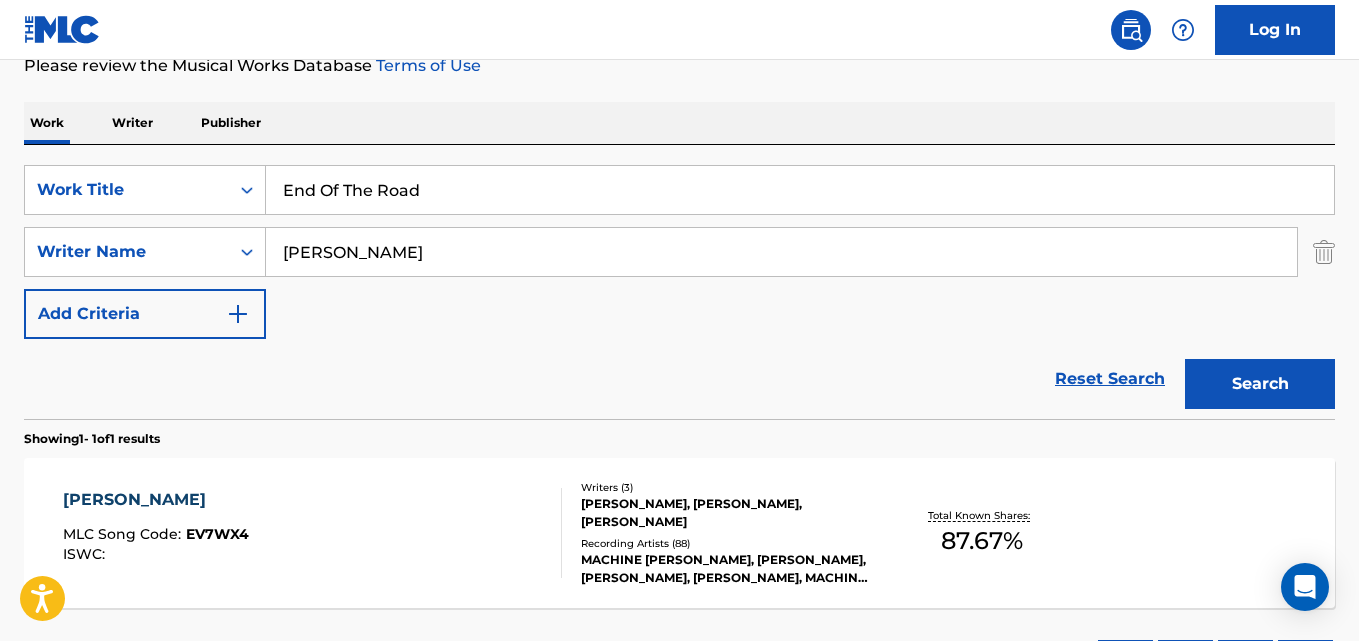 click on "Search" at bounding box center (1260, 384) 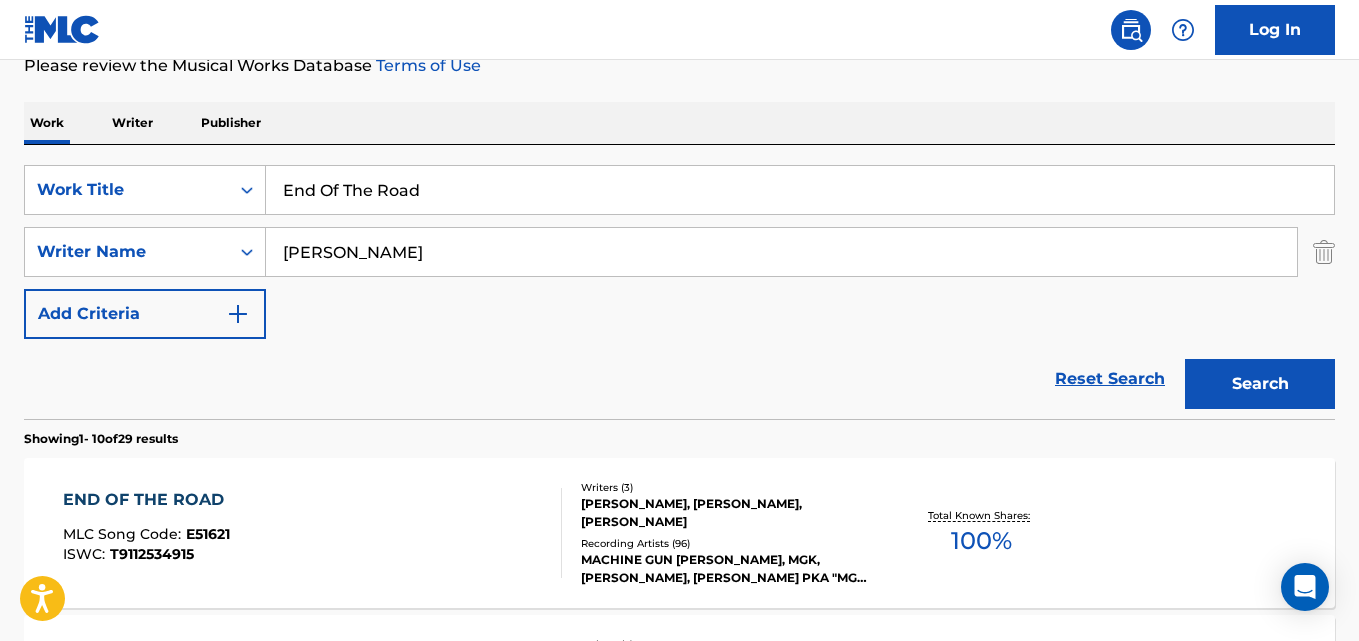 click on "END OF THE ROAD" at bounding box center (148, 500) 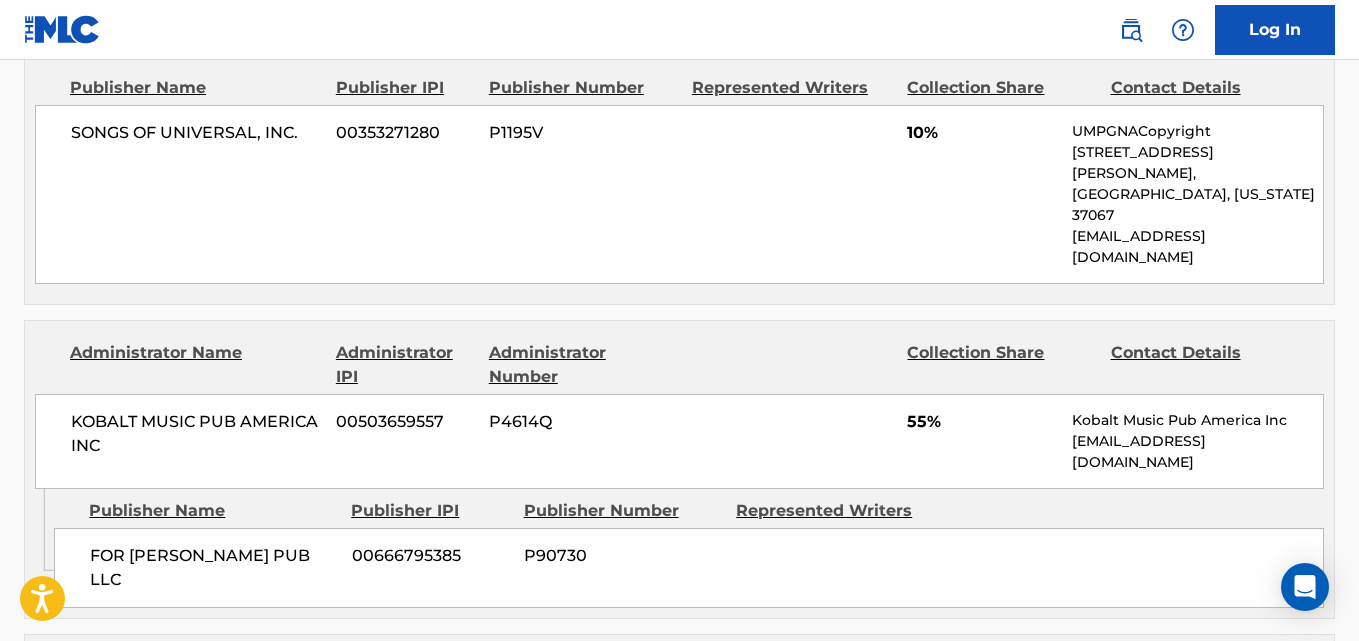 scroll, scrollTop: 834, scrollLeft: 0, axis: vertical 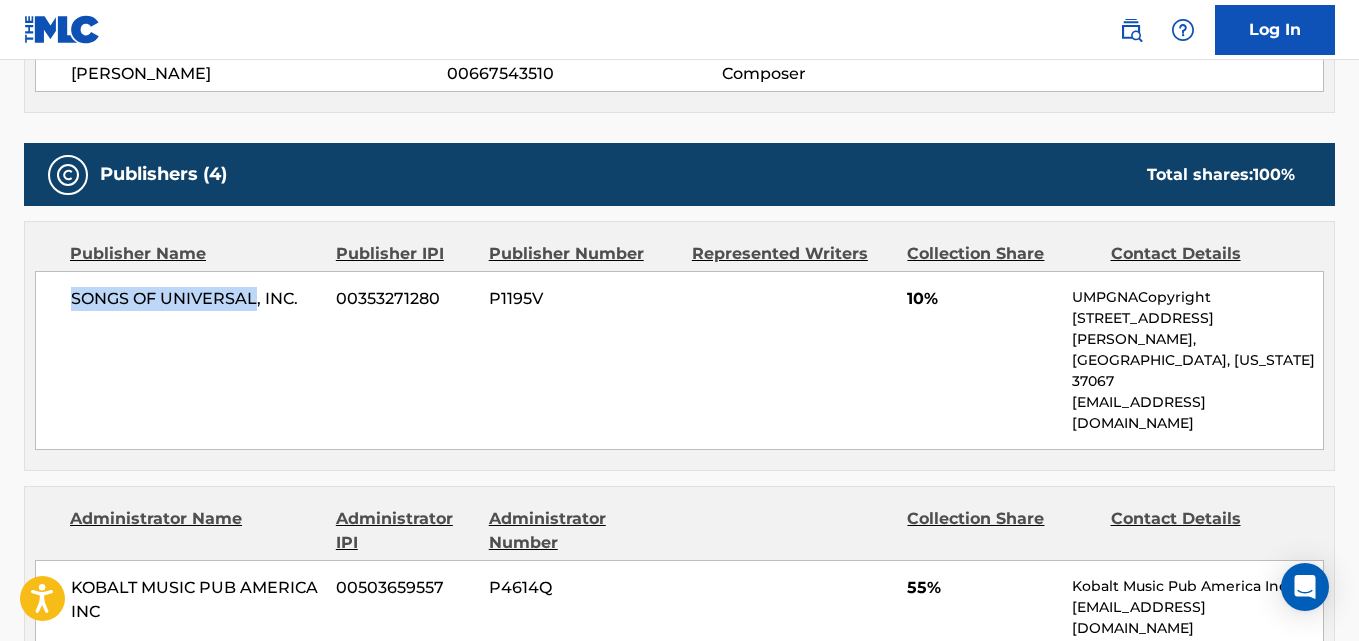 drag, startPoint x: 75, startPoint y: 304, endPoint x: 254, endPoint y: 303, distance: 179.00279 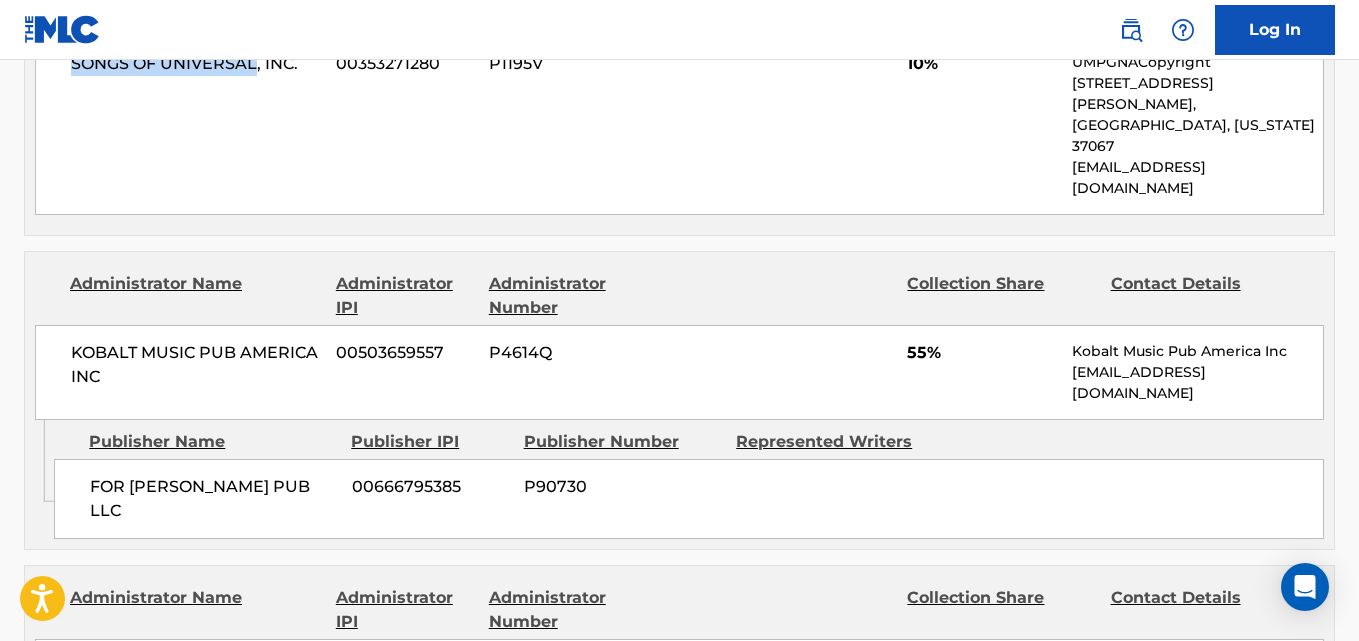 scroll, scrollTop: 1167, scrollLeft: 0, axis: vertical 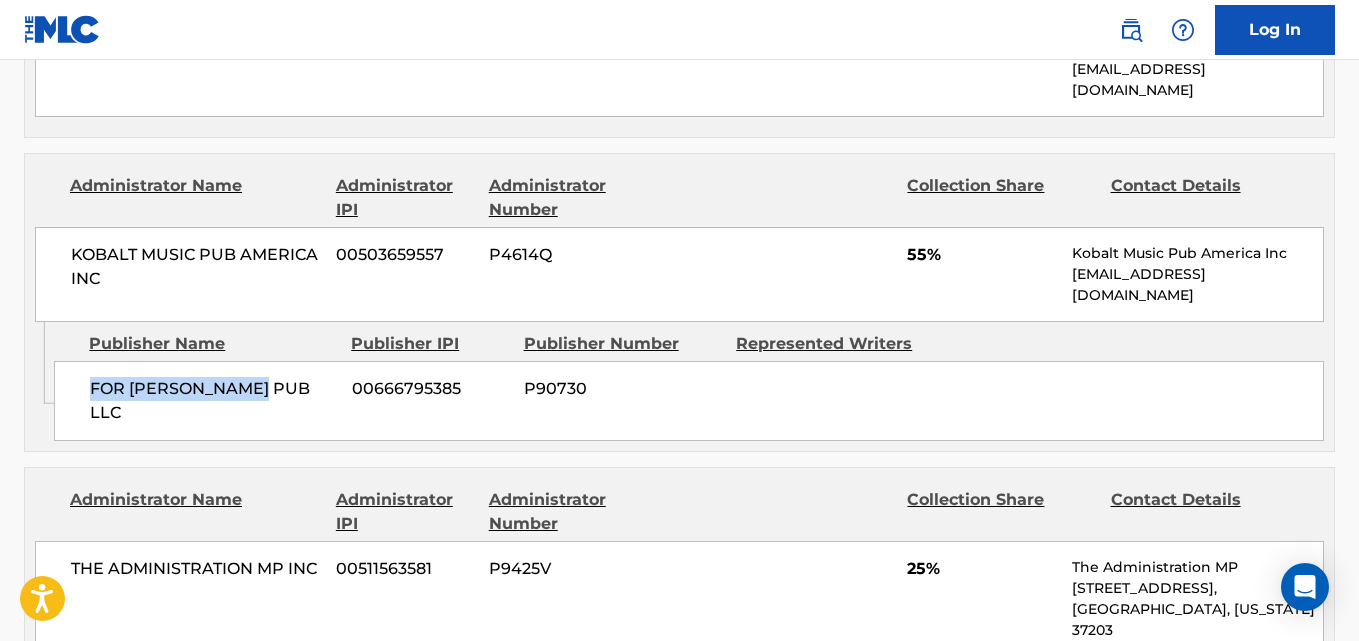 drag, startPoint x: 82, startPoint y: 329, endPoint x: 287, endPoint y: 332, distance: 205.02196 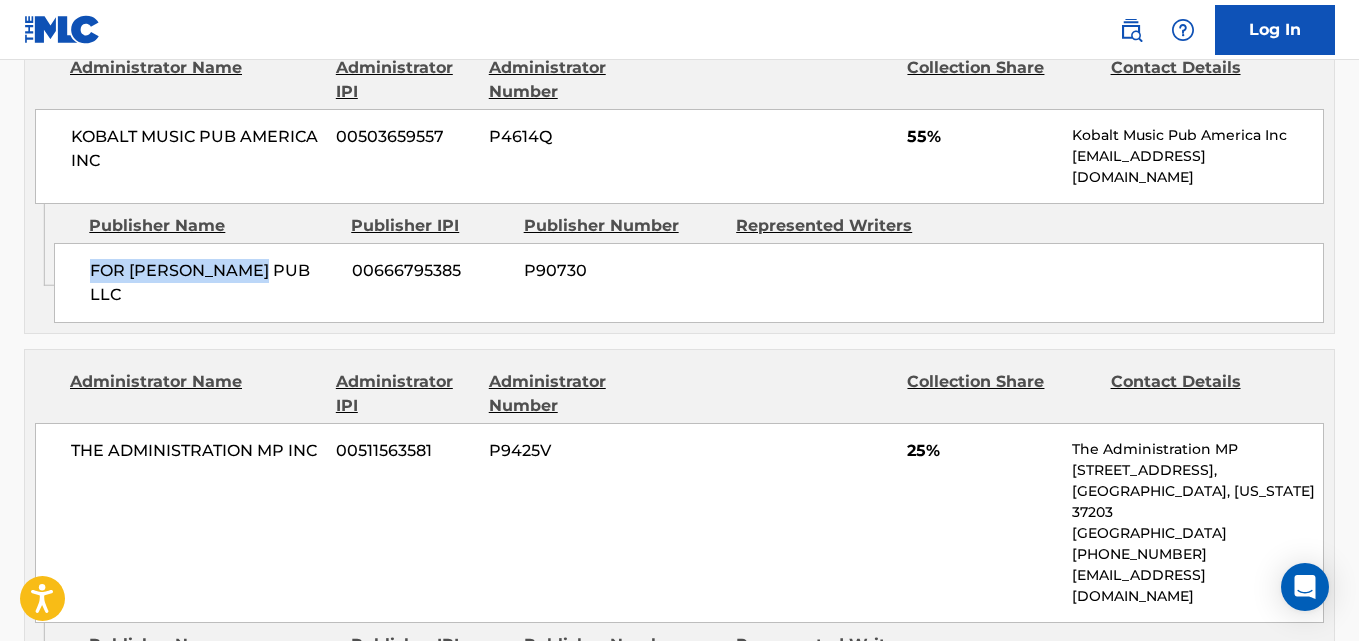 scroll, scrollTop: 1334, scrollLeft: 0, axis: vertical 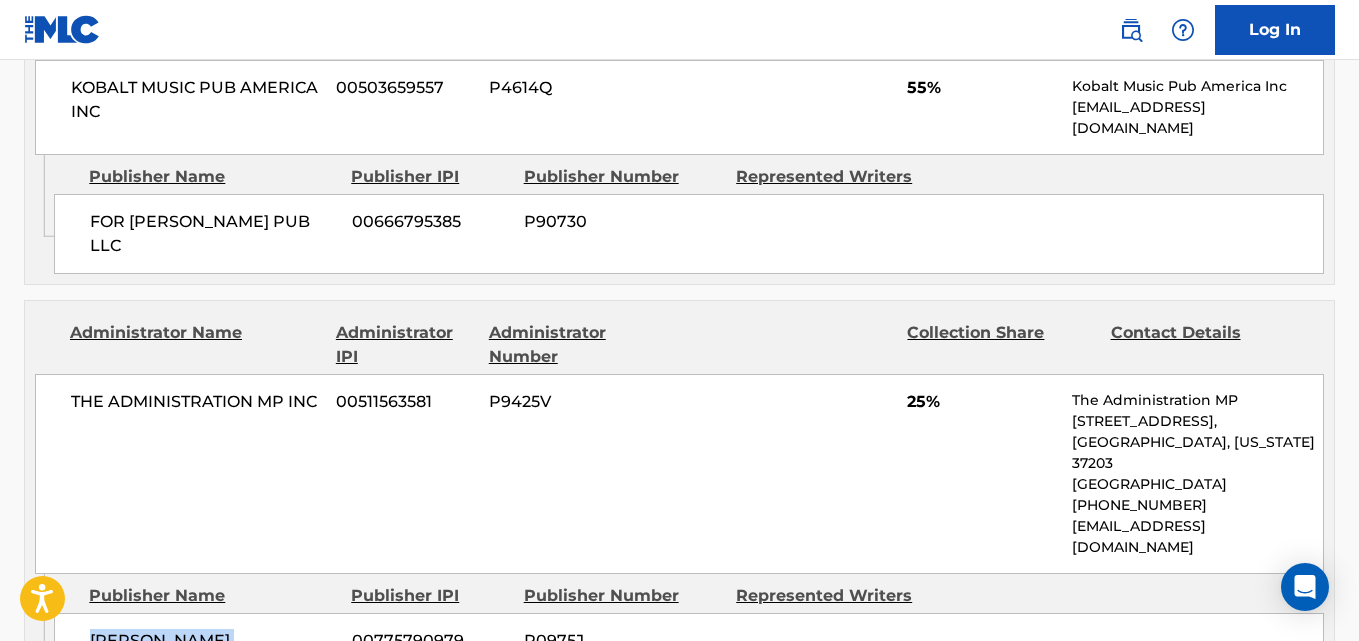 drag, startPoint x: 94, startPoint y: 503, endPoint x: 240, endPoint y: 545, distance: 151.92104 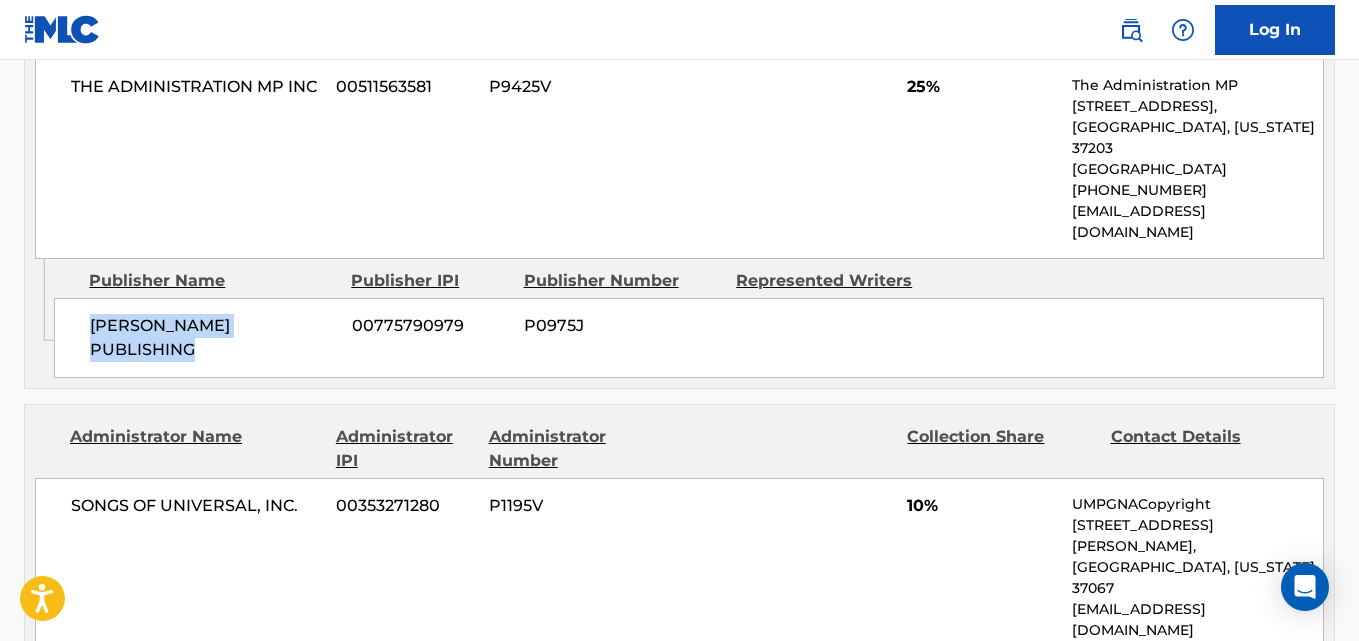 scroll, scrollTop: 1667, scrollLeft: 0, axis: vertical 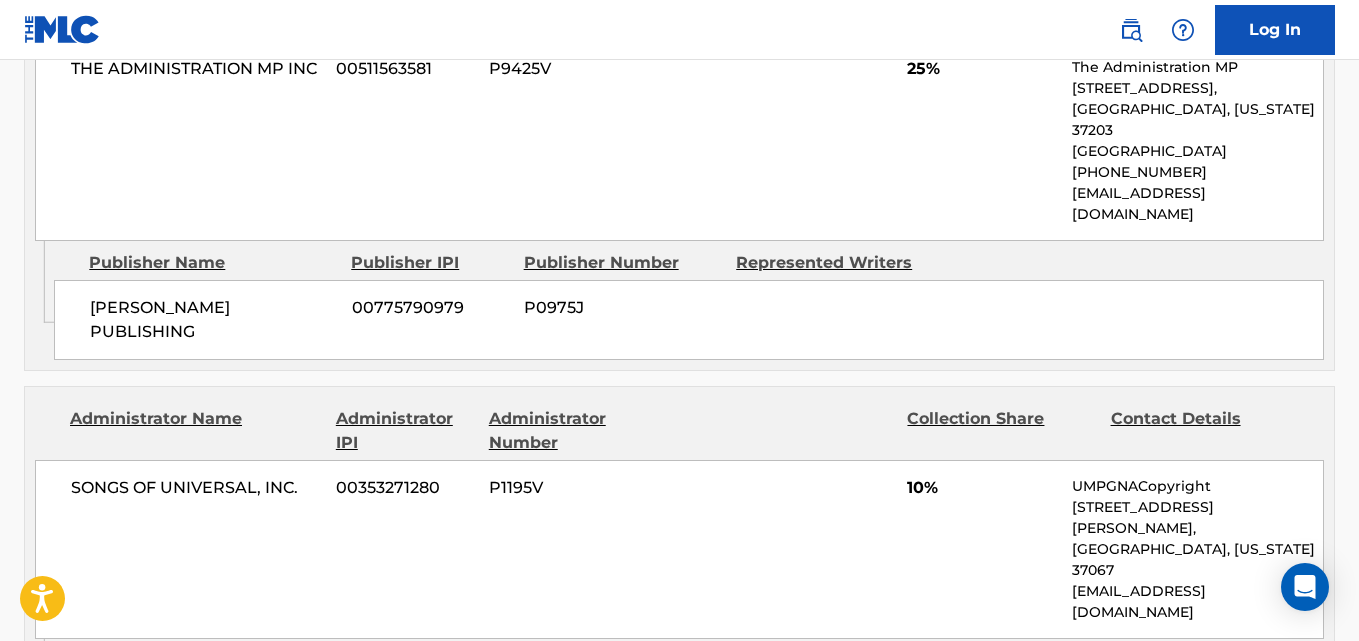 drag, startPoint x: 92, startPoint y: 517, endPoint x: 227, endPoint y: 519, distance: 135.01482 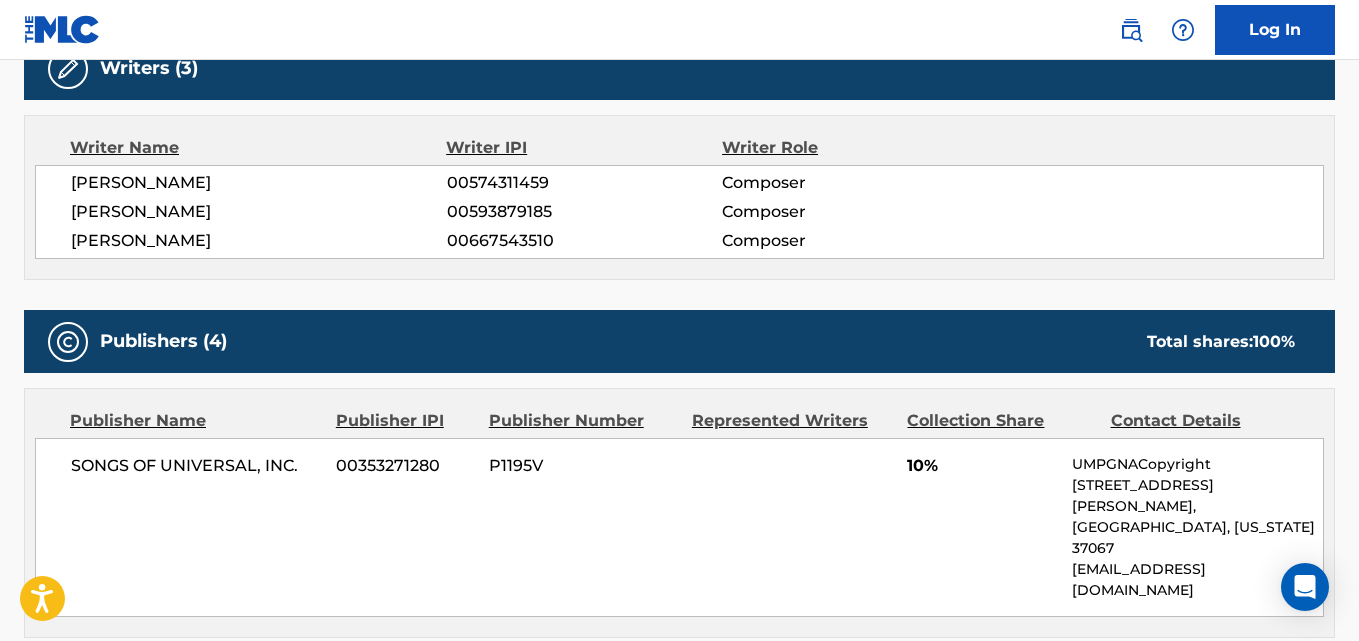 scroll, scrollTop: 0, scrollLeft: 0, axis: both 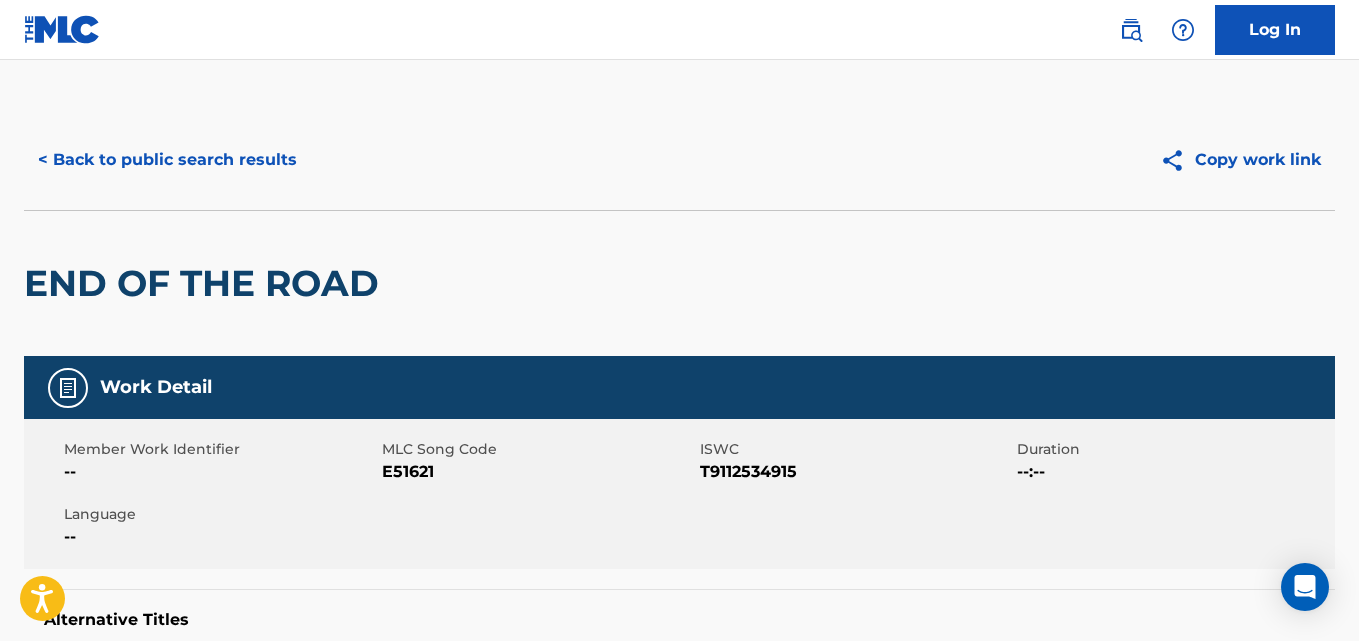 click on "< Back to public search results" at bounding box center [167, 160] 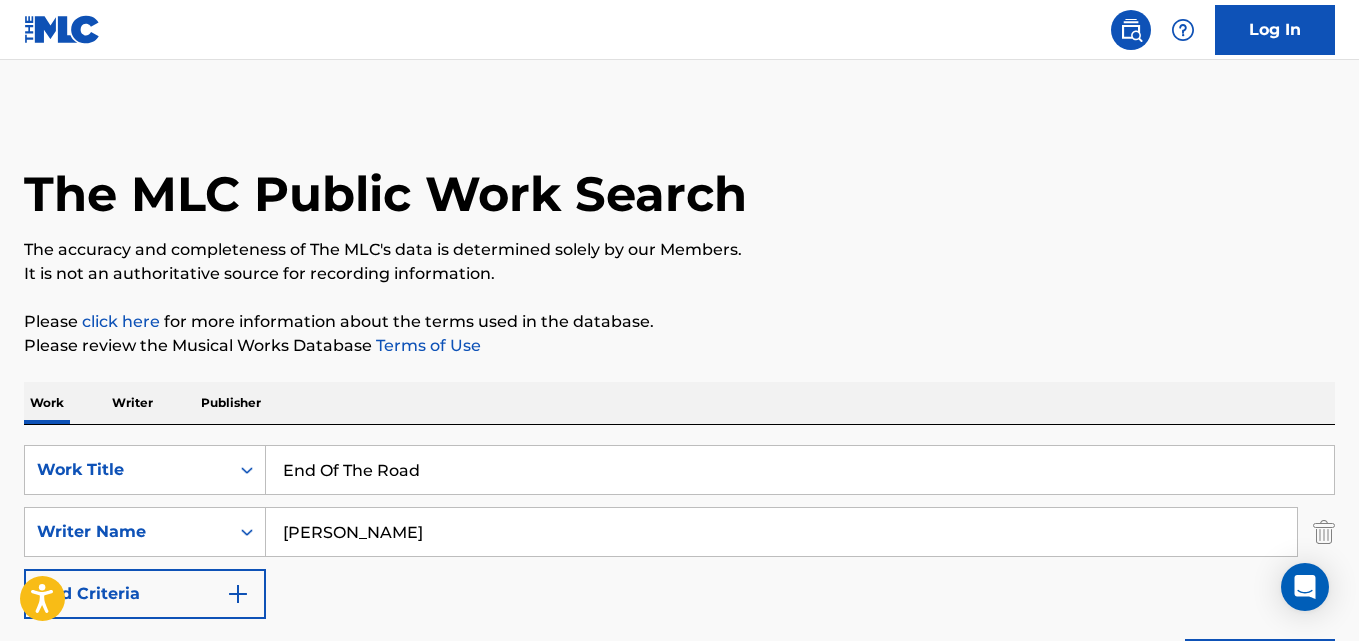 scroll, scrollTop: 280, scrollLeft: 0, axis: vertical 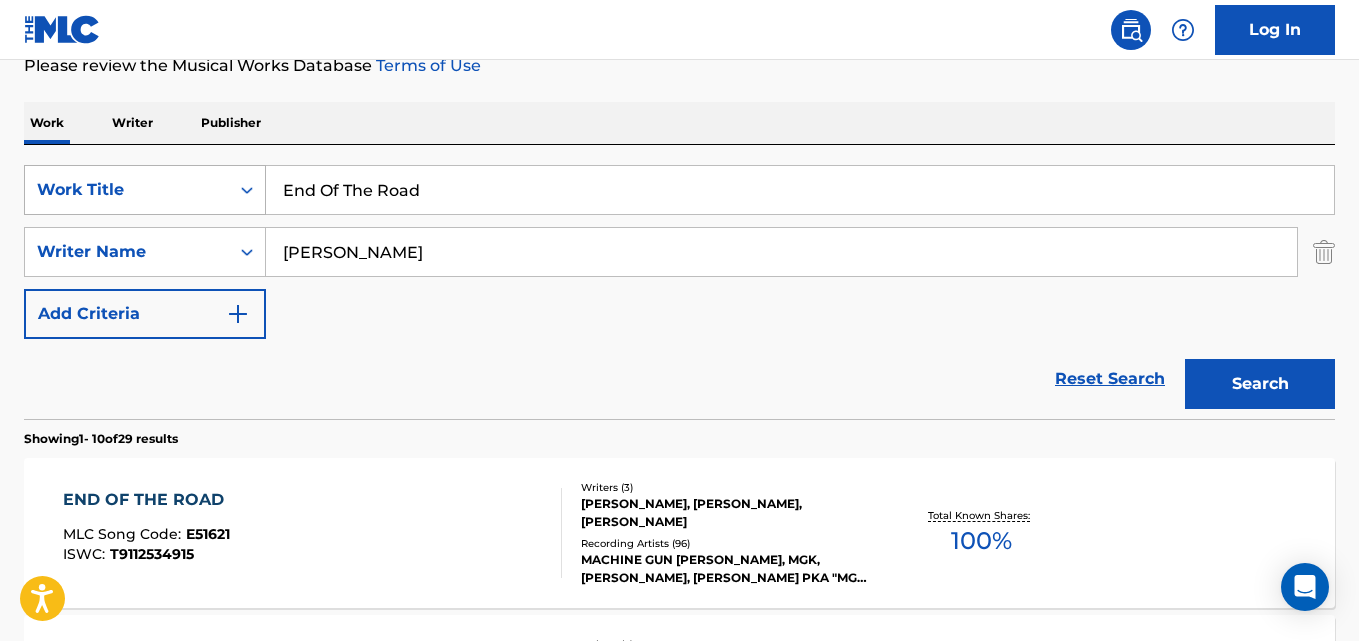 drag, startPoint x: 475, startPoint y: 184, endPoint x: 229, endPoint y: 196, distance: 246.29251 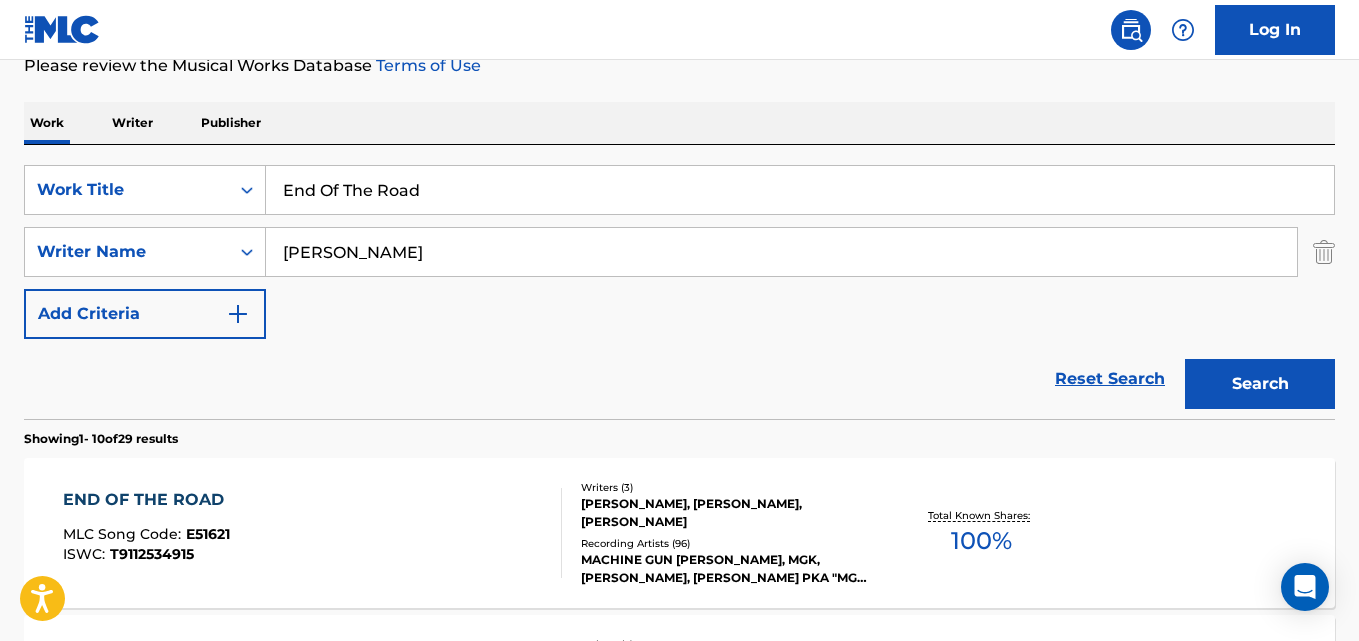 paste on "st 4 Life" 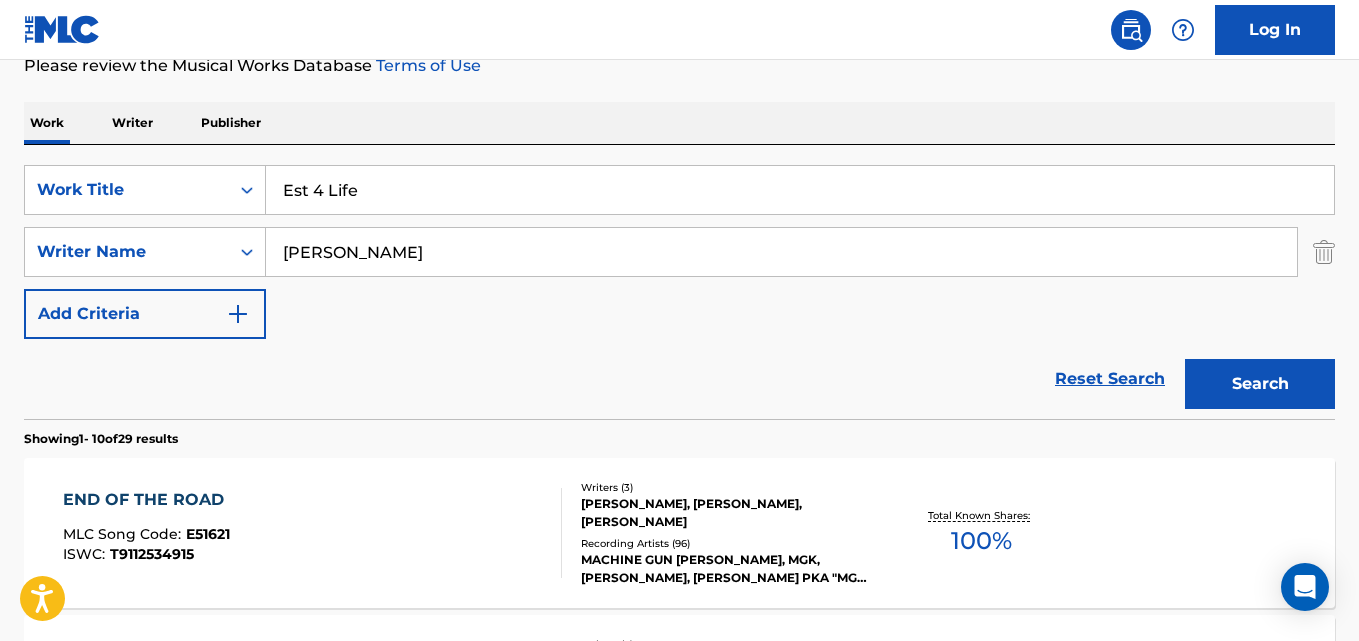 type on "Est 4 Life" 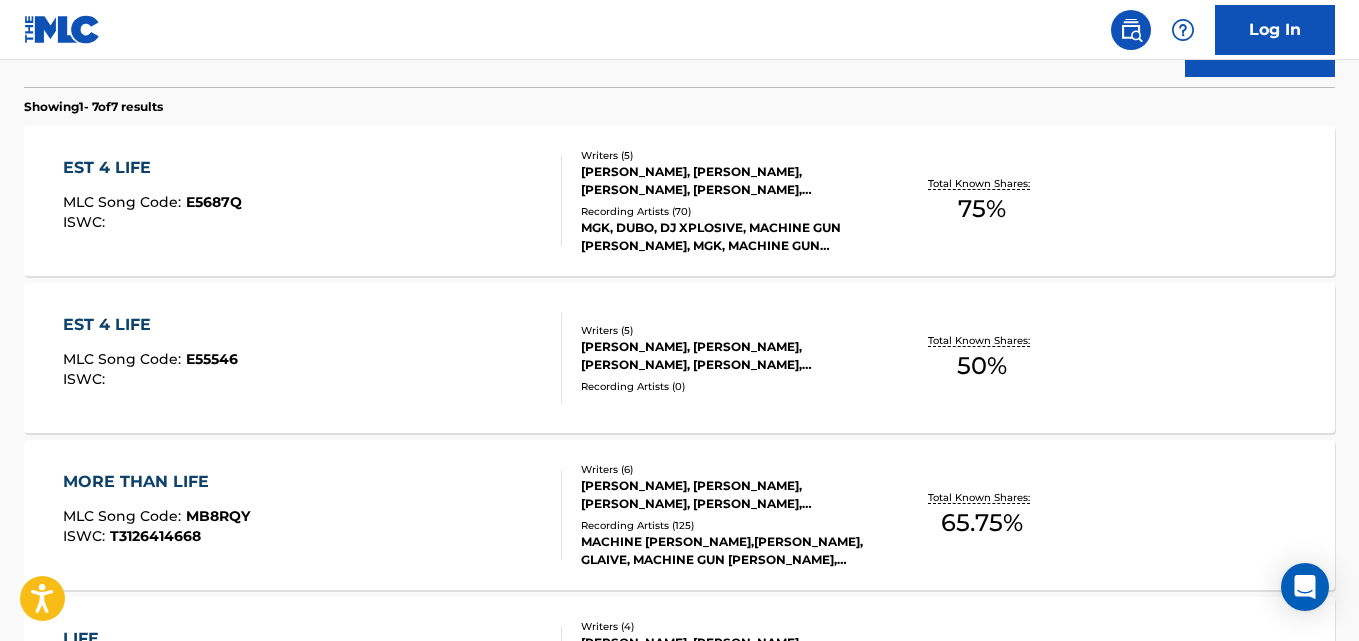 scroll, scrollTop: 613, scrollLeft: 0, axis: vertical 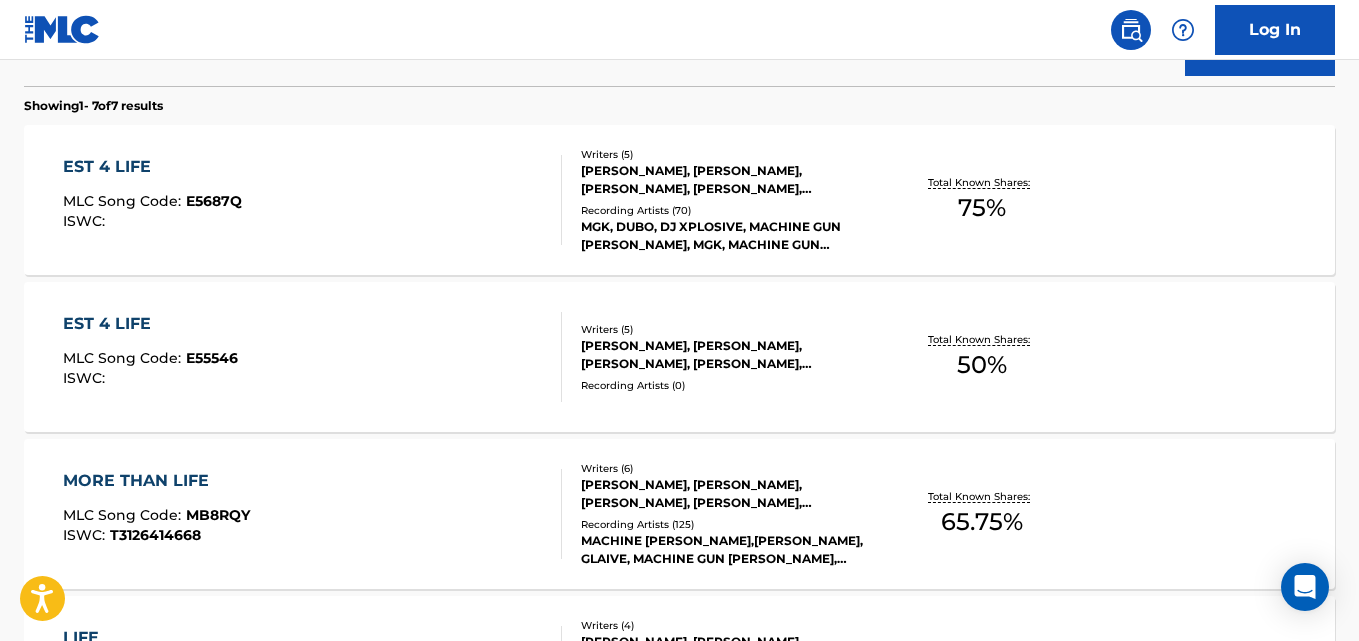 click on "EST 4 LIFE MLC Song Code : E5687Q ISWC :" at bounding box center (152, 200) 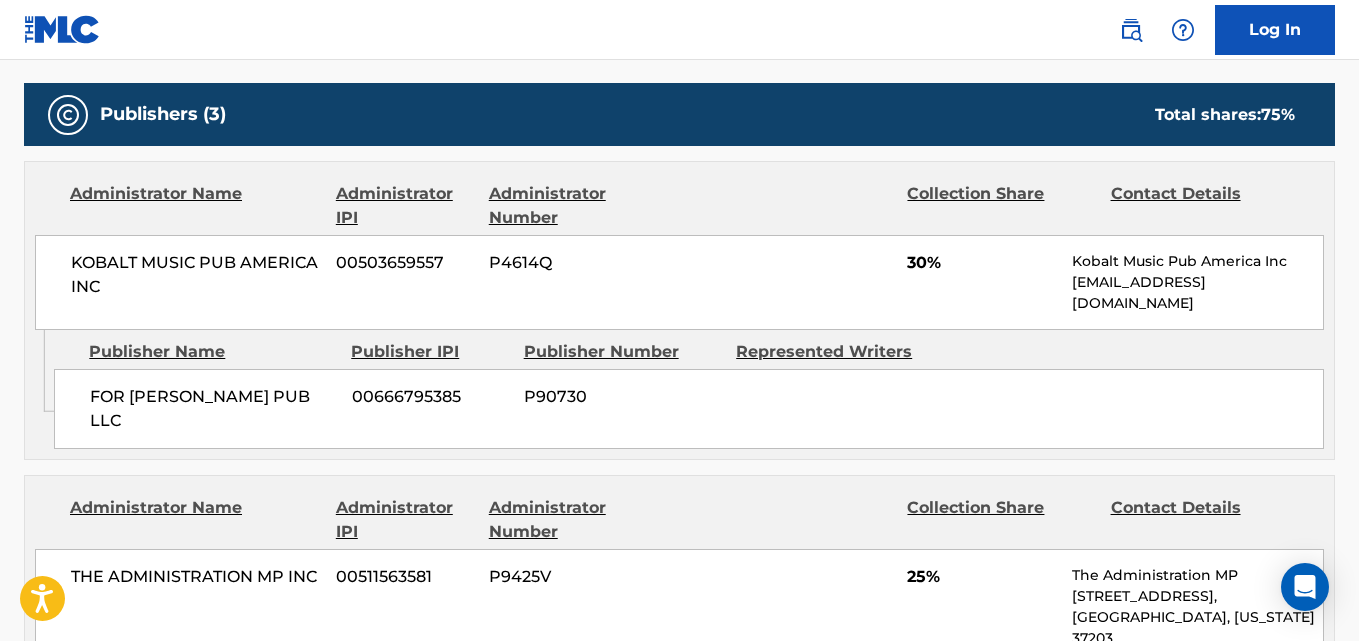scroll, scrollTop: 1000, scrollLeft: 0, axis: vertical 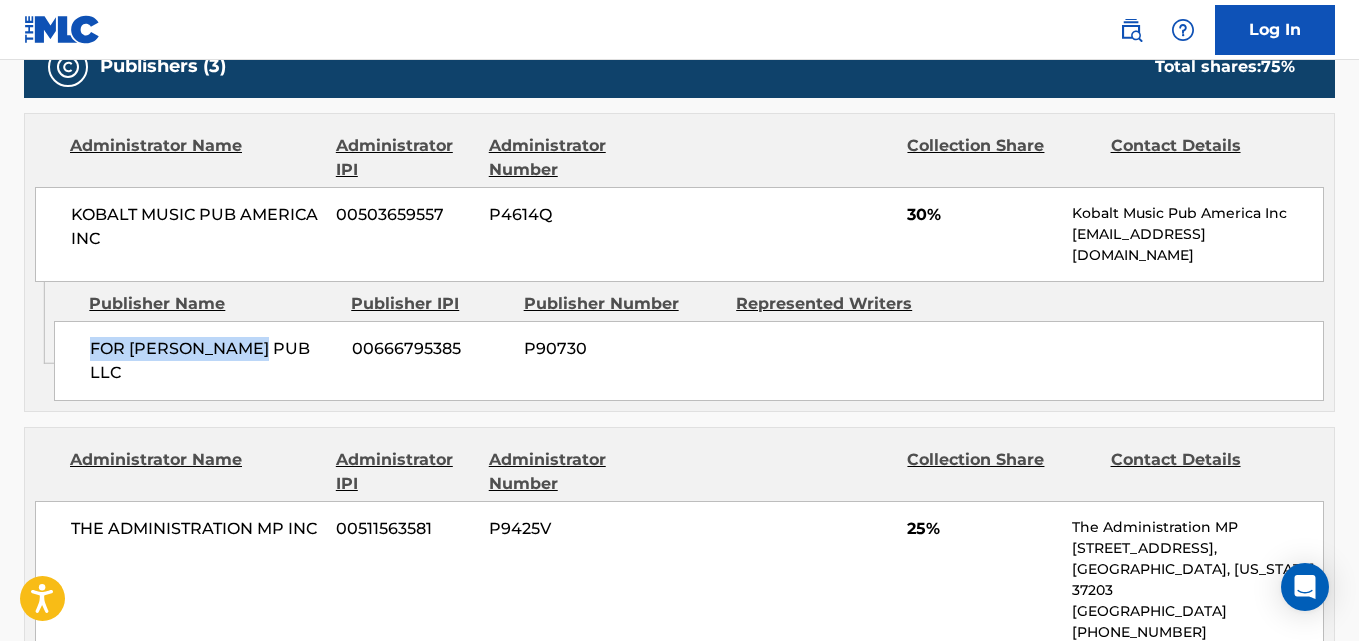drag, startPoint x: 84, startPoint y: 353, endPoint x: 268, endPoint y: 353, distance: 184 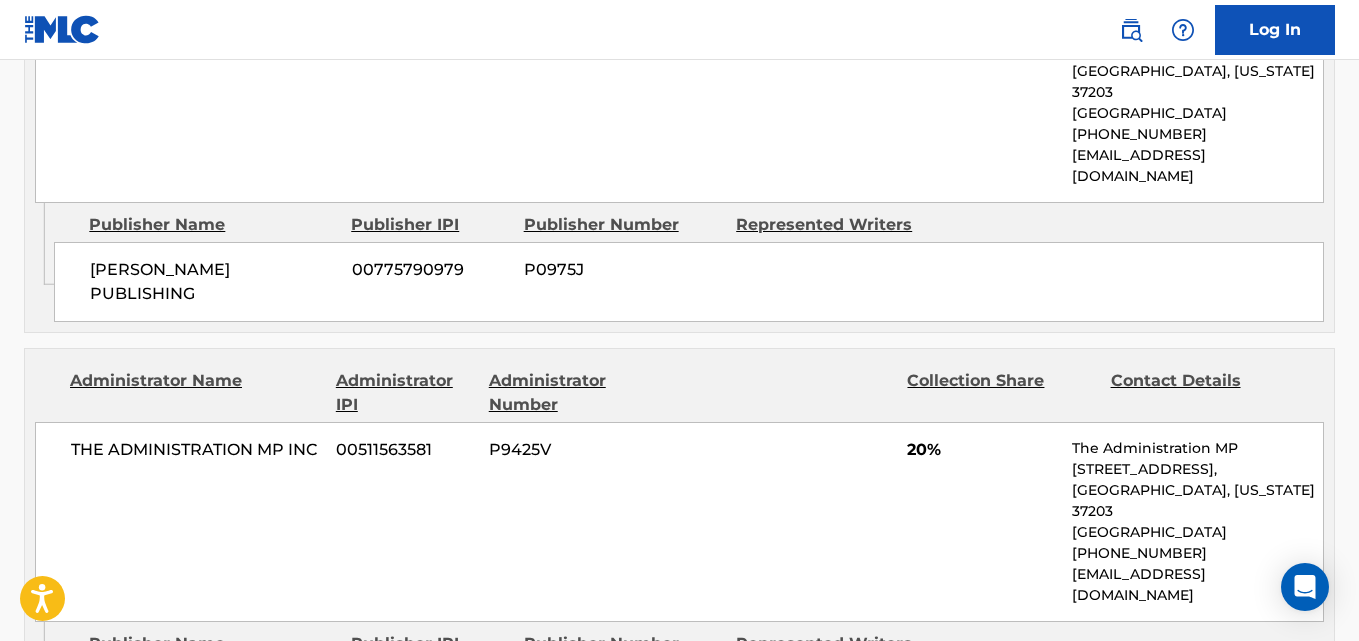 scroll, scrollTop: 1500, scrollLeft: 0, axis: vertical 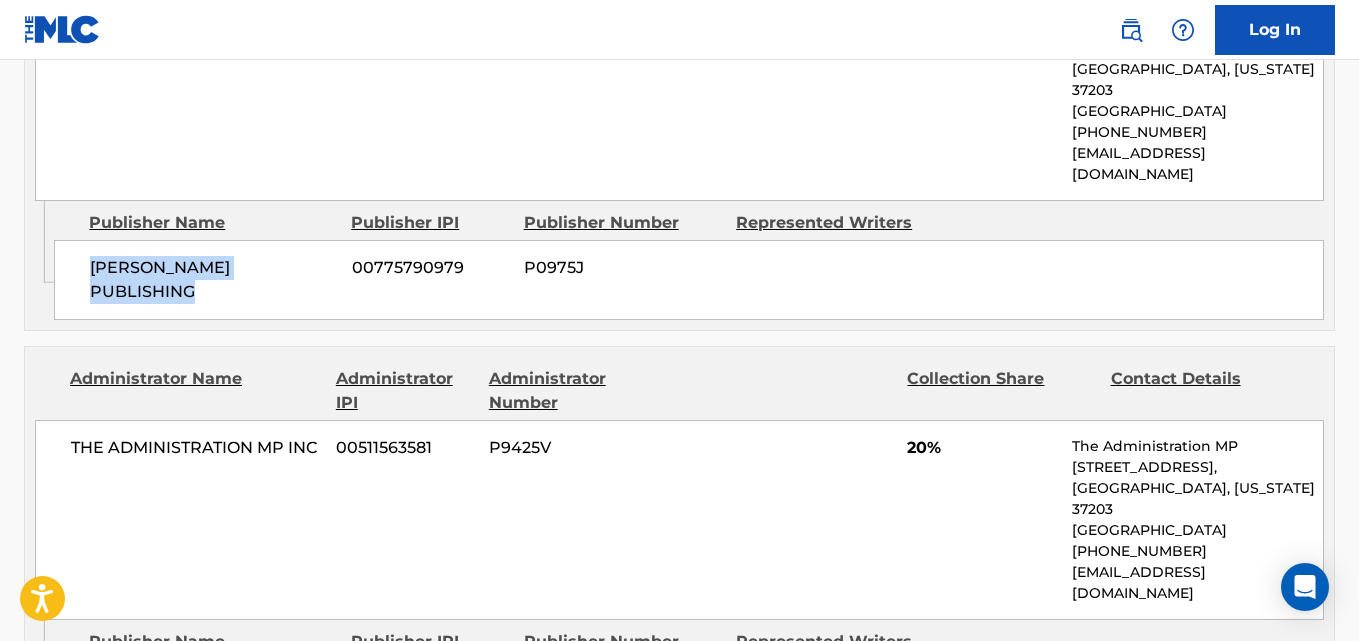 drag, startPoint x: 86, startPoint y: 203, endPoint x: 214, endPoint y: 227, distance: 130.23056 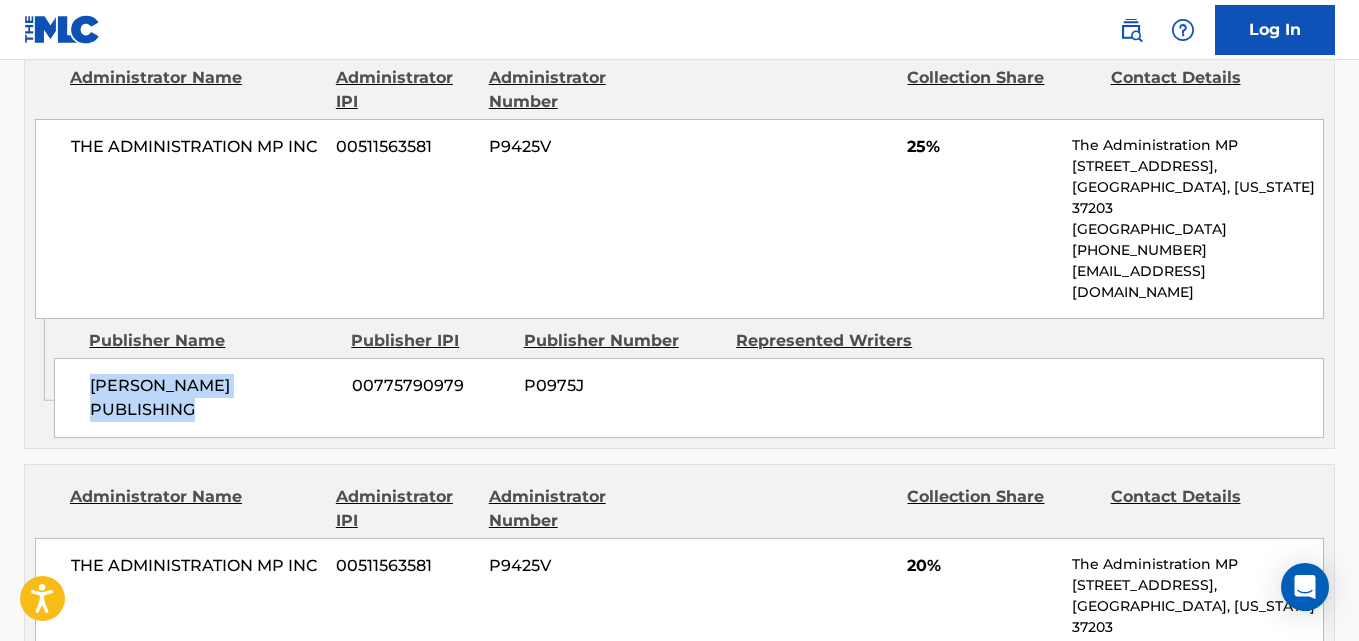 scroll, scrollTop: 1334, scrollLeft: 0, axis: vertical 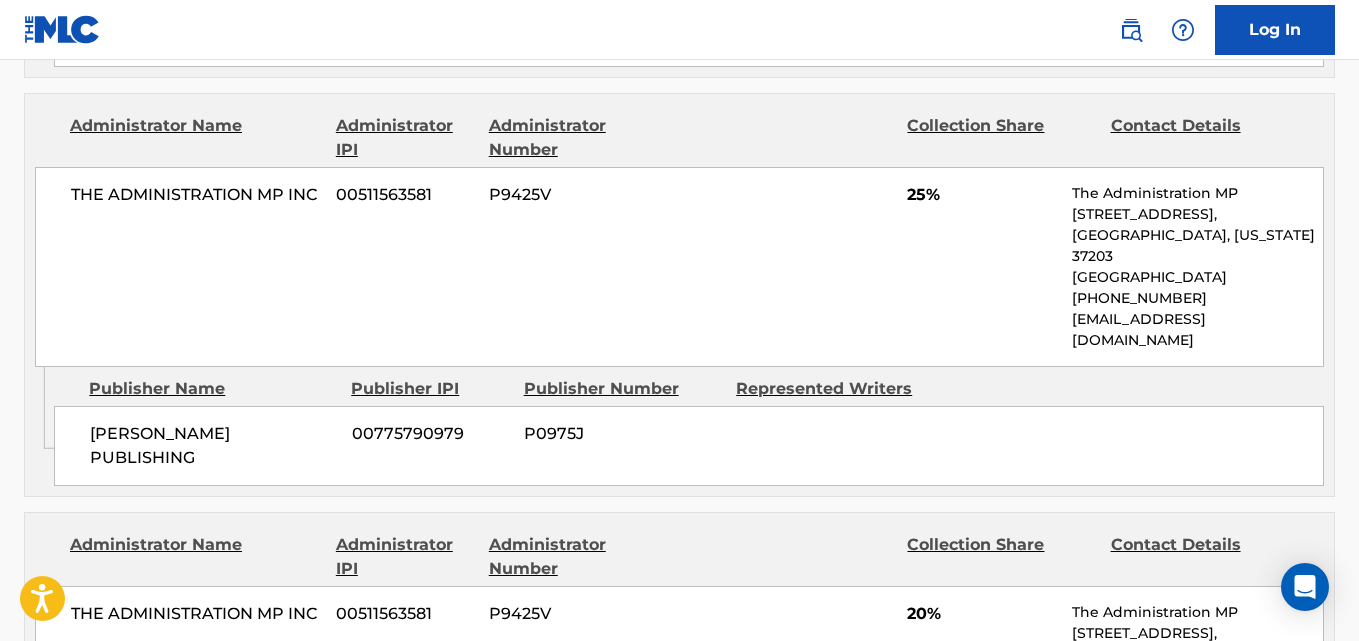 click on "25%" at bounding box center [982, 195] 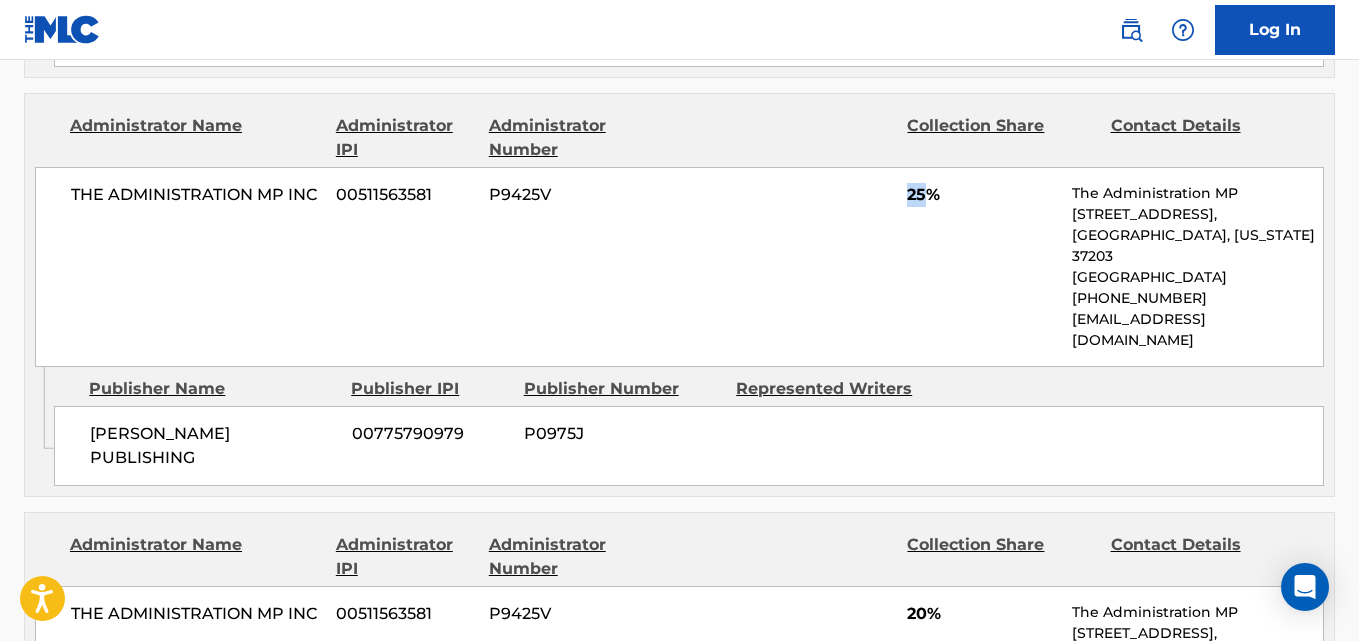 click on "25%" at bounding box center [982, 195] 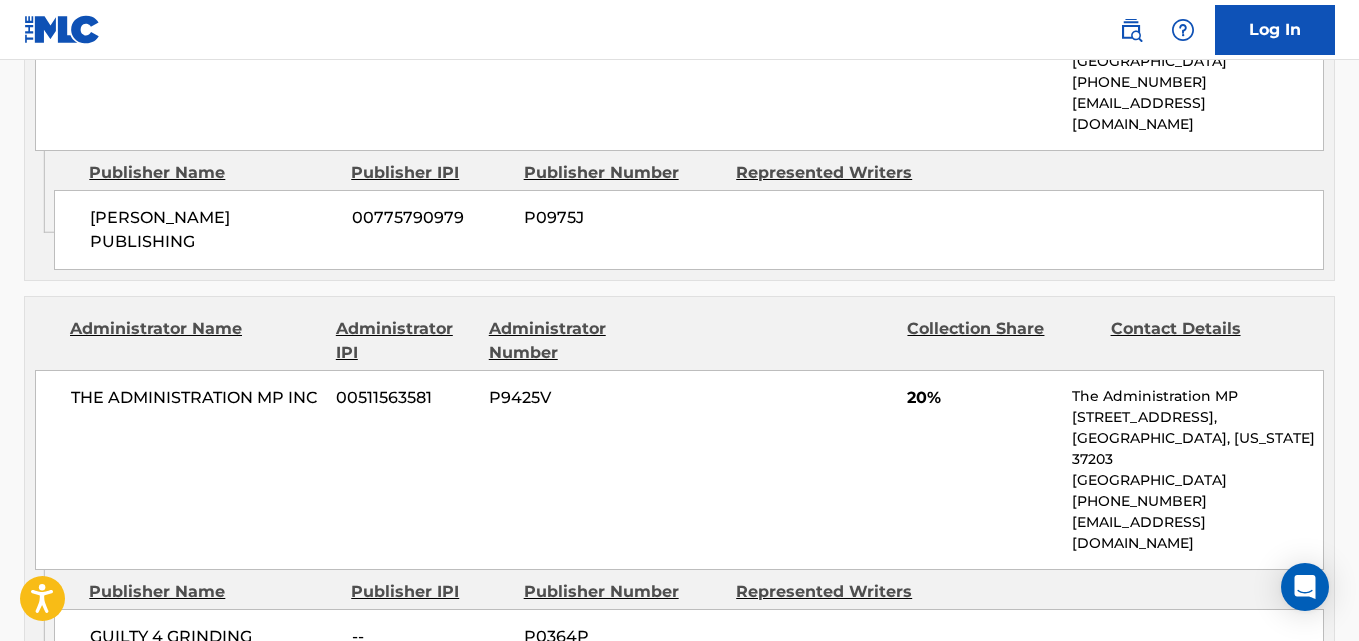 scroll, scrollTop: 1667, scrollLeft: 0, axis: vertical 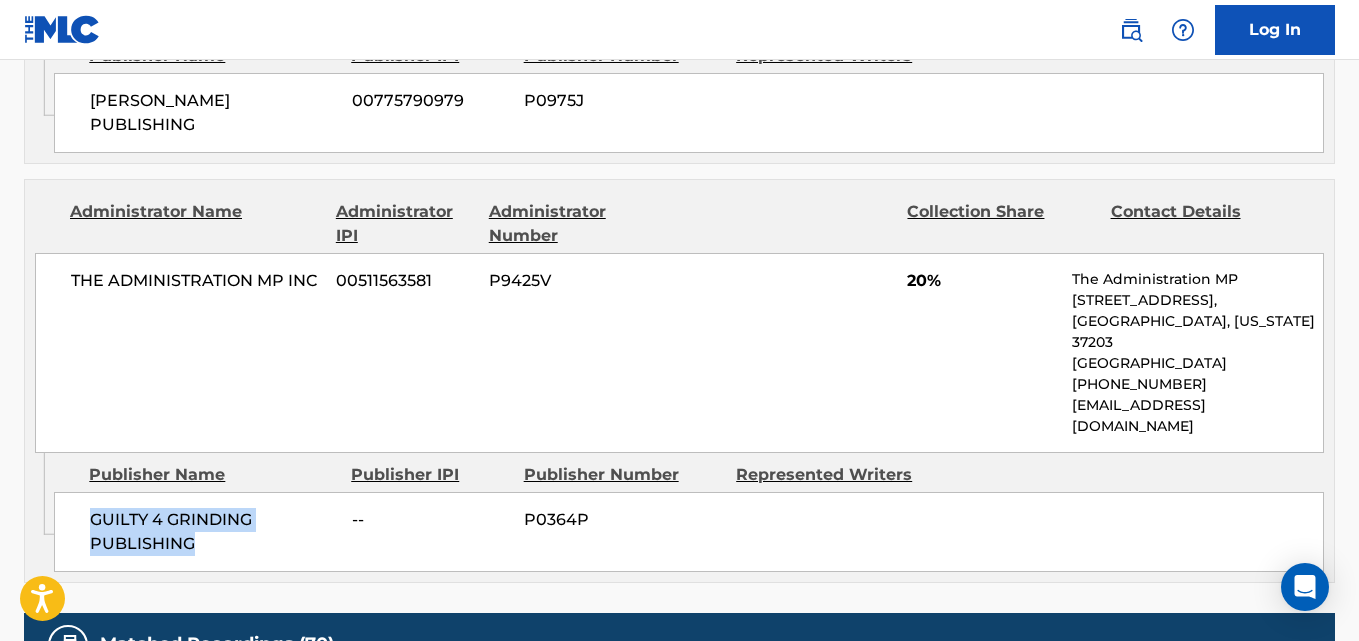 drag, startPoint x: 76, startPoint y: 422, endPoint x: 242, endPoint y: 440, distance: 166.97305 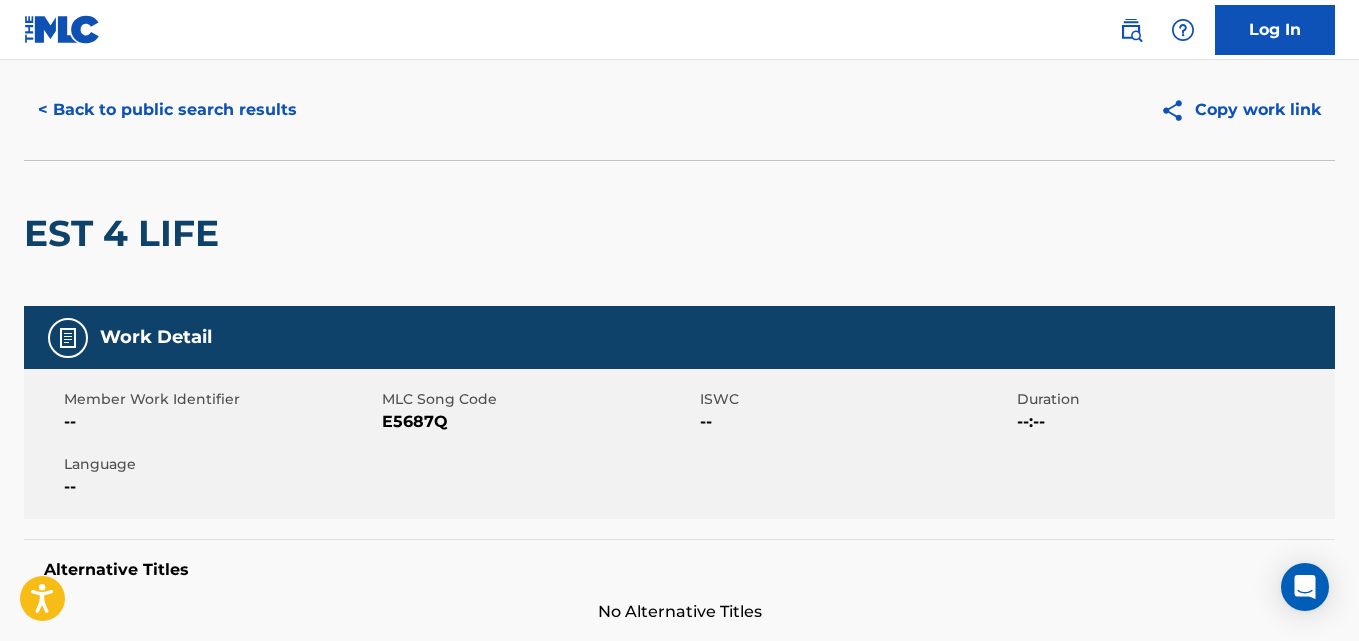 scroll, scrollTop: 0, scrollLeft: 0, axis: both 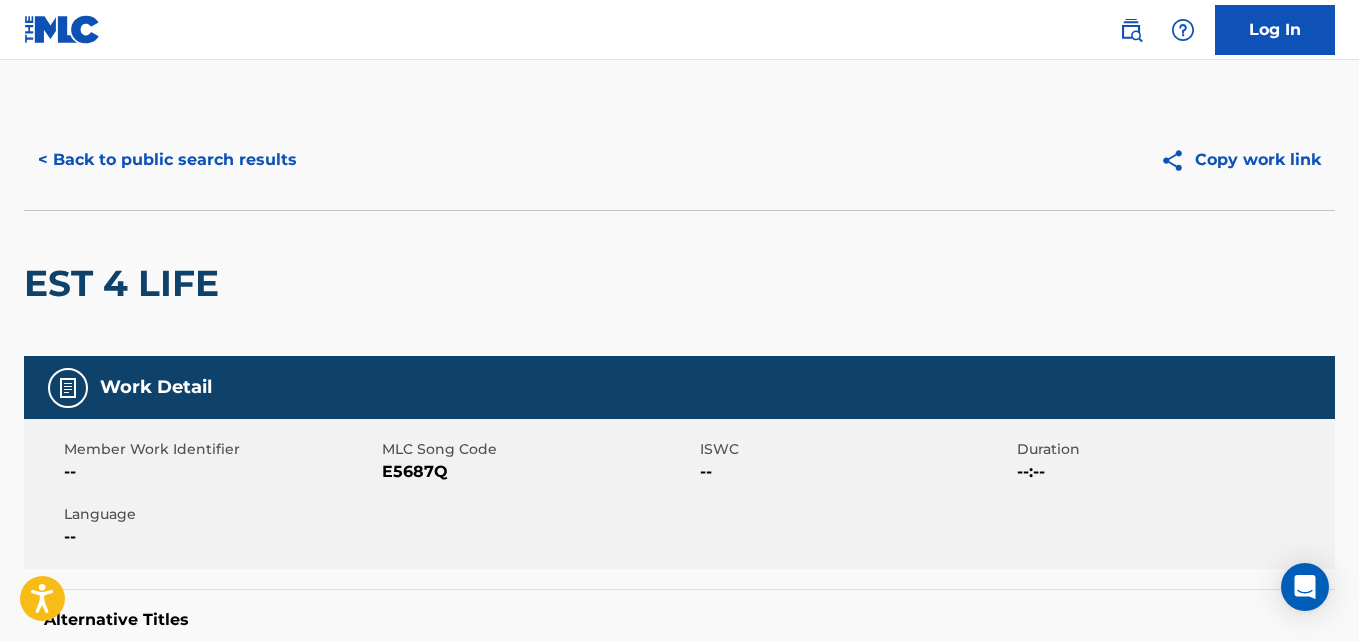 click on "< Back to public search results" at bounding box center [167, 160] 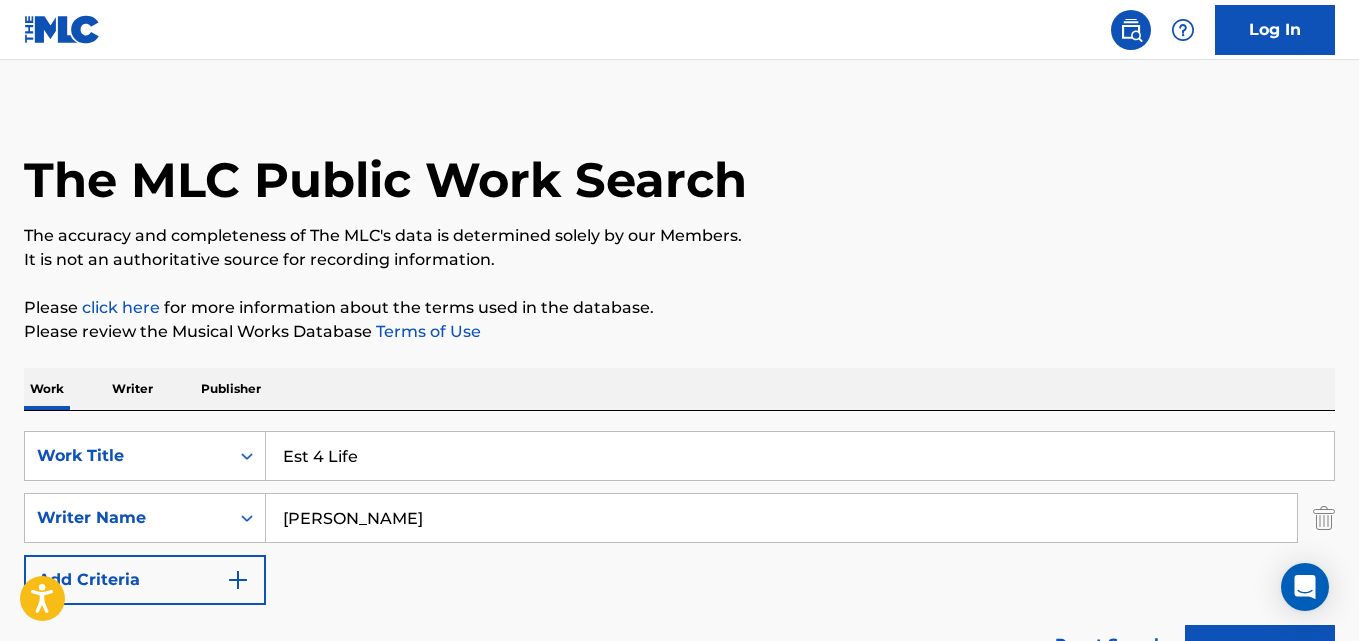 scroll, scrollTop: 0, scrollLeft: 0, axis: both 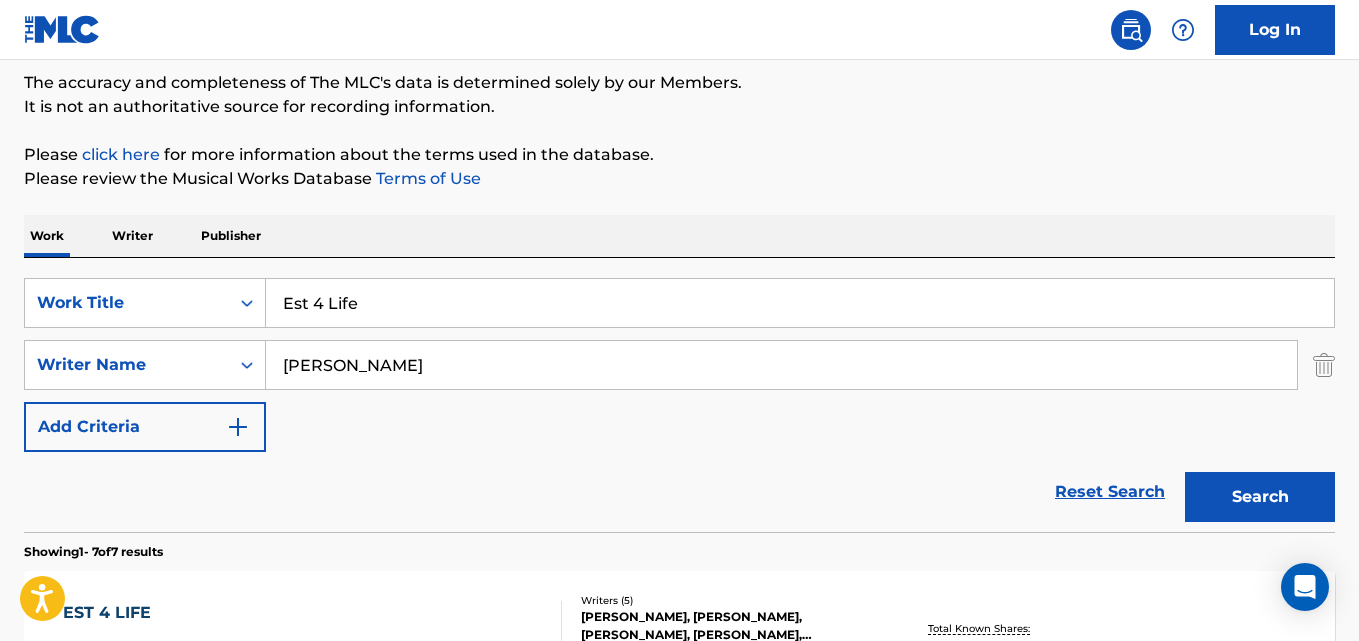click on "Reset Search" at bounding box center (1110, 492) 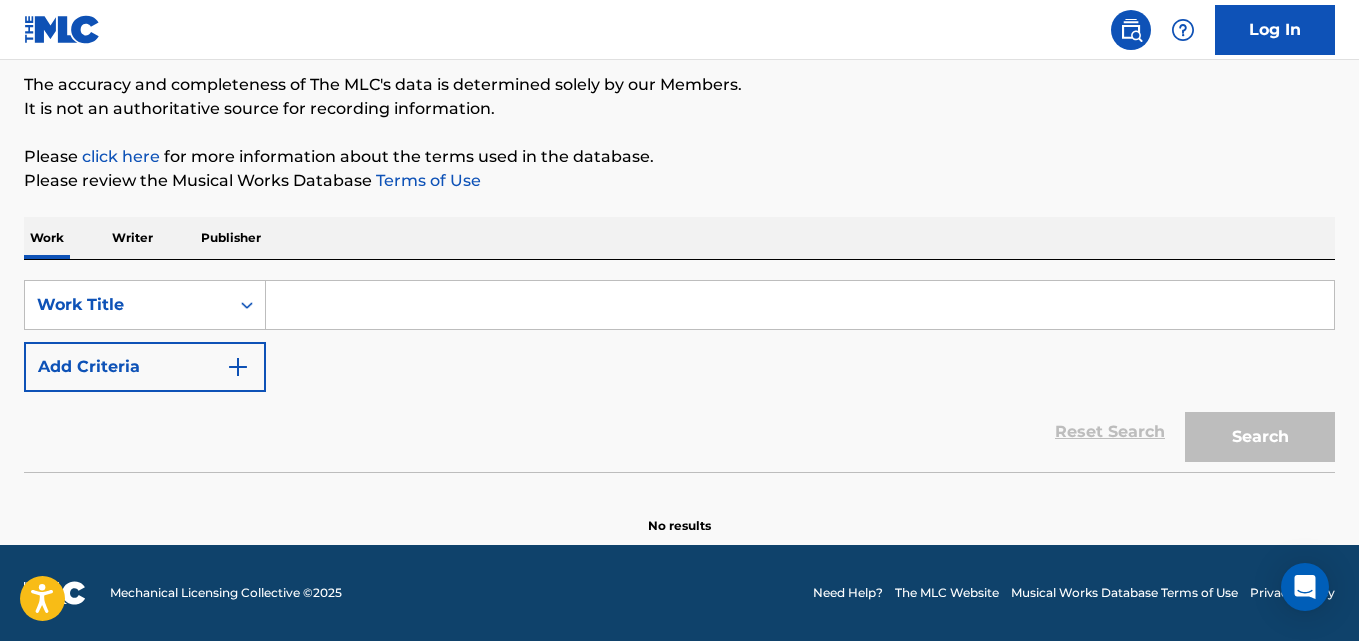 click at bounding box center (800, 305) 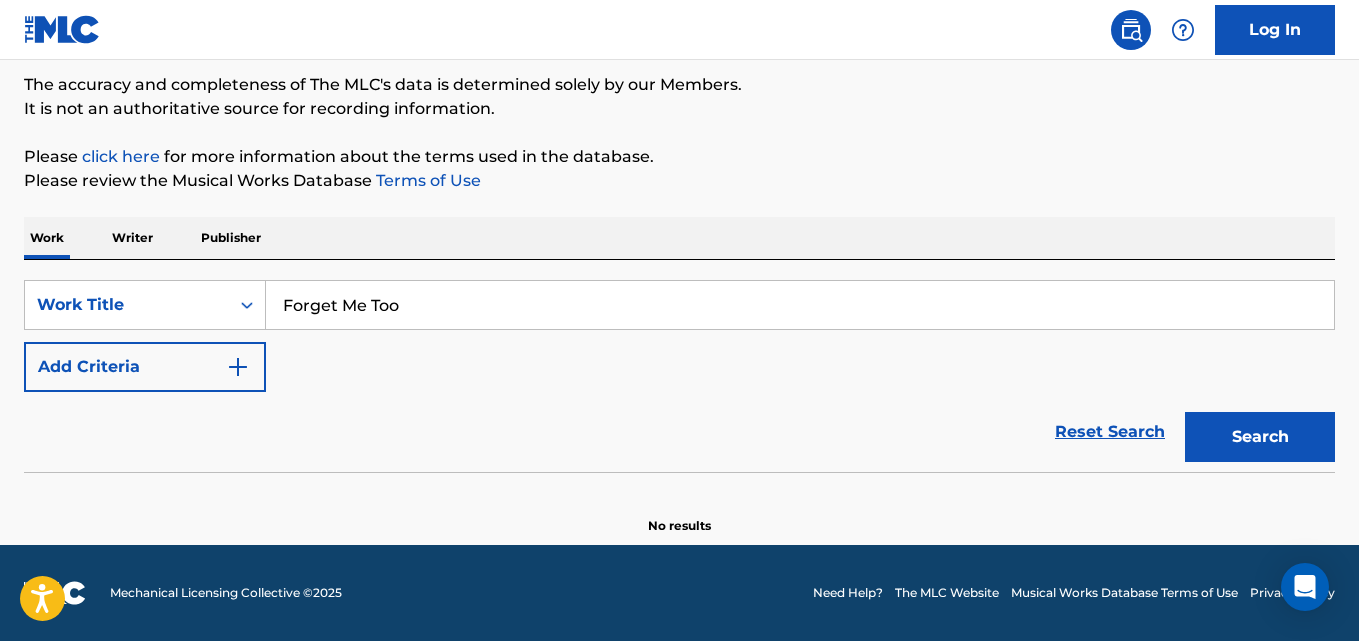 type on "Forget Me Too" 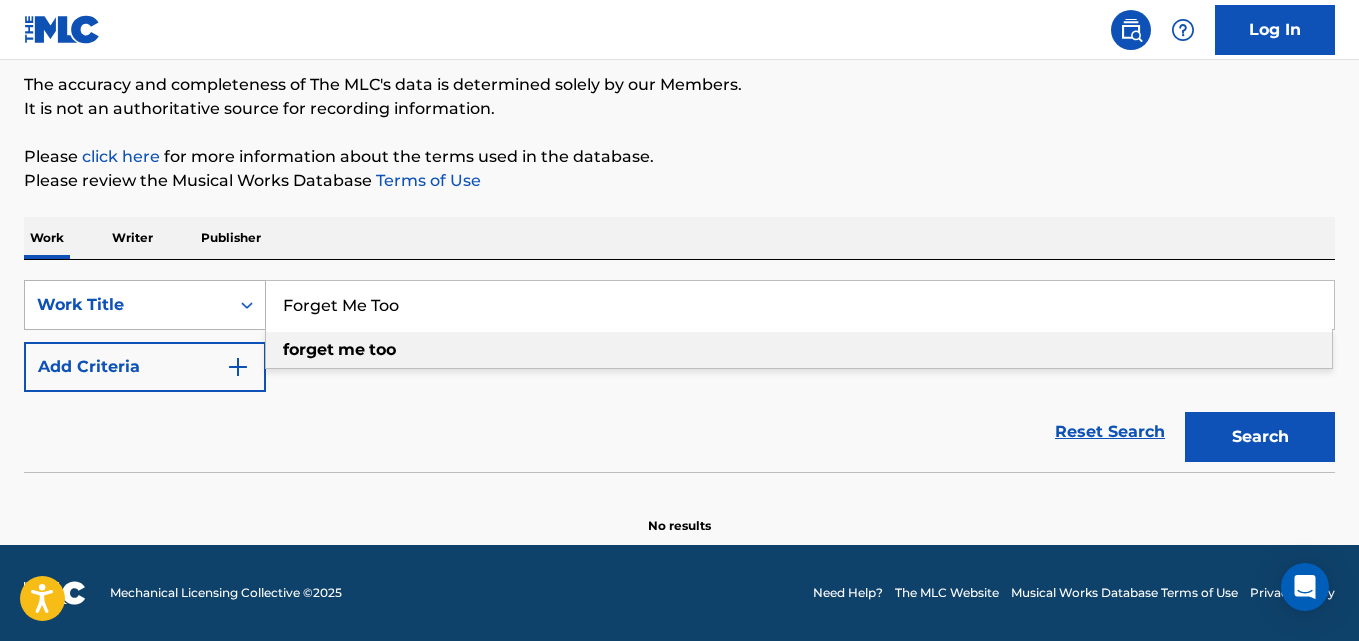 drag, startPoint x: 438, startPoint y: 313, endPoint x: 168, endPoint y: 311, distance: 270.00742 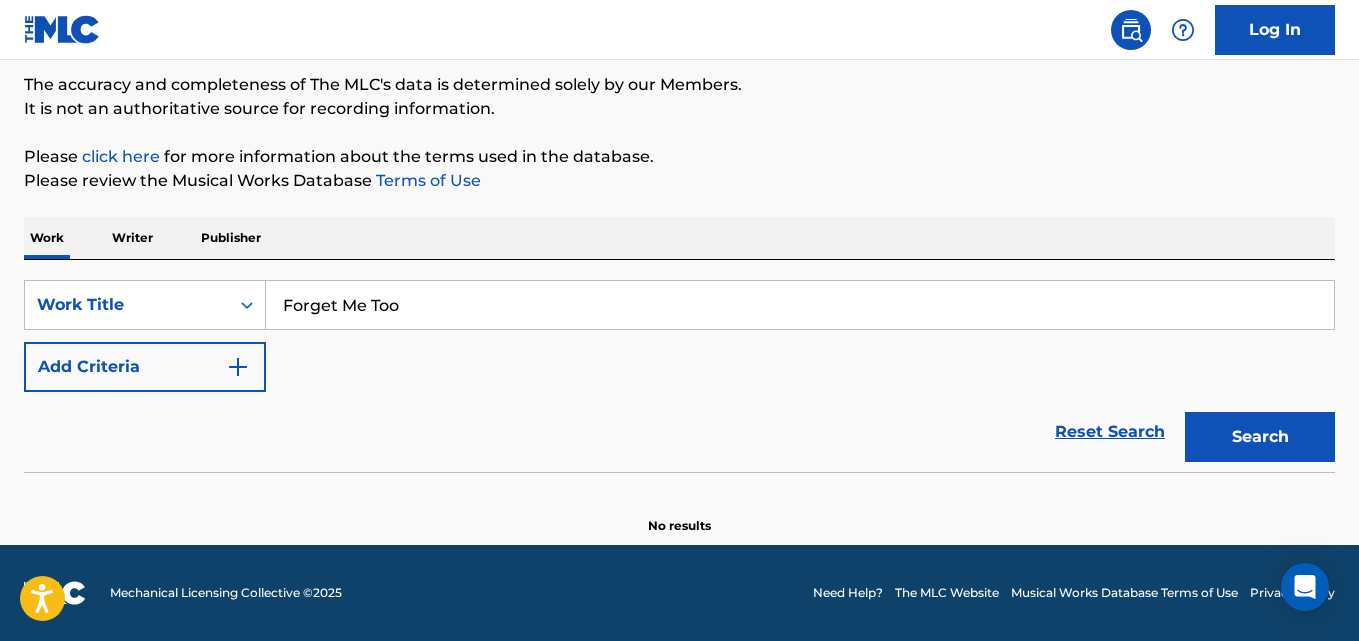 click on "Reset Search Search" at bounding box center [679, 432] 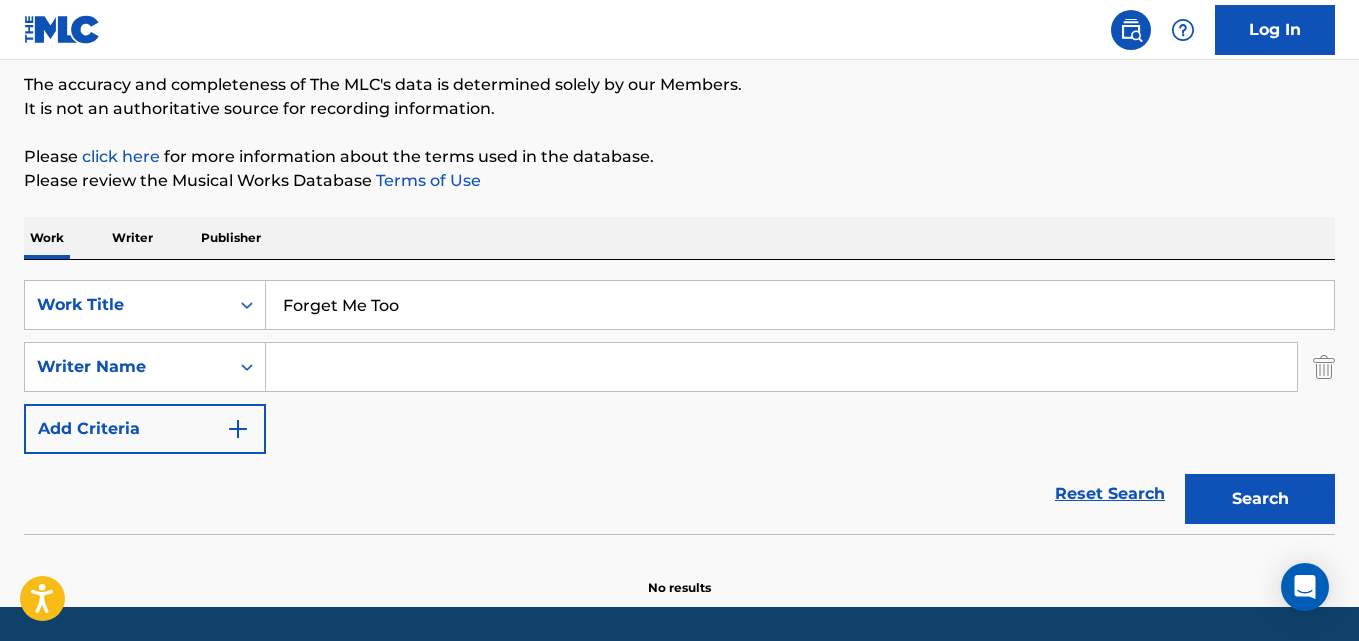 click at bounding box center (781, 367) 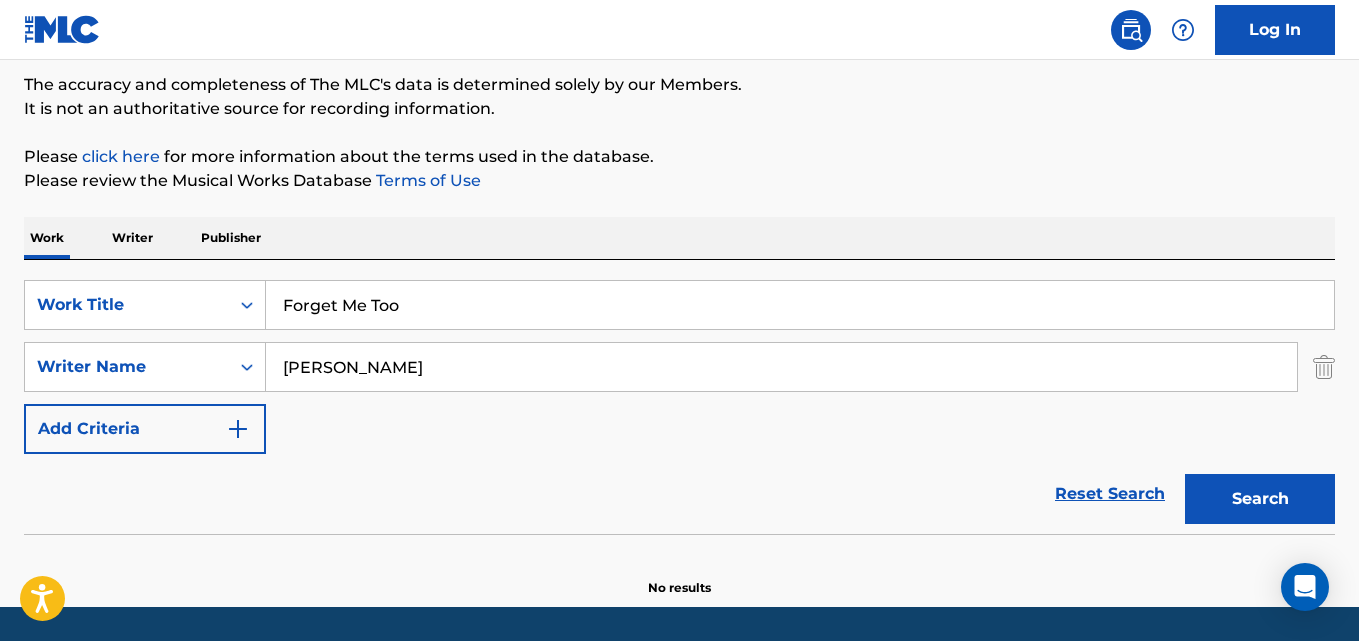 type on "[PERSON_NAME]" 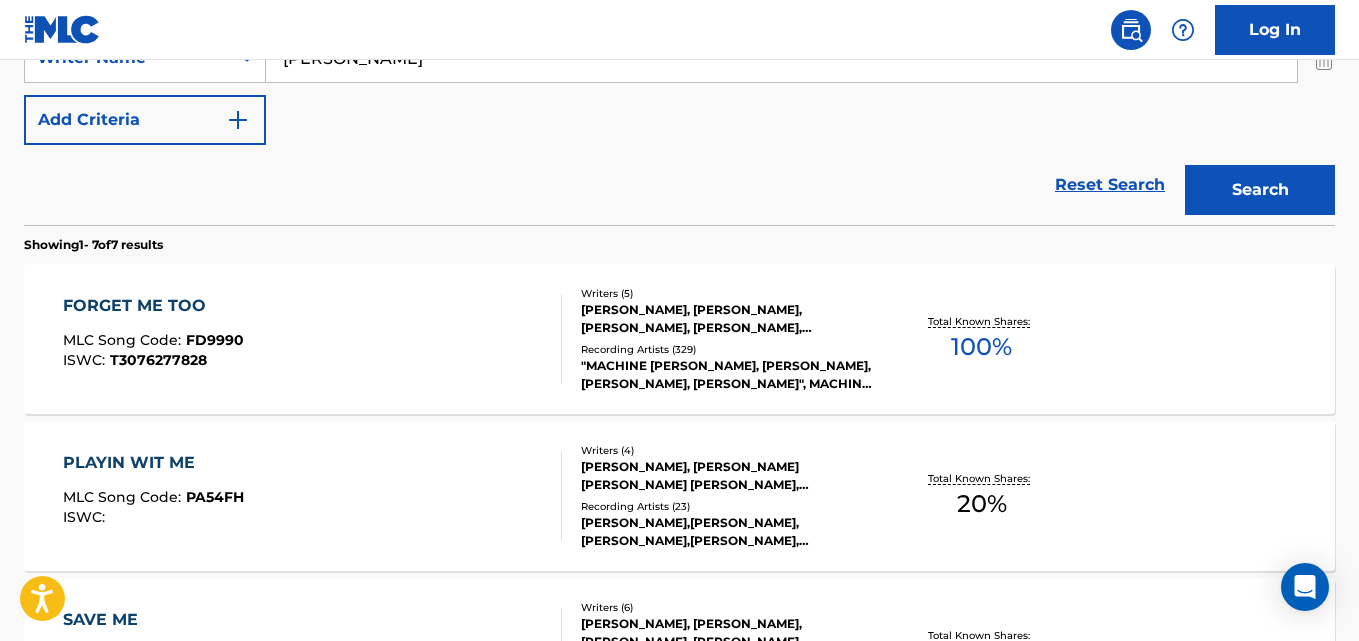 scroll, scrollTop: 665, scrollLeft: 0, axis: vertical 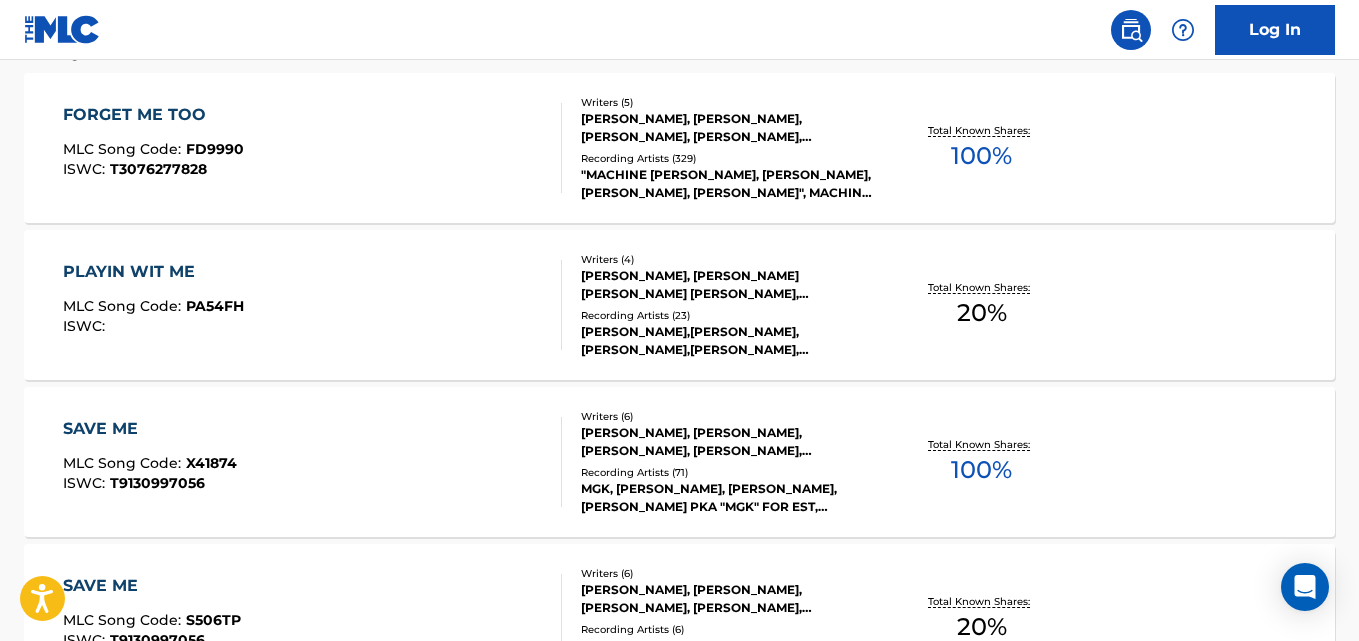 click on "FORGET ME TOO" at bounding box center [153, 115] 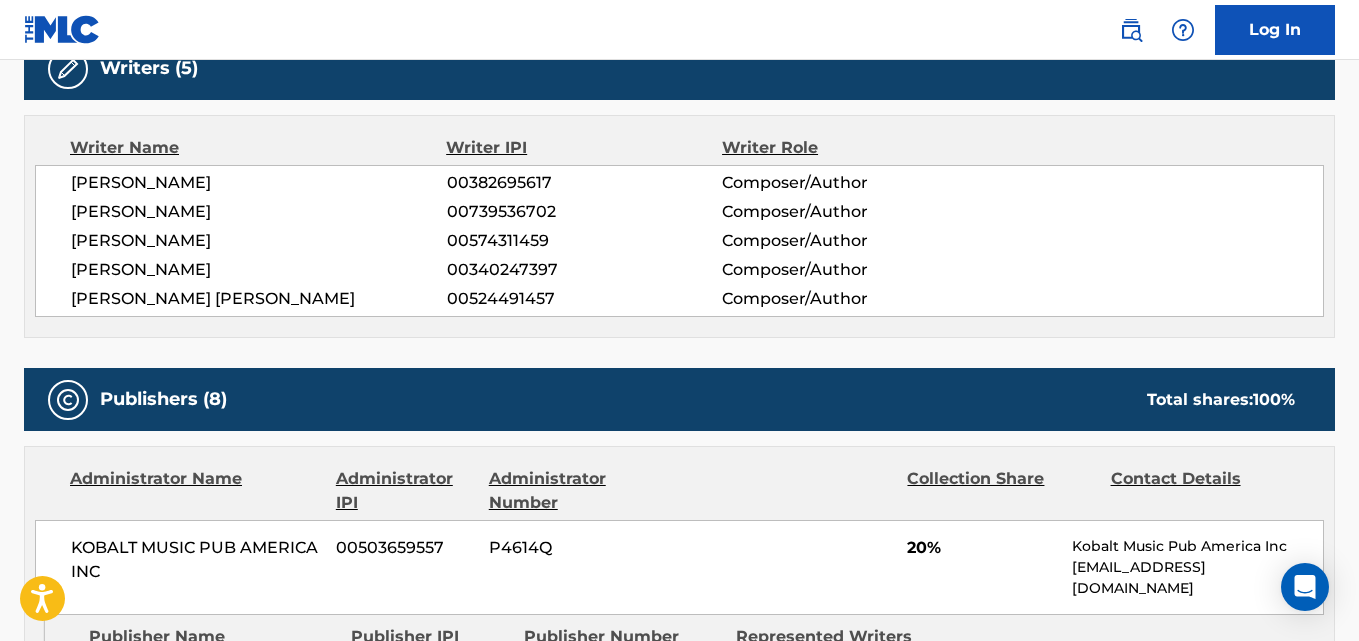 scroll, scrollTop: 1000, scrollLeft: 0, axis: vertical 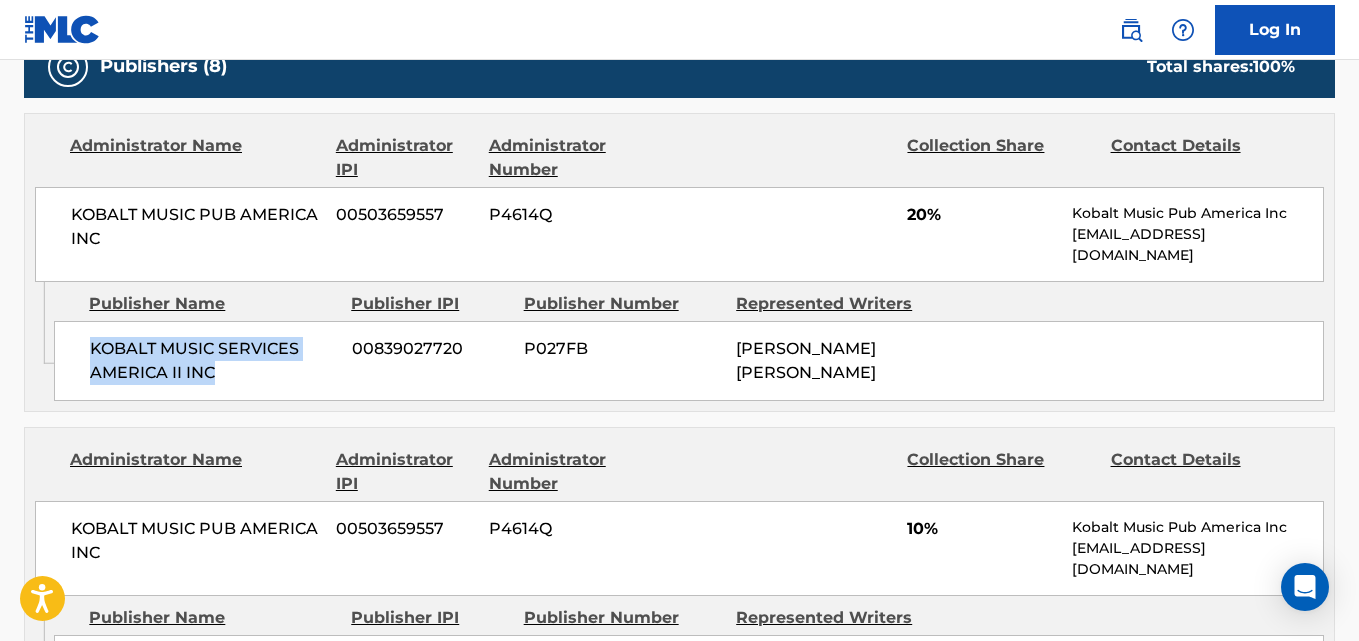drag, startPoint x: 74, startPoint y: 355, endPoint x: 277, endPoint y: 375, distance: 203.98285 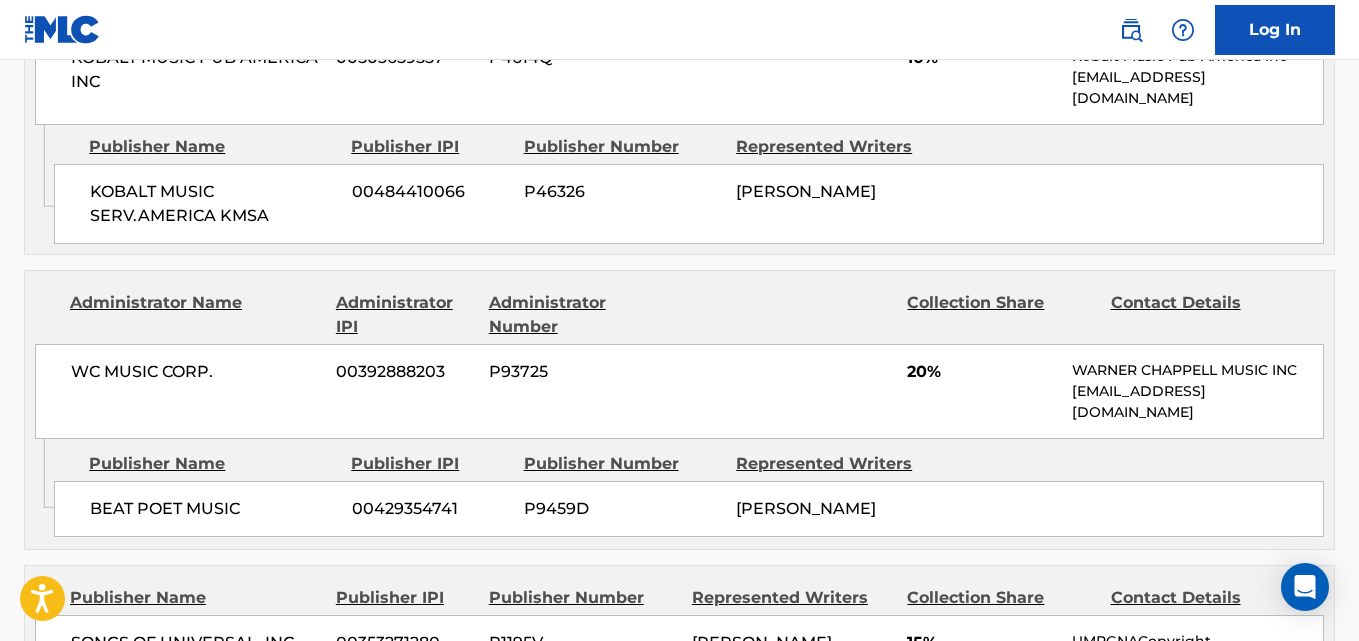 scroll, scrollTop: 1833, scrollLeft: 0, axis: vertical 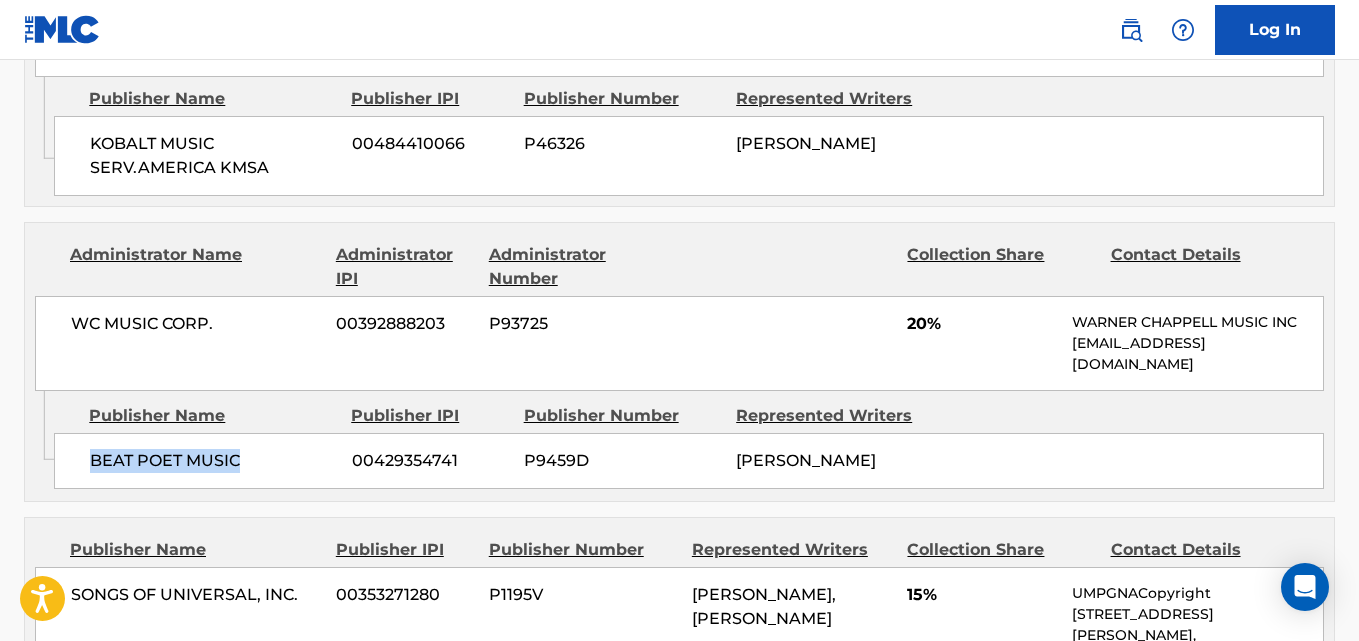 drag, startPoint x: 80, startPoint y: 468, endPoint x: 263, endPoint y: 468, distance: 183 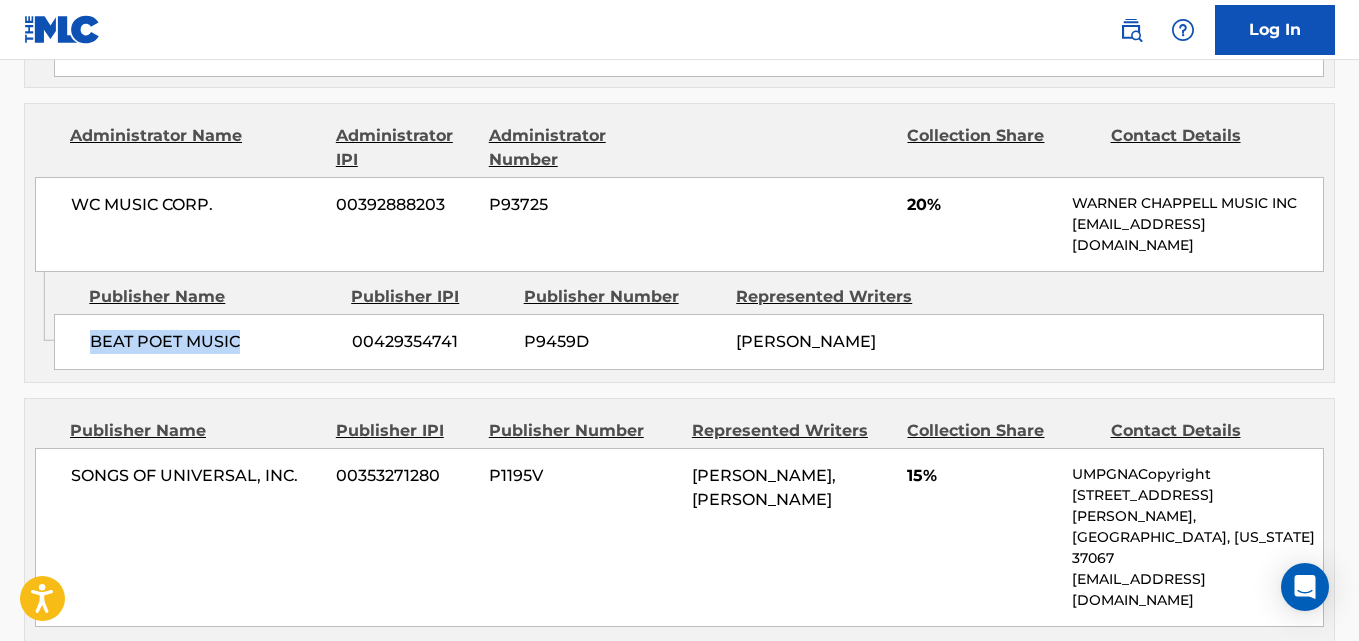 scroll, scrollTop: 2000, scrollLeft: 0, axis: vertical 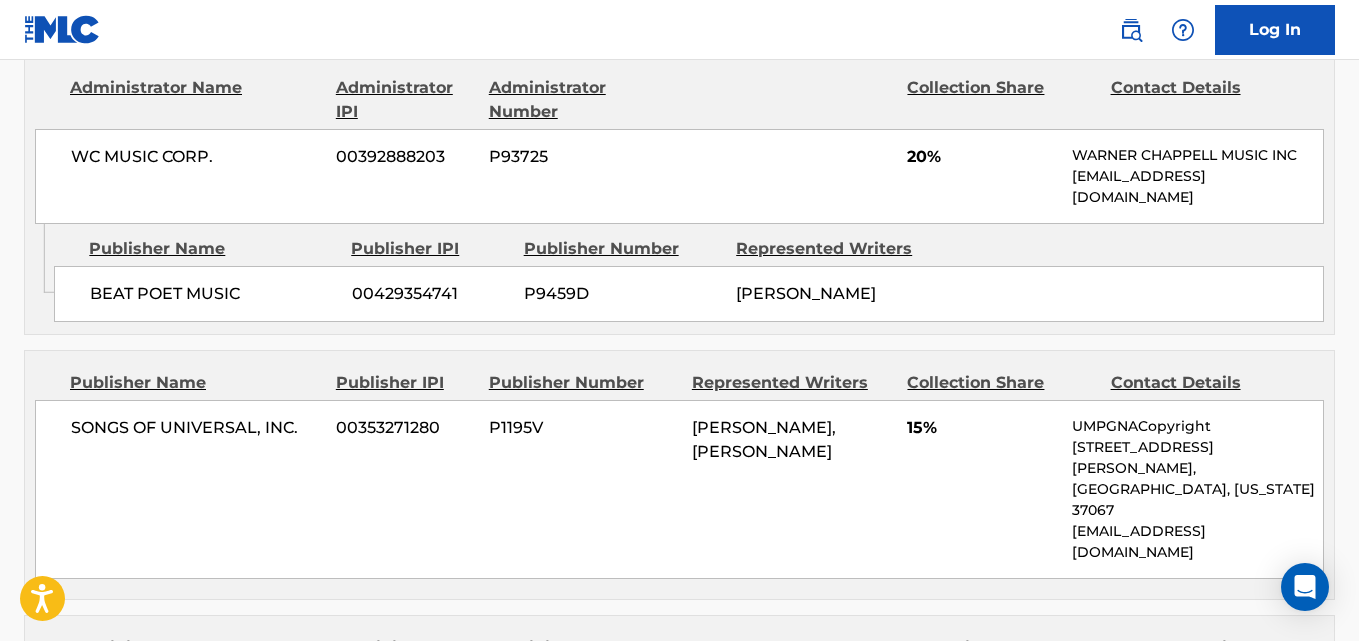 click on "20%" at bounding box center (982, 157) 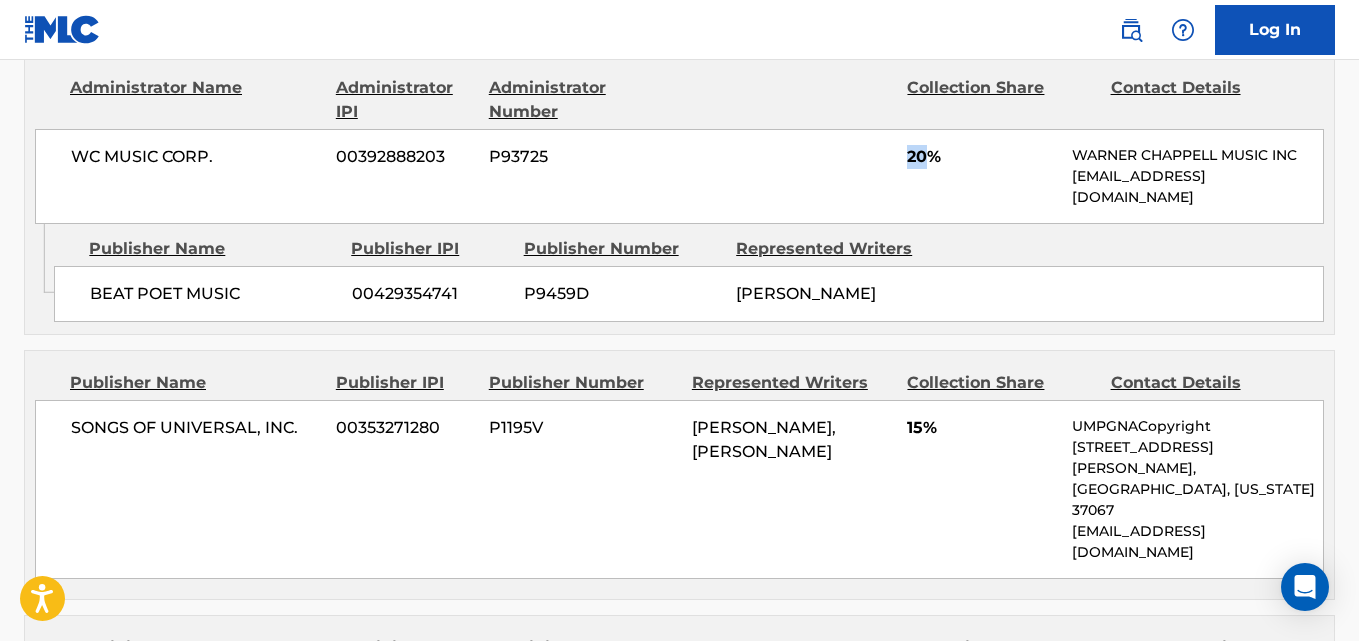 click on "20%" at bounding box center [982, 157] 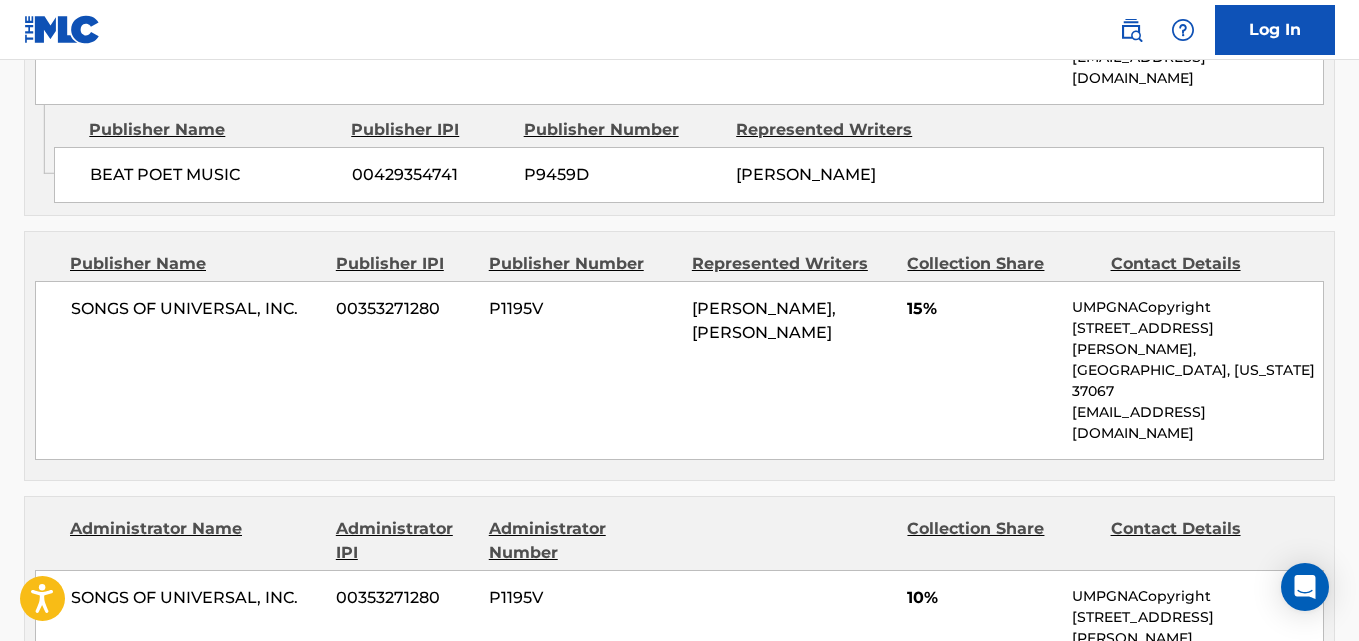scroll, scrollTop: 2167, scrollLeft: 0, axis: vertical 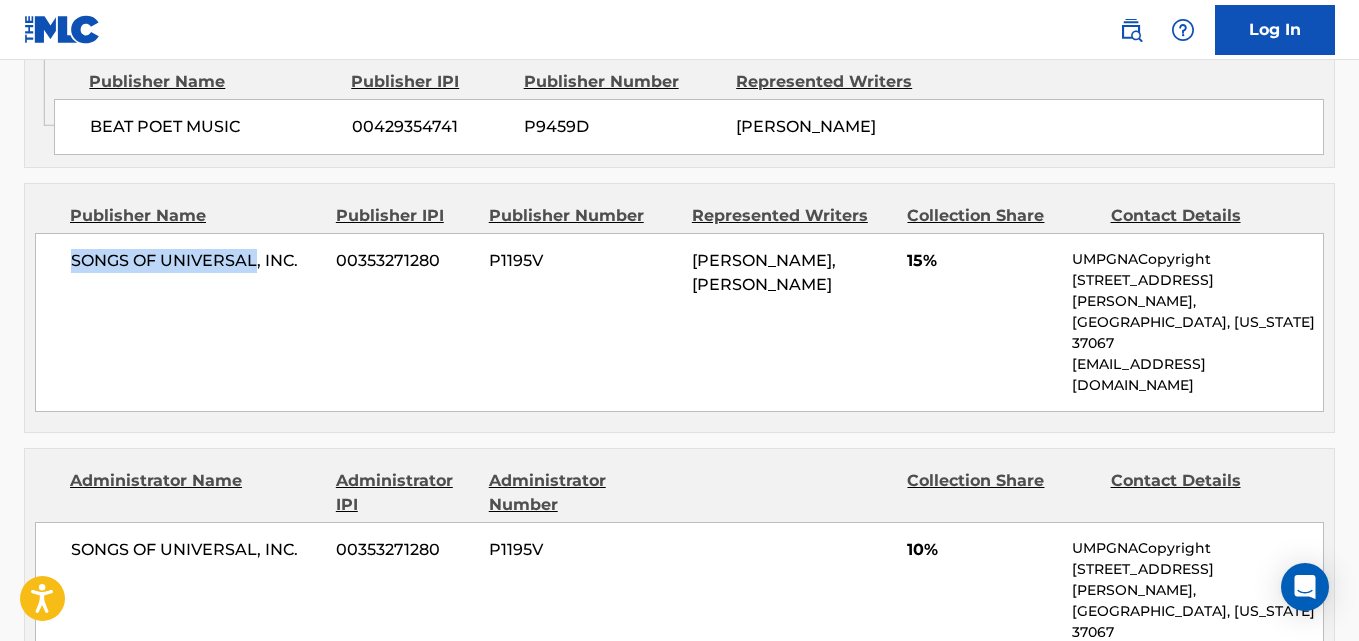 drag, startPoint x: 66, startPoint y: 256, endPoint x: 254, endPoint y: 270, distance: 188.52055 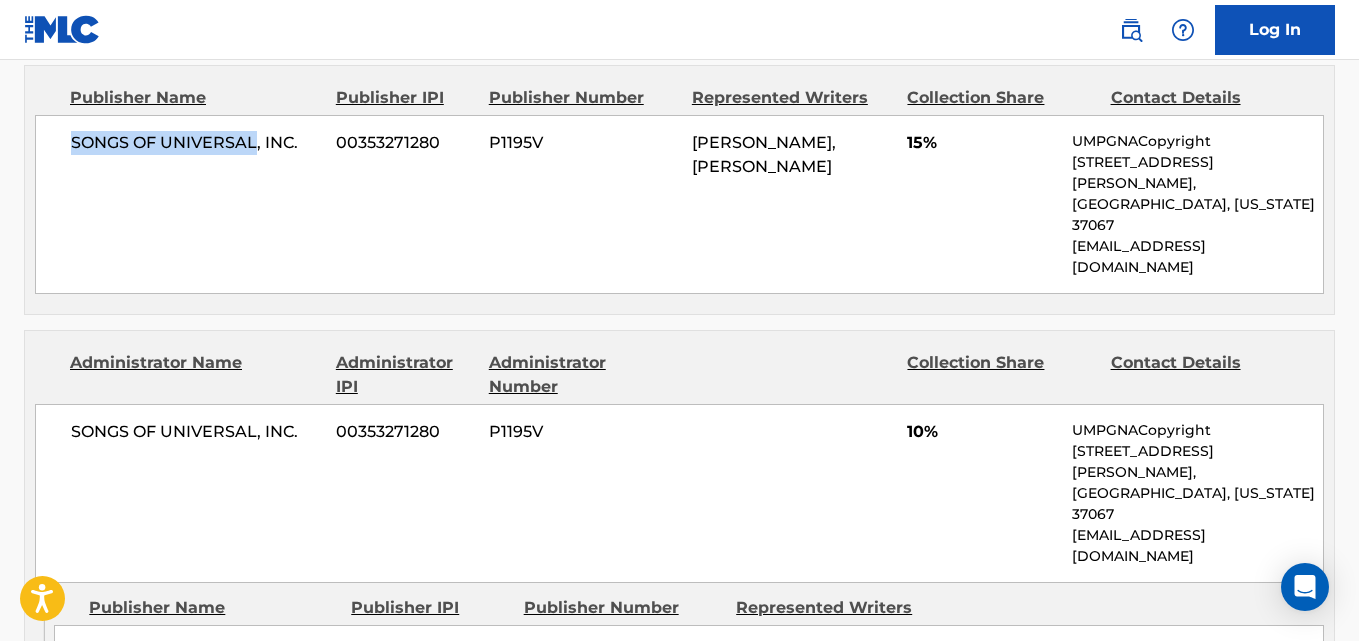 scroll, scrollTop: 2333, scrollLeft: 0, axis: vertical 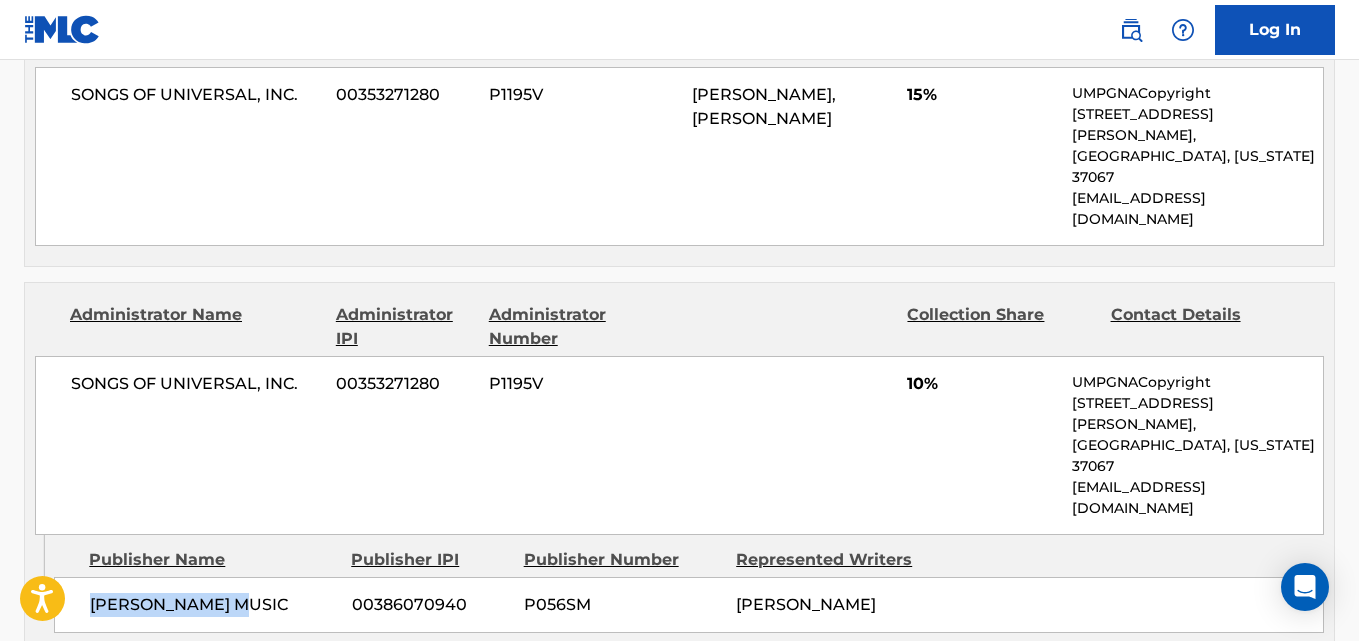 drag, startPoint x: 84, startPoint y: 485, endPoint x: 307, endPoint y: 485, distance: 223 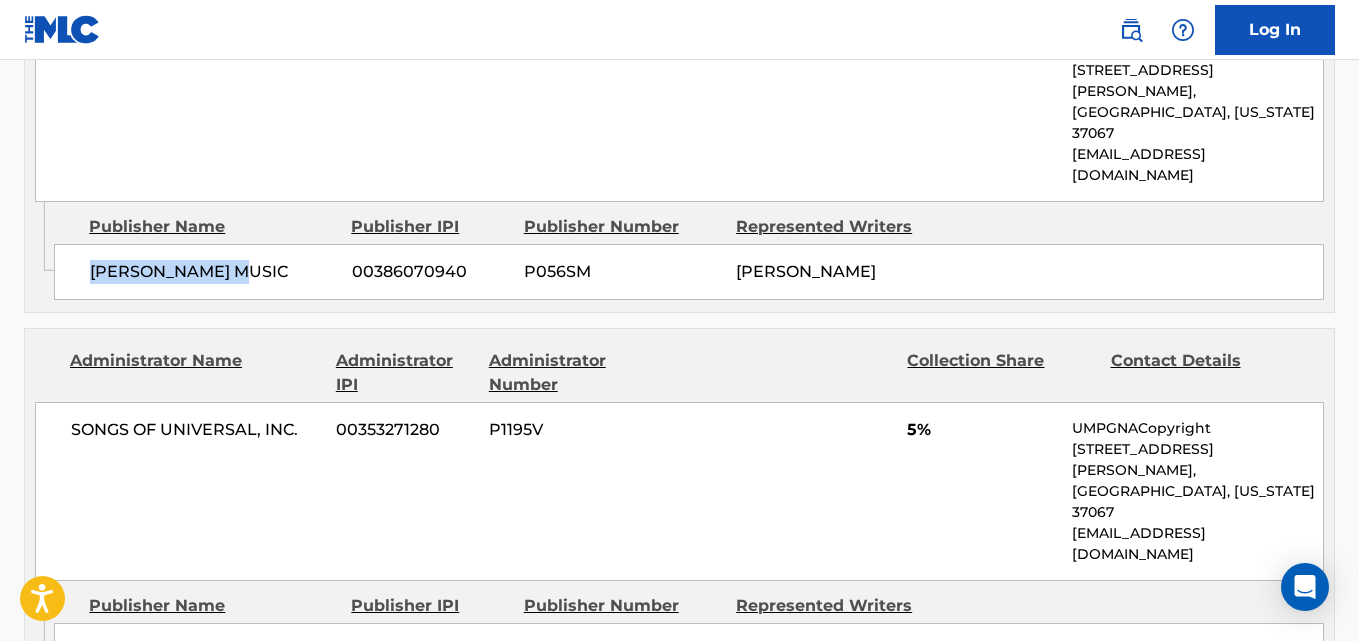 scroll, scrollTop: 2667, scrollLeft: 0, axis: vertical 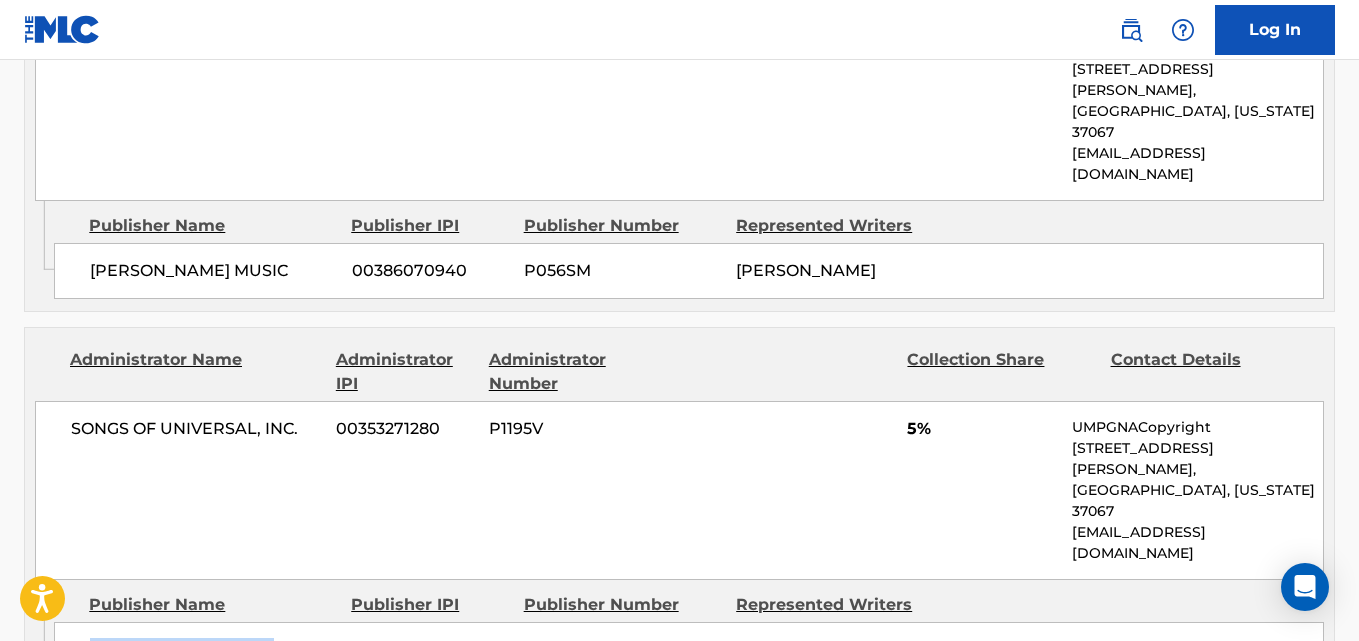 drag, startPoint x: 78, startPoint y: 466, endPoint x: 312, endPoint y: 469, distance: 234.01923 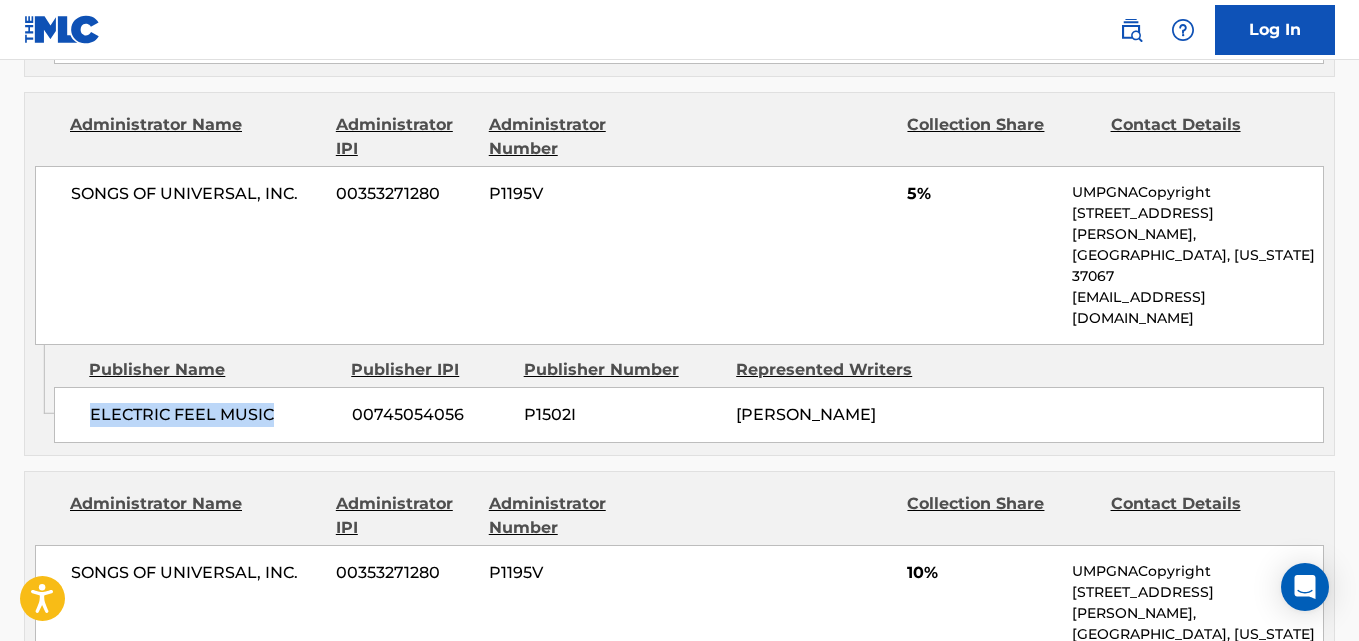 scroll, scrollTop: 3000, scrollLeft: 0, axis: vertical 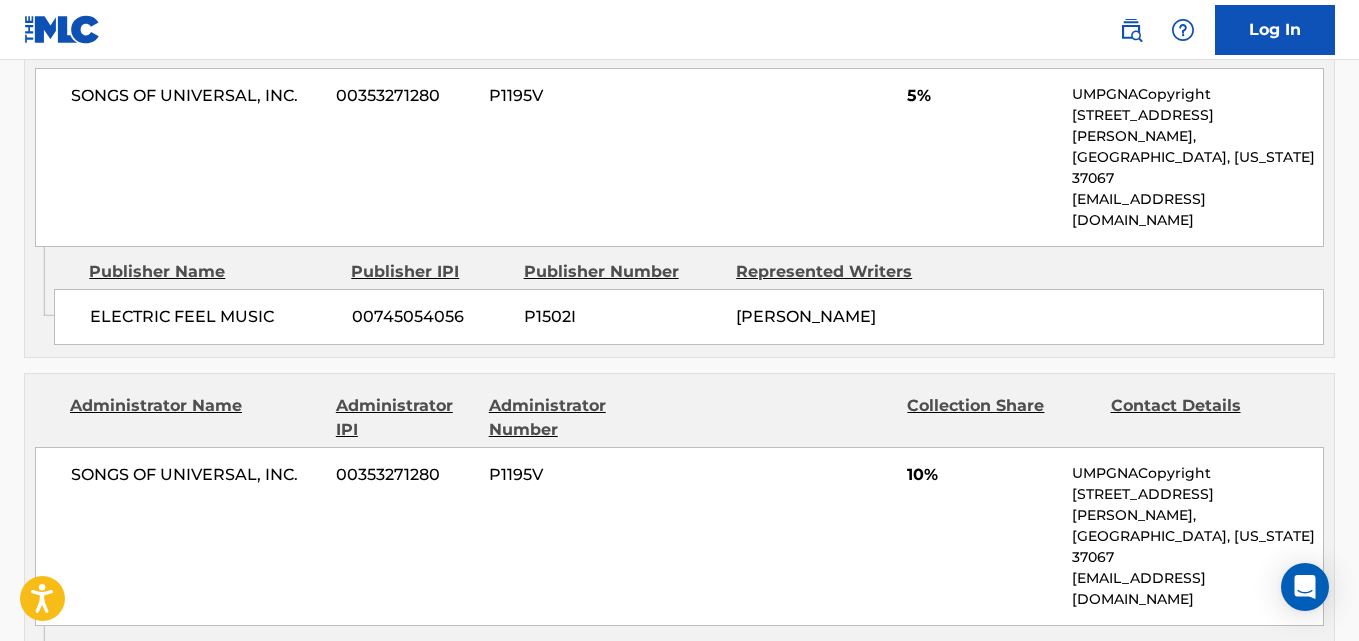 drag, startPoint x: 84, startPoint y: 444, endPoint x: 283, endPoint y: 443, distance: 199.00252 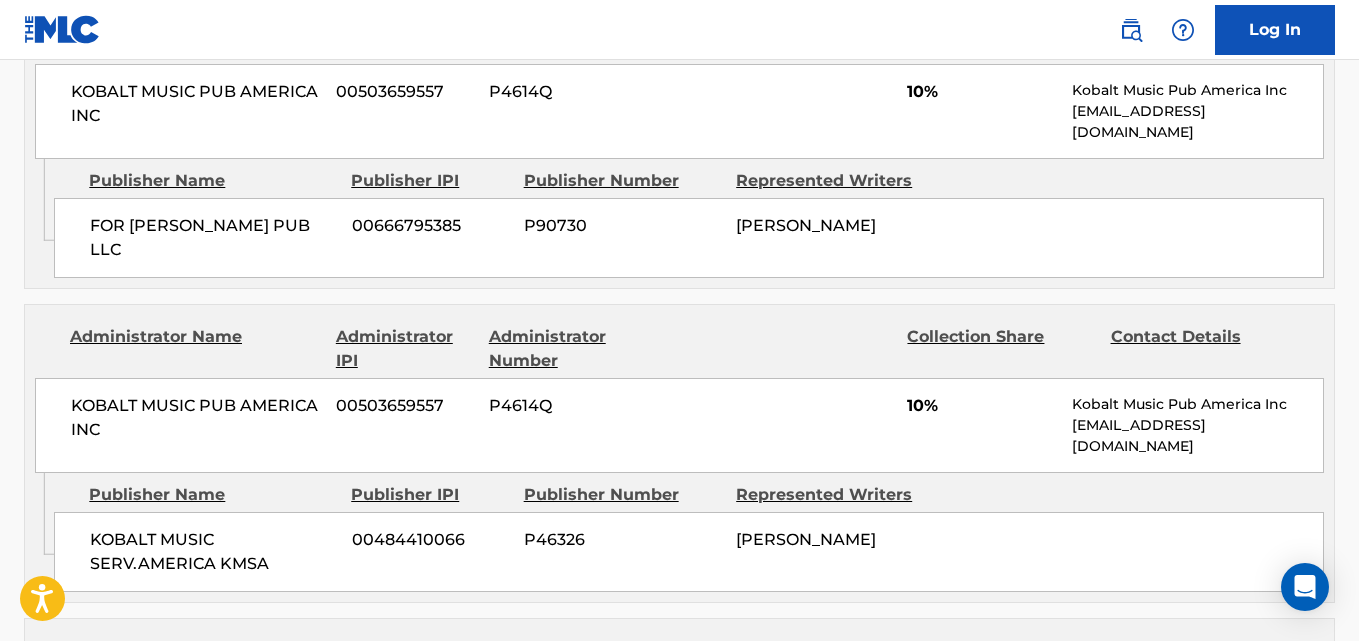 scroll, scrollTop: 1500, scrollLeft: 0, axis: vertical 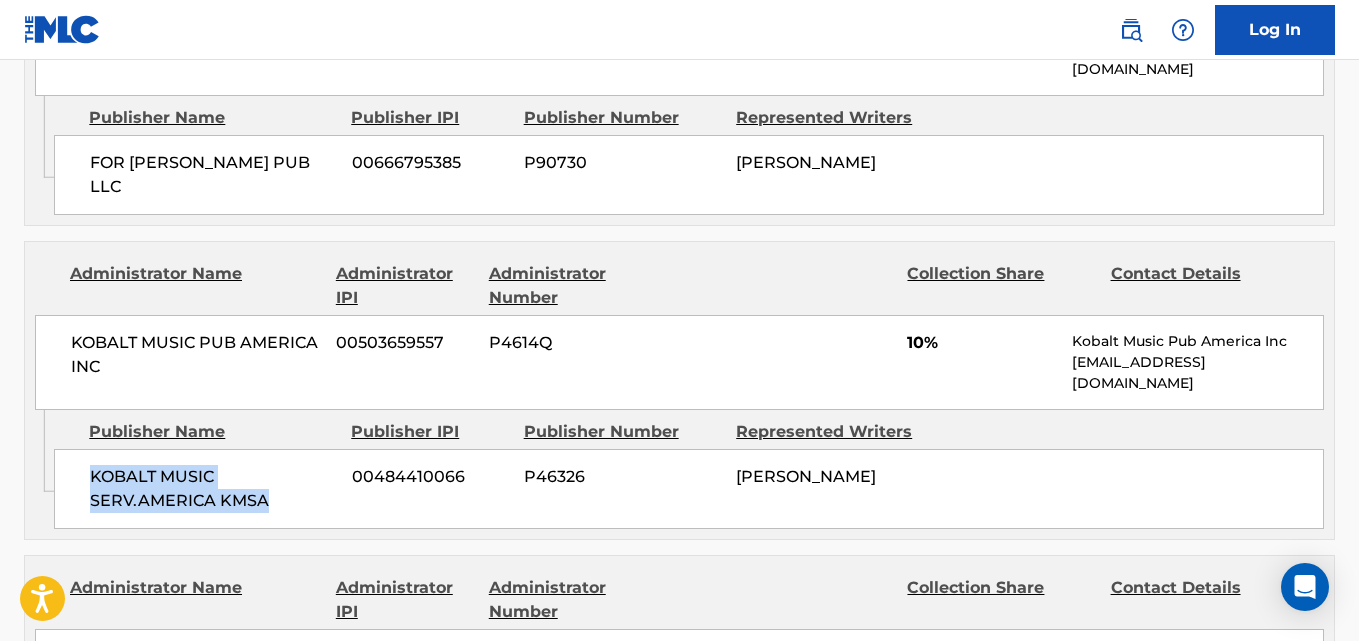 drag, startPoint x: 85, startPoint y: 480, endPoint x: 283, endPoint y: 504, distance: 199.44925 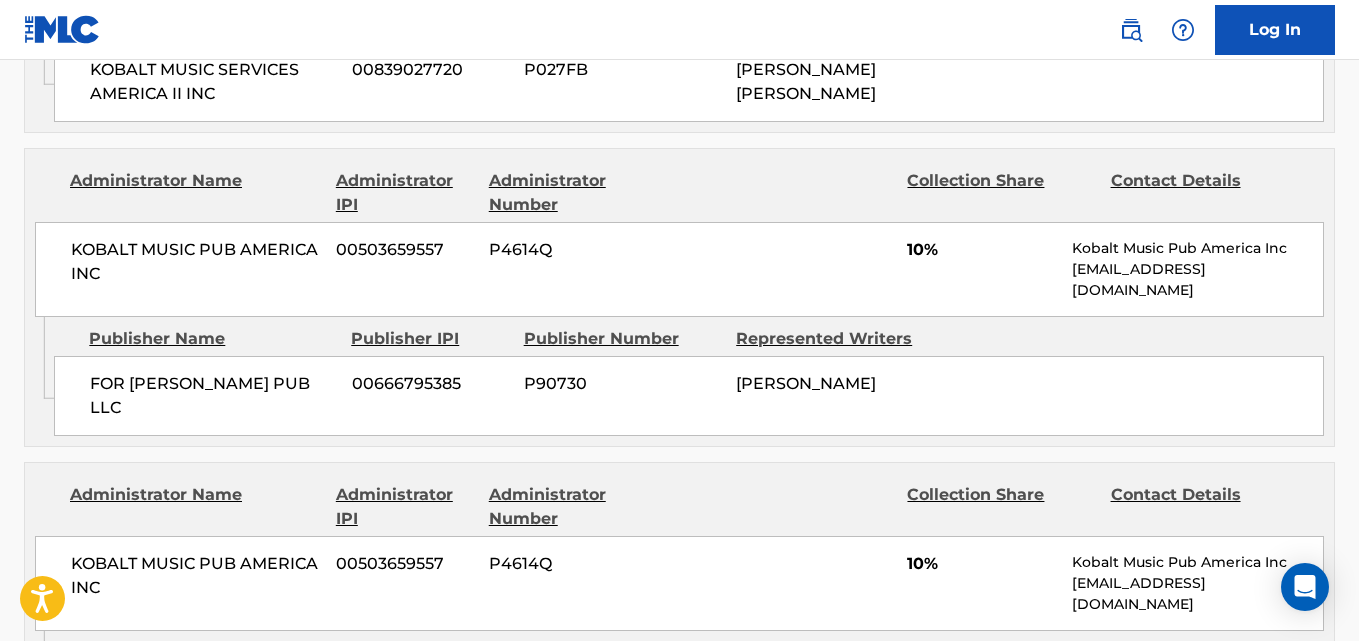 scroll, scrollTop: 1333, scrollLeft: 0, axis: vertical 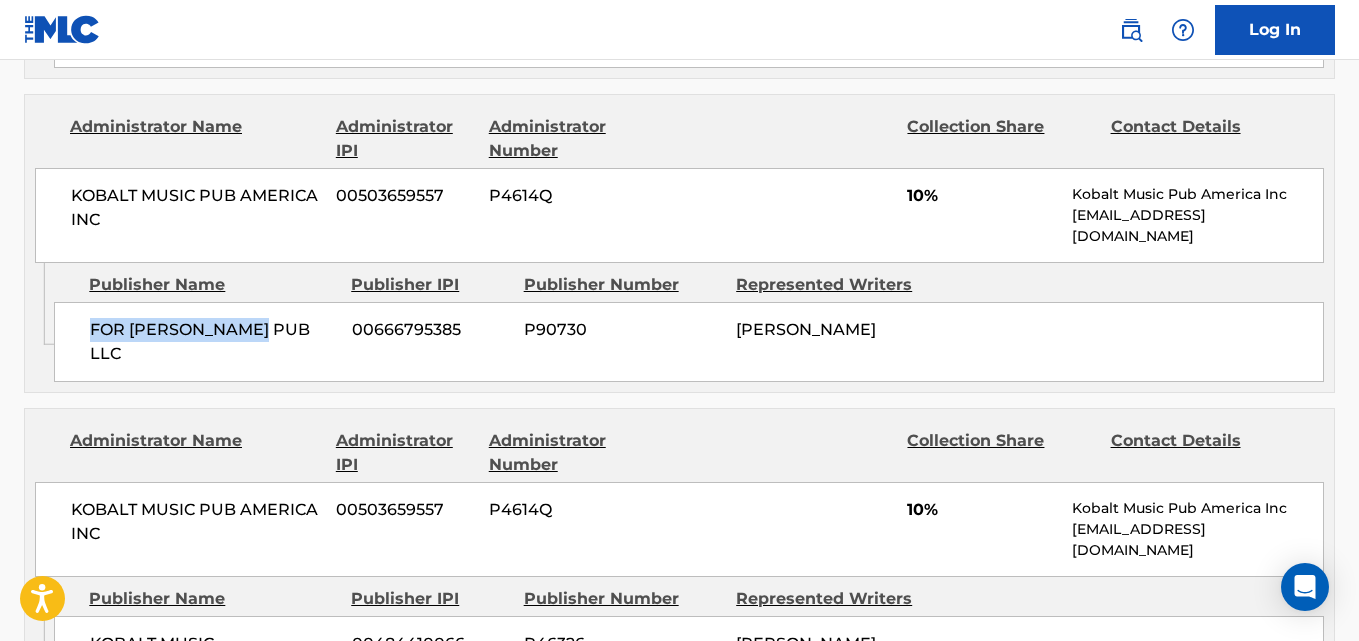 drag, startPoint x: 154, startPoint y: 331, endPoint x: 330, endPoint y: 331, distance: 176 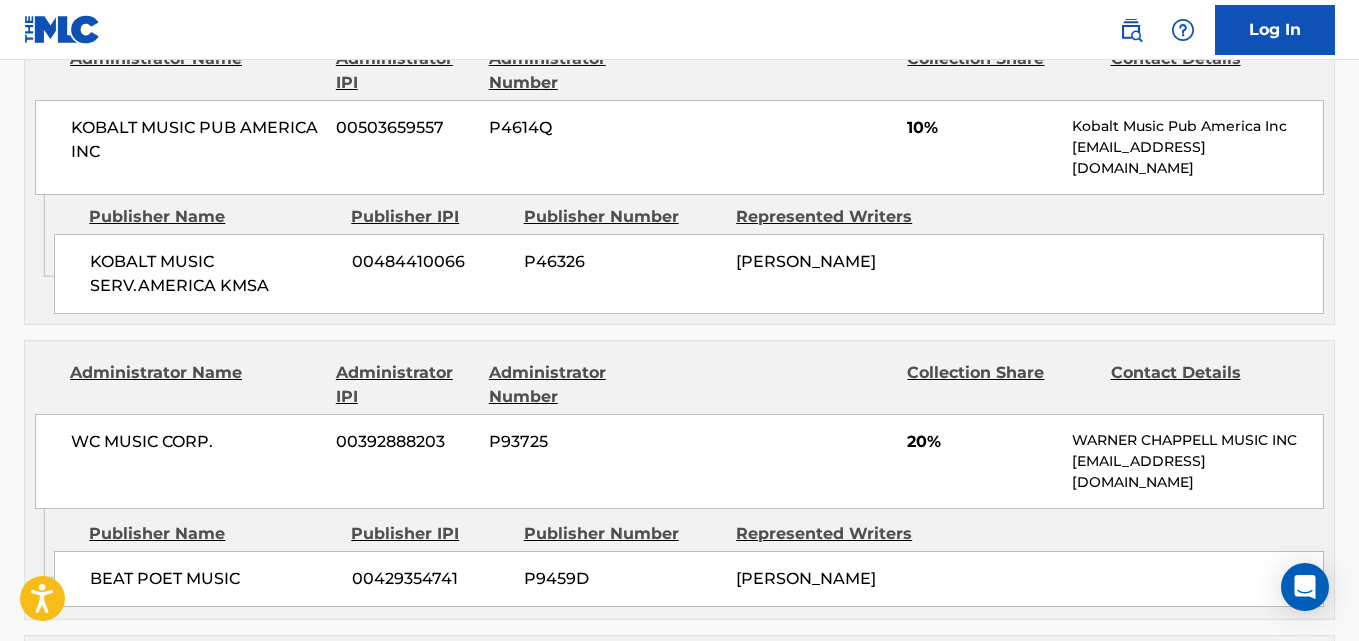 scroll, scrollTop: 1667, scrollLeft: 0, axis: vertical 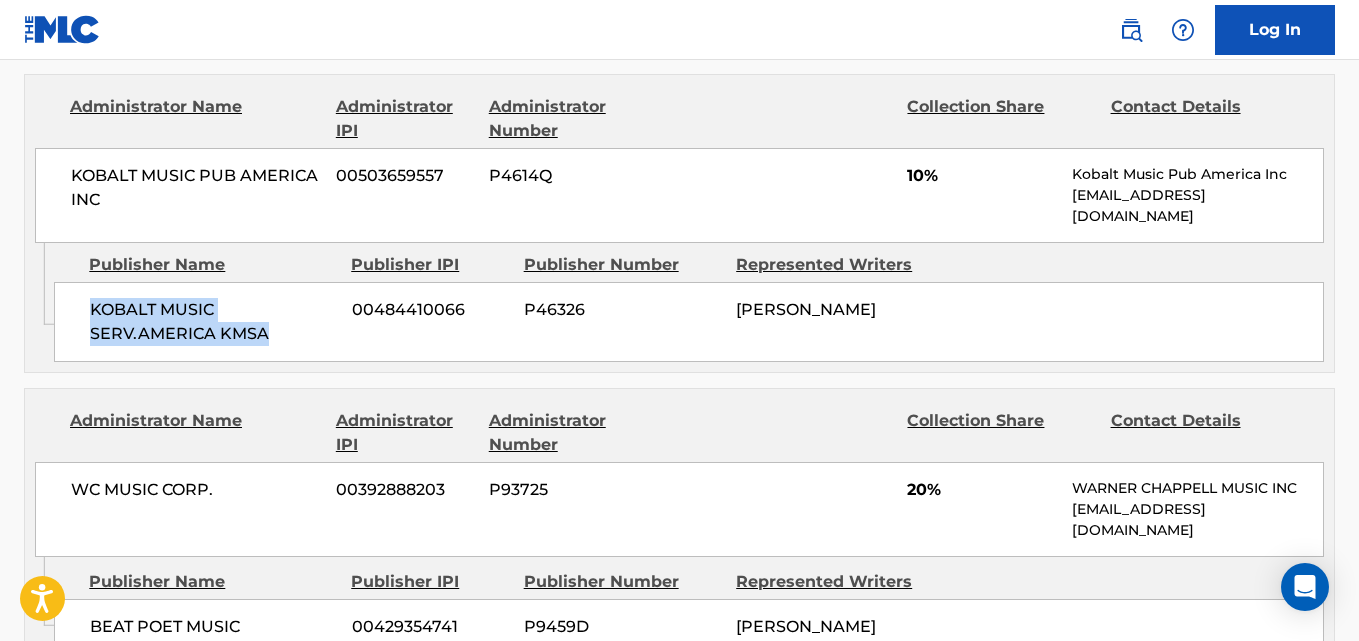 drag, startPoint x: 89, startPoint y: 314, endPoint x: 314, endPoint y: 348, distance: 227.55438 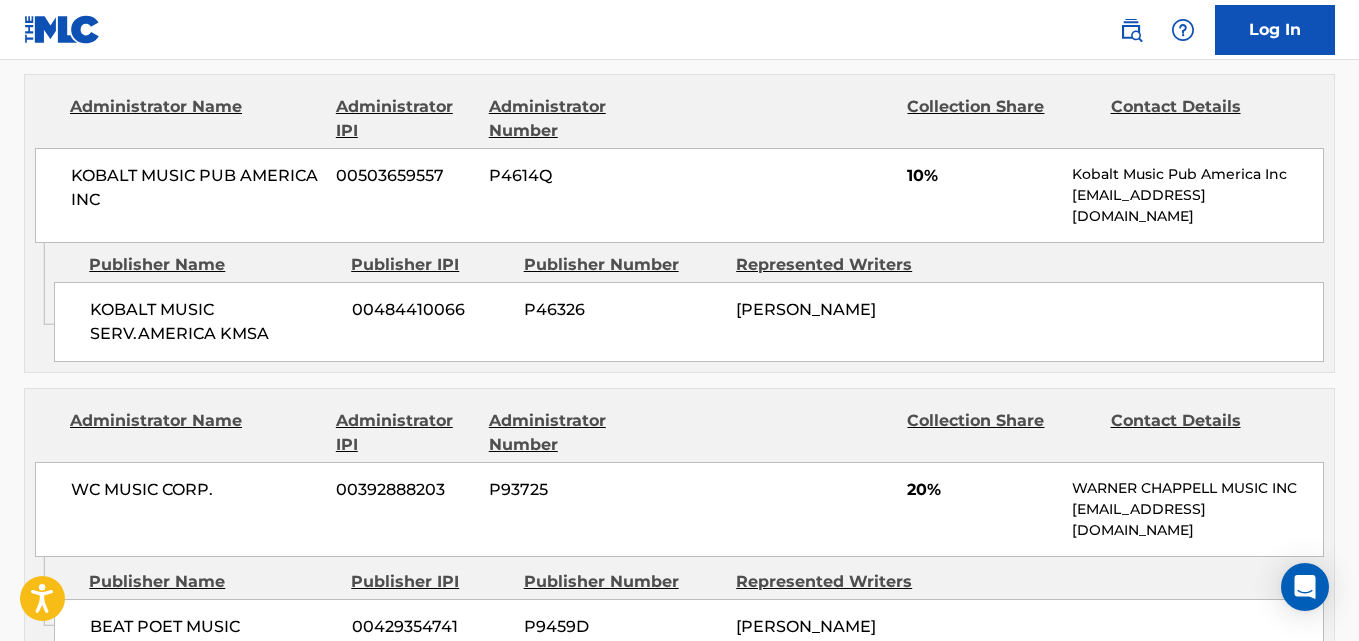 click on "10%" at bounding box center (982, 176) 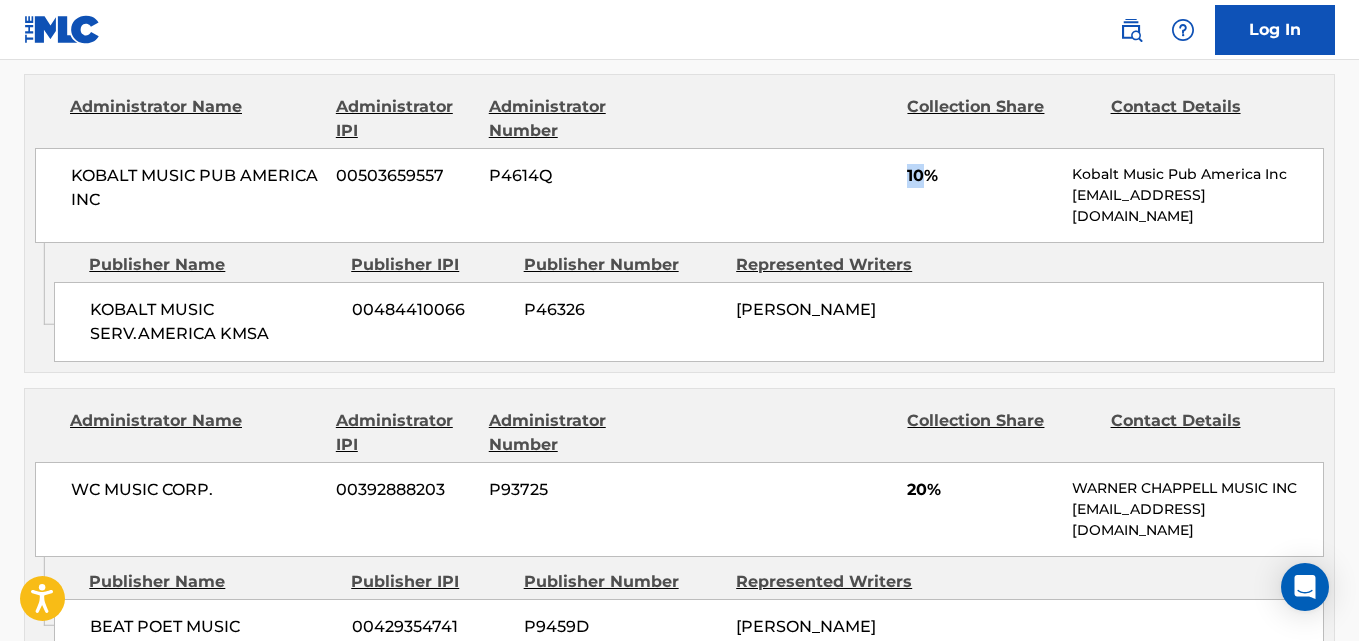 click on "10%" at bounding box center (982, 176) 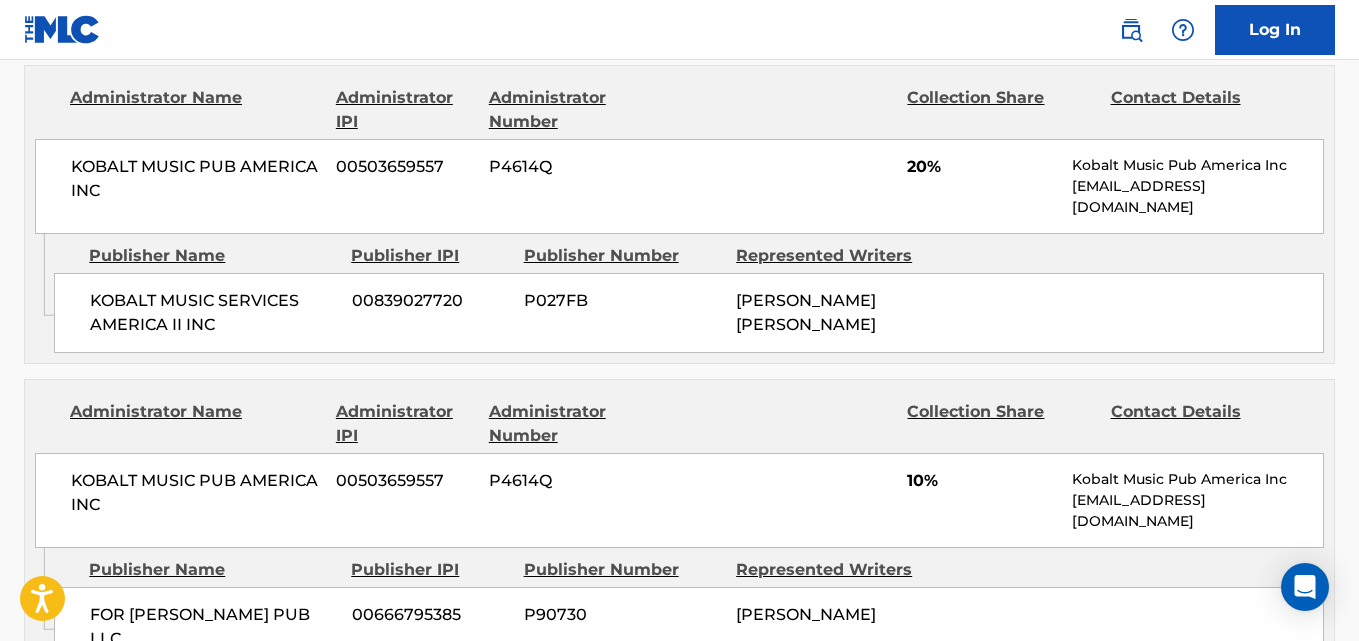 scroll, scrollTop: 1000, scrollLeft: 0, axis: vertical 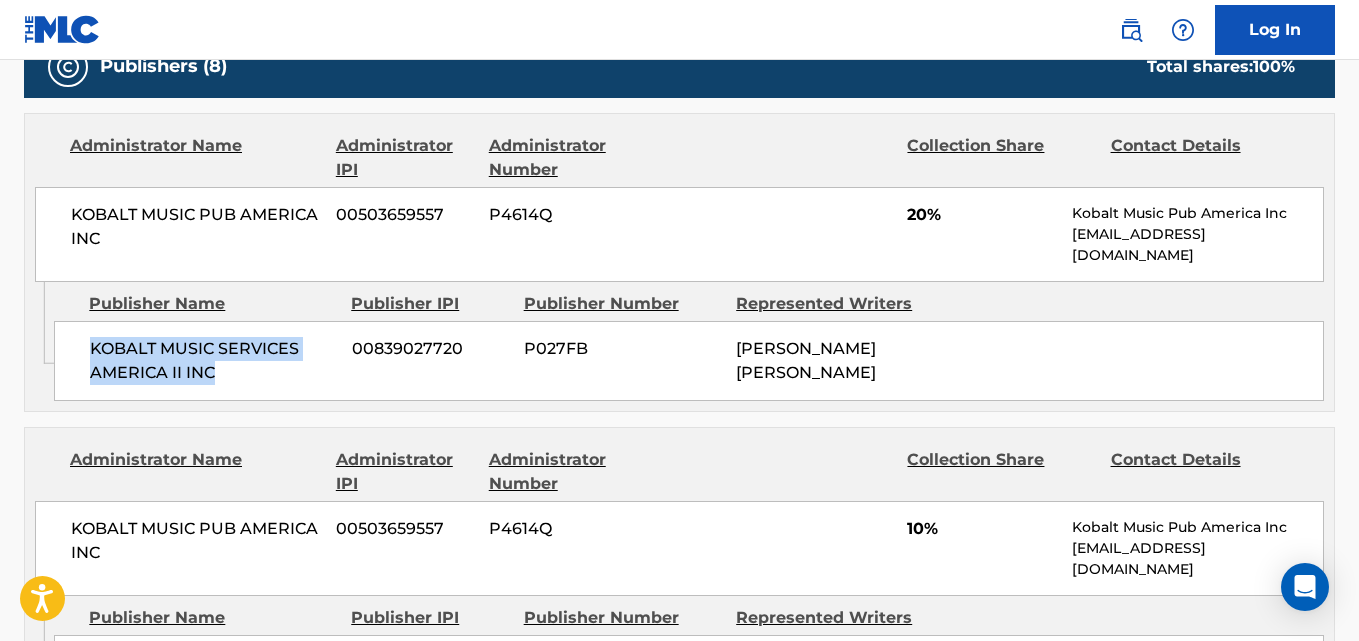 drag, startPoint x: 86, startPoint y: 343, endPoint x: 274, endPoint y: 375, distance: 190.70396 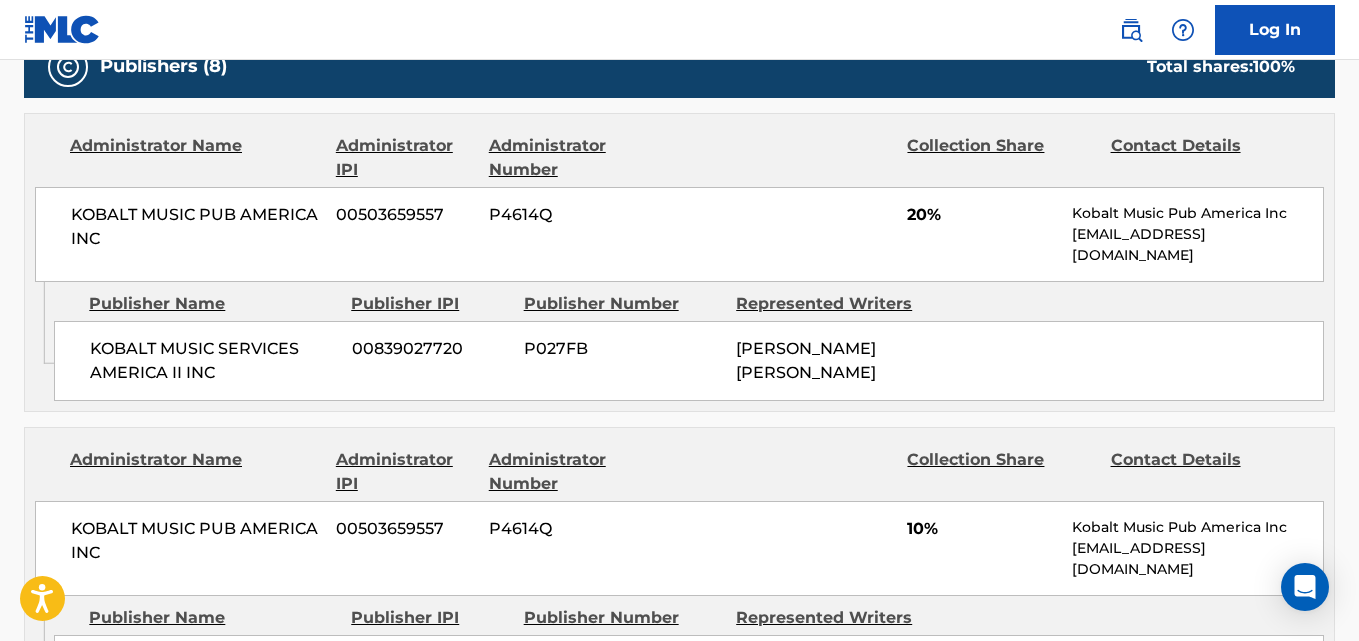 click on "20%" at bounding box center [982, 215] 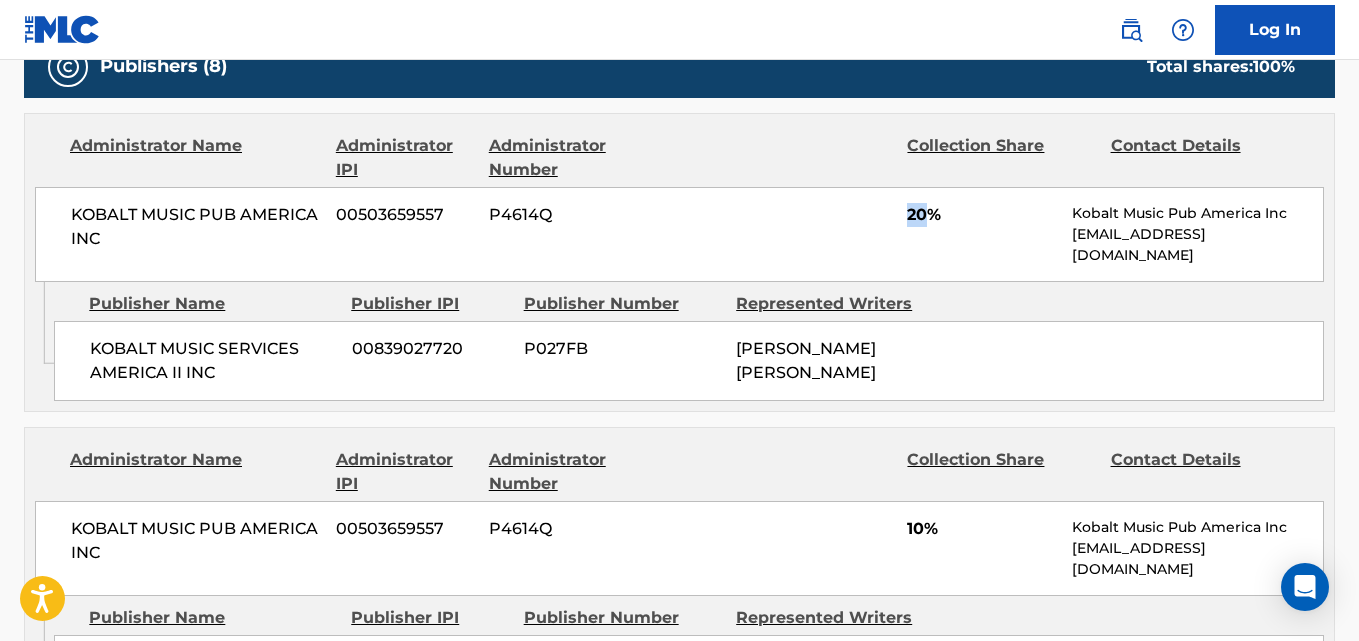 click on "20%" at bounding box center (982, 215) 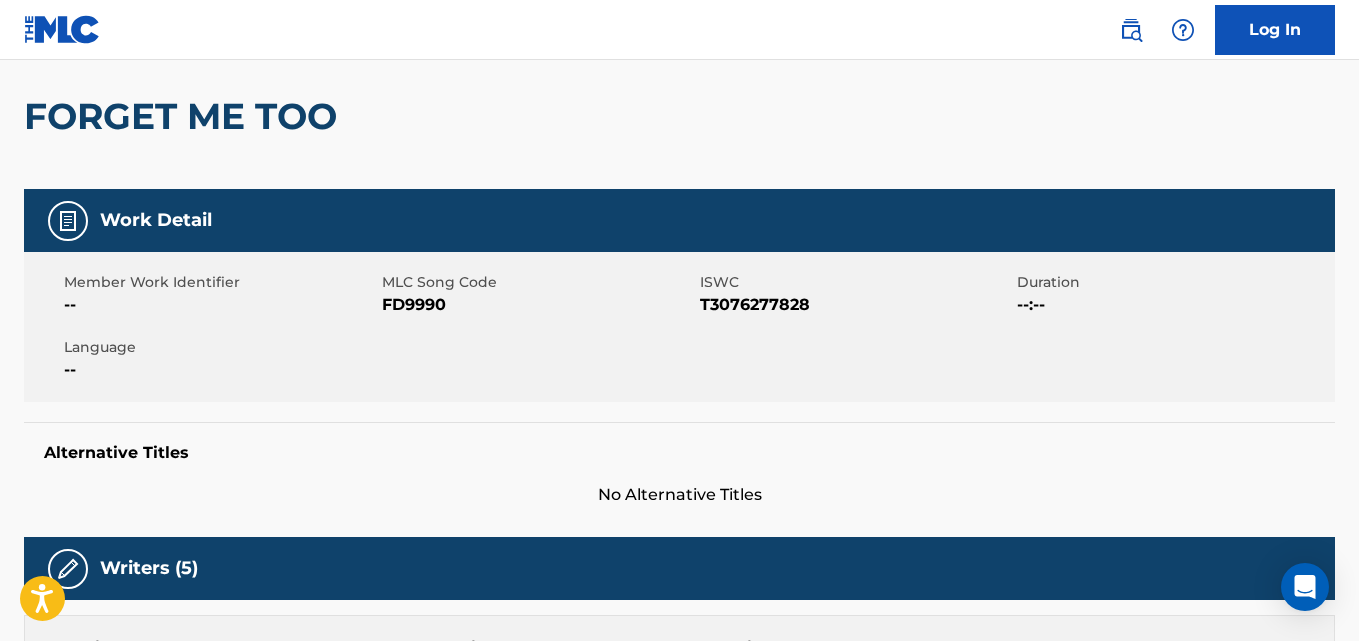 scroll, scrollTop: 0, scrollLeft: 0, axis: both 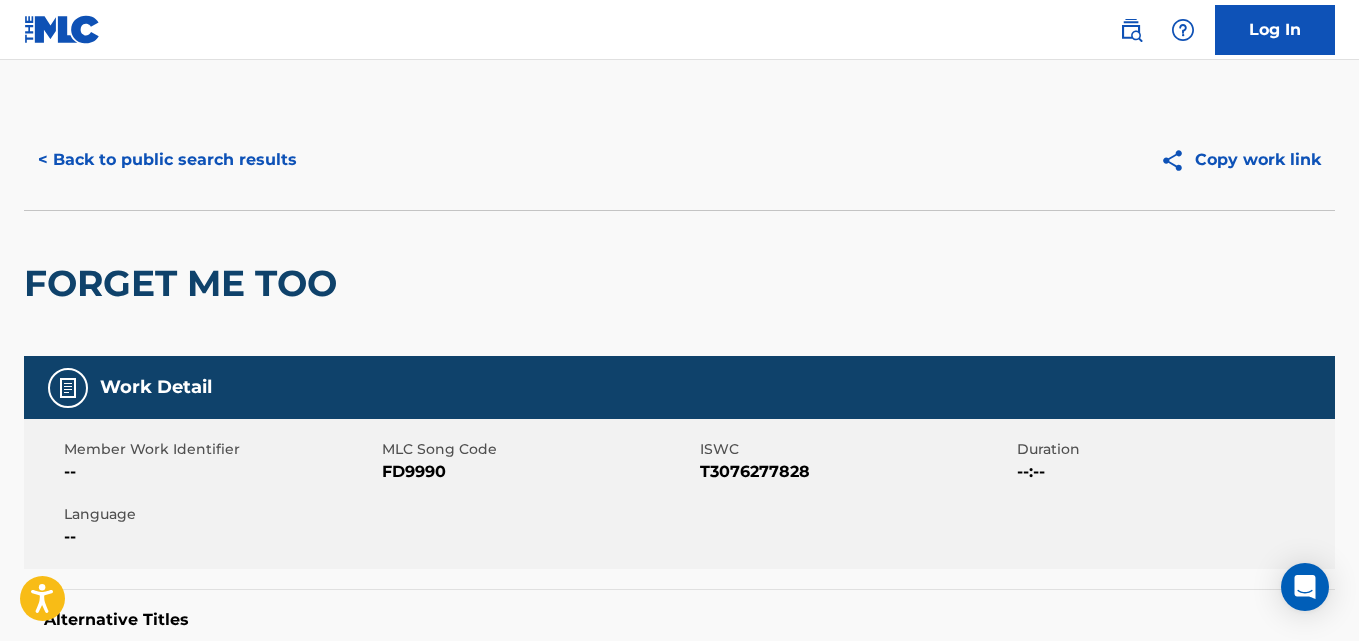click on "< Back to public search results" at bounding box center (167, 160) 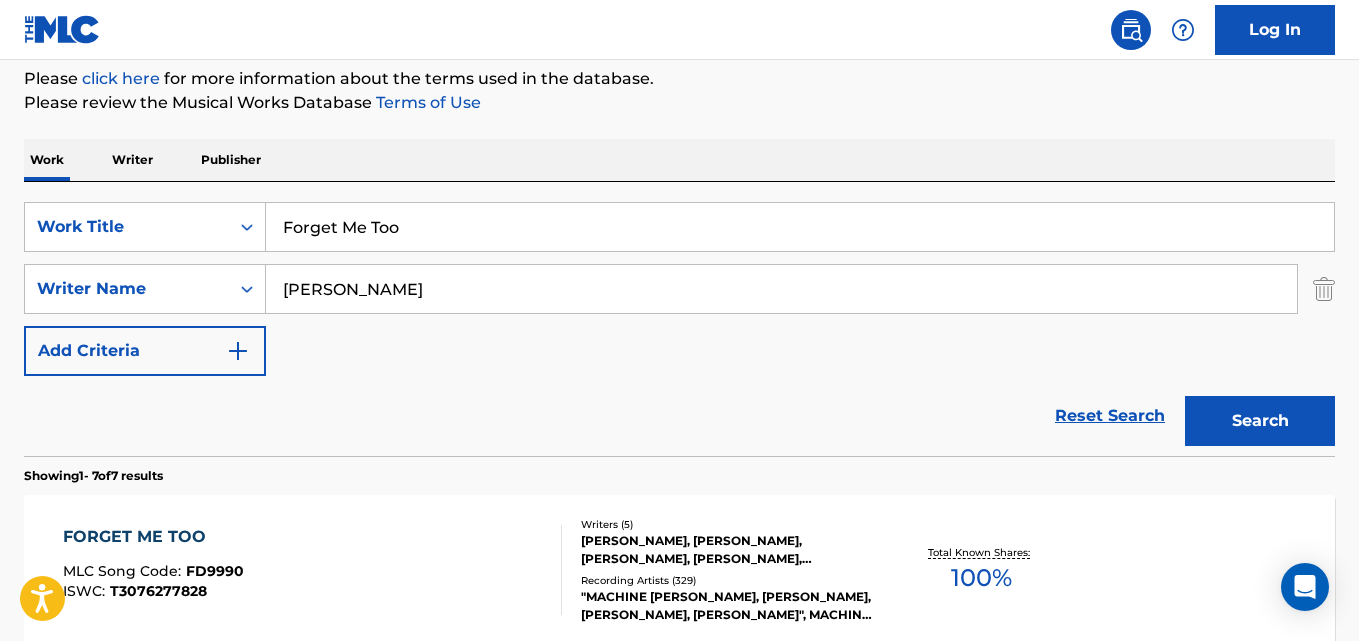 scroll, scrollTop: 0, scrollLeft: 0, axis: both 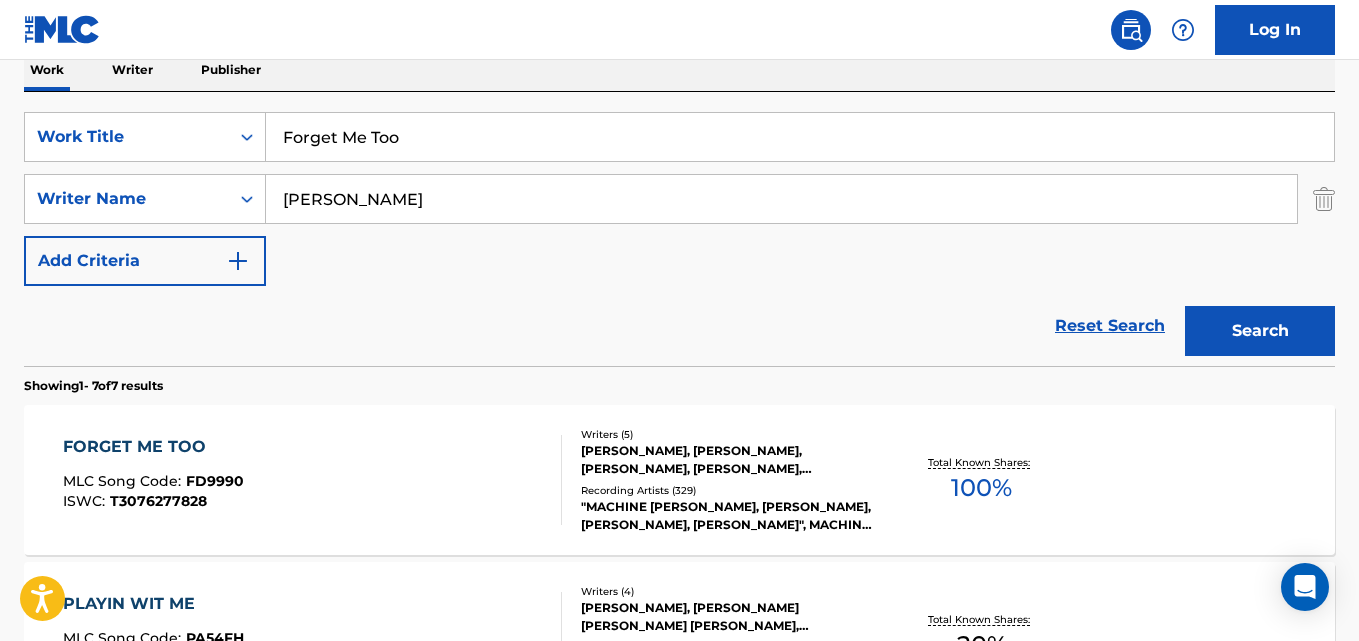 click on "Reset Search" at bounding box center (1110, 326) 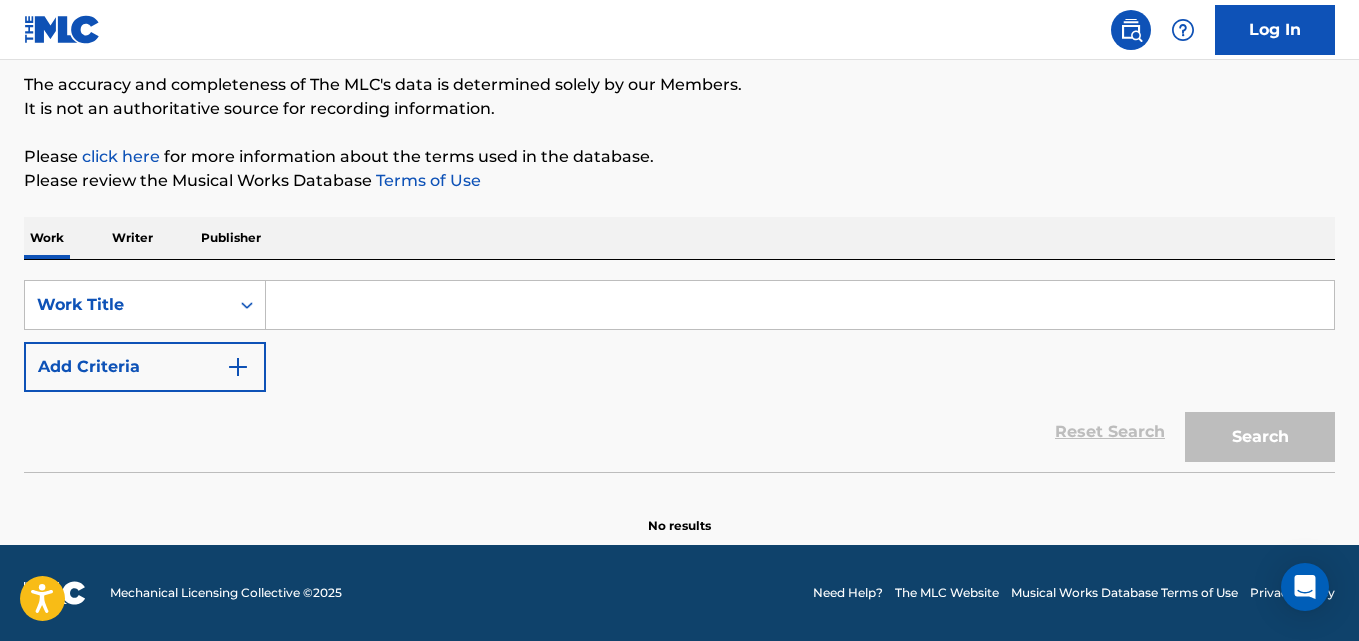 scroll, scrollTop: 165, scrollLeft: 0, axis: vertical 